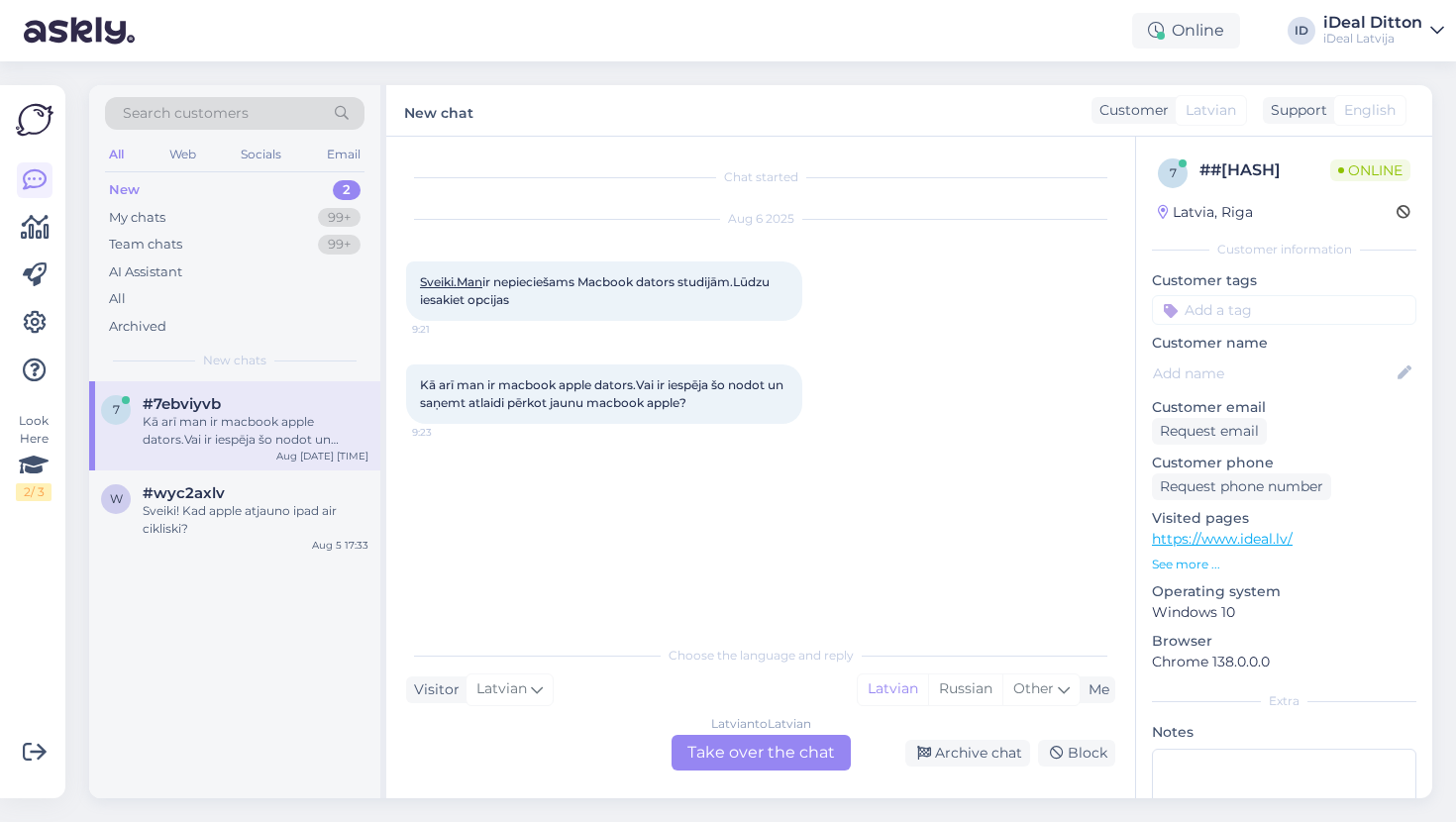 scroll, scrollTop: 0, scrollLeft: 0, axis: both 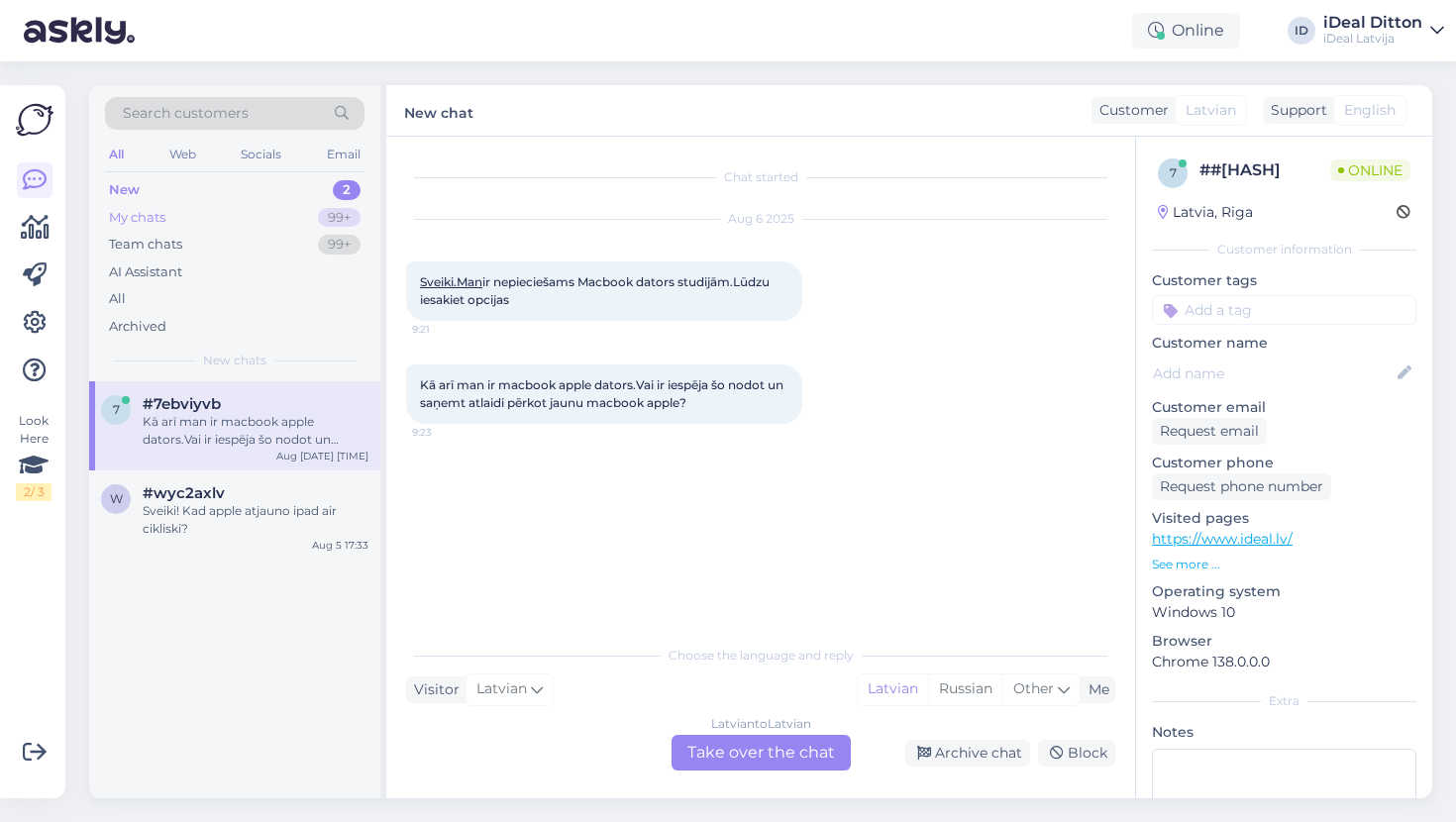 click on "My chats 99+" at bounding box center [235, 218] 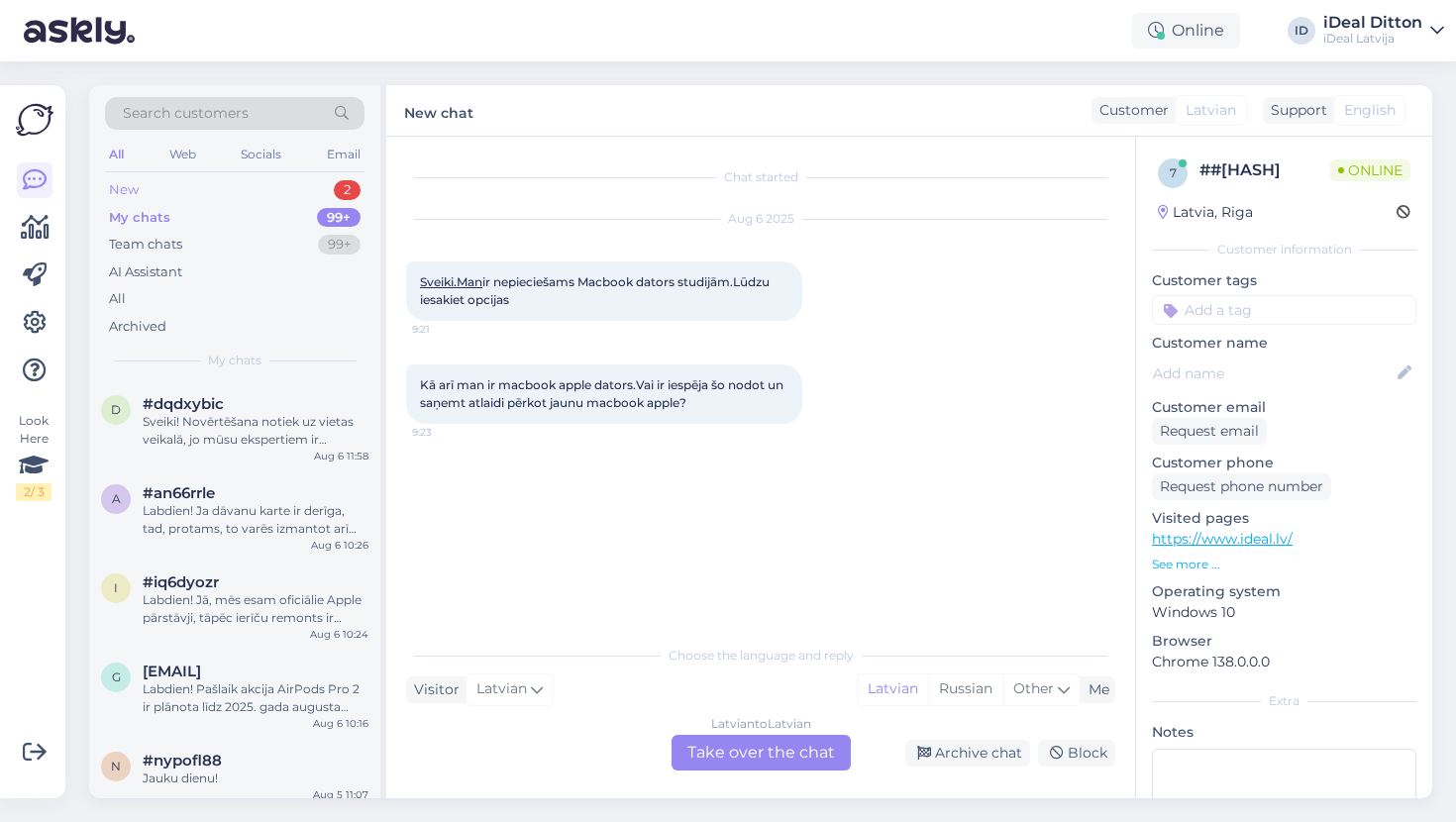 click on "New 2" at bounding box center (235, 190) 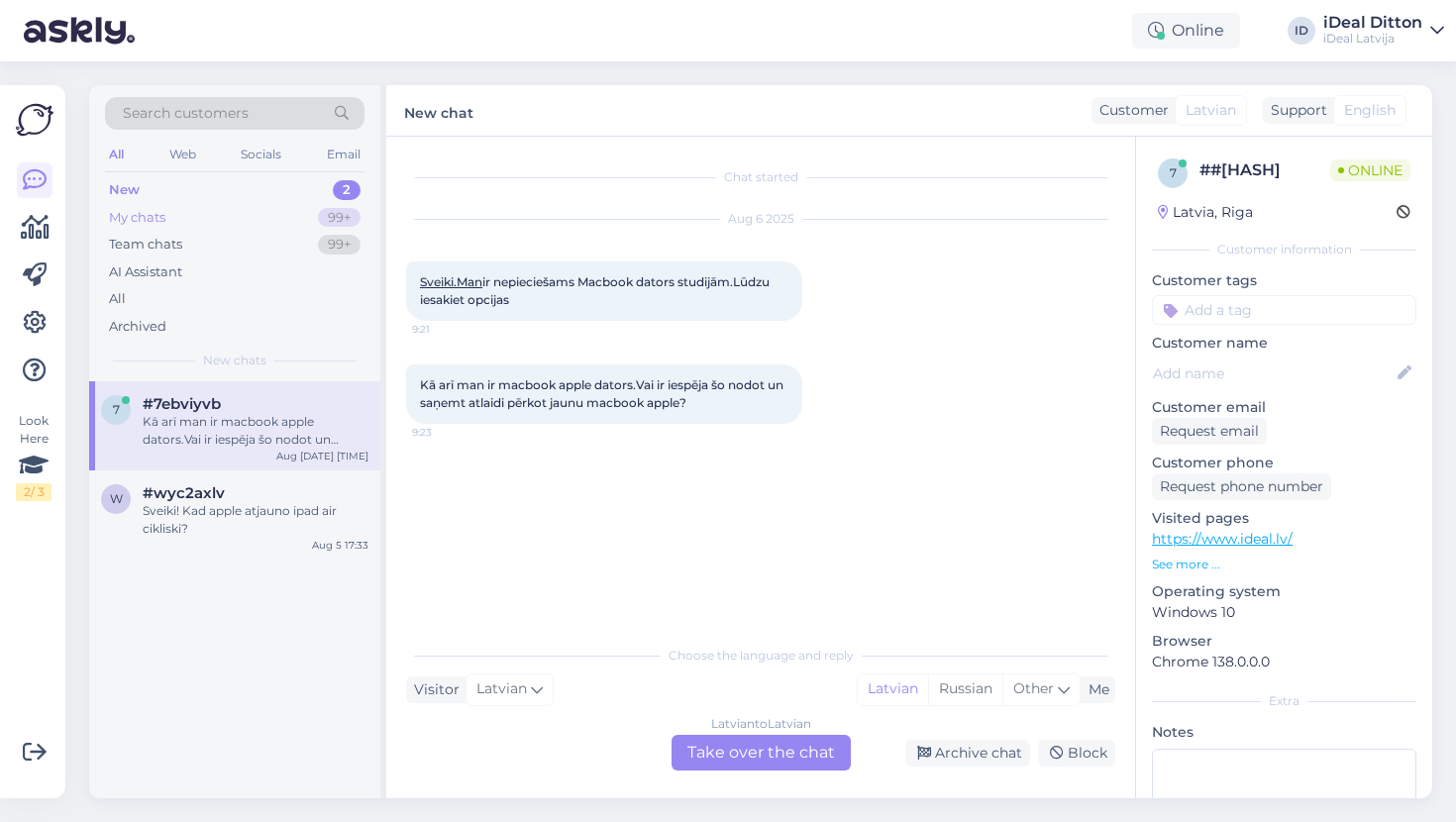 click on "My chats 99+" at bounding box center [235, 218] 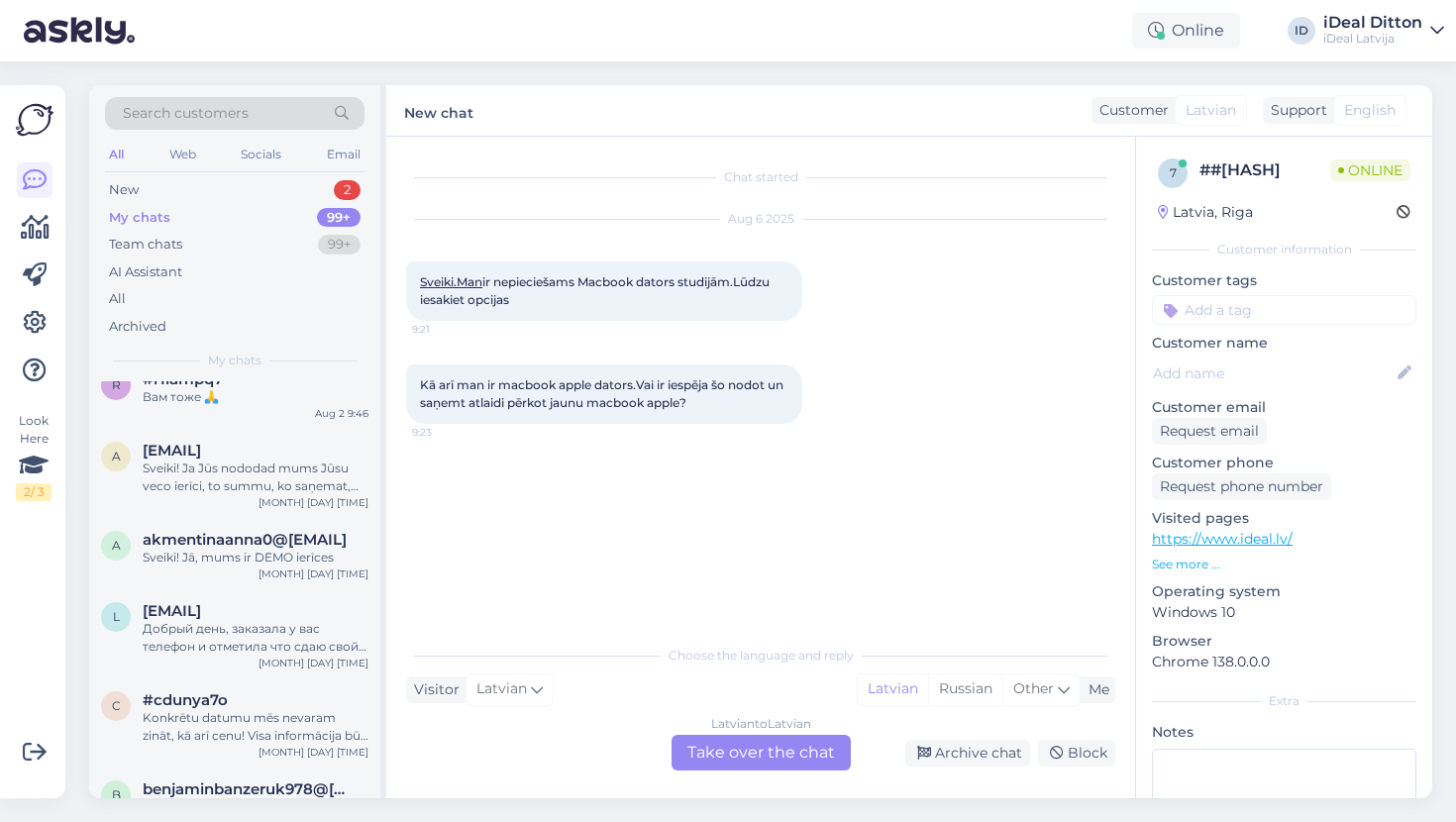 scroll, scrollTop: 1507, scrollLeft: 0, axis: vertical 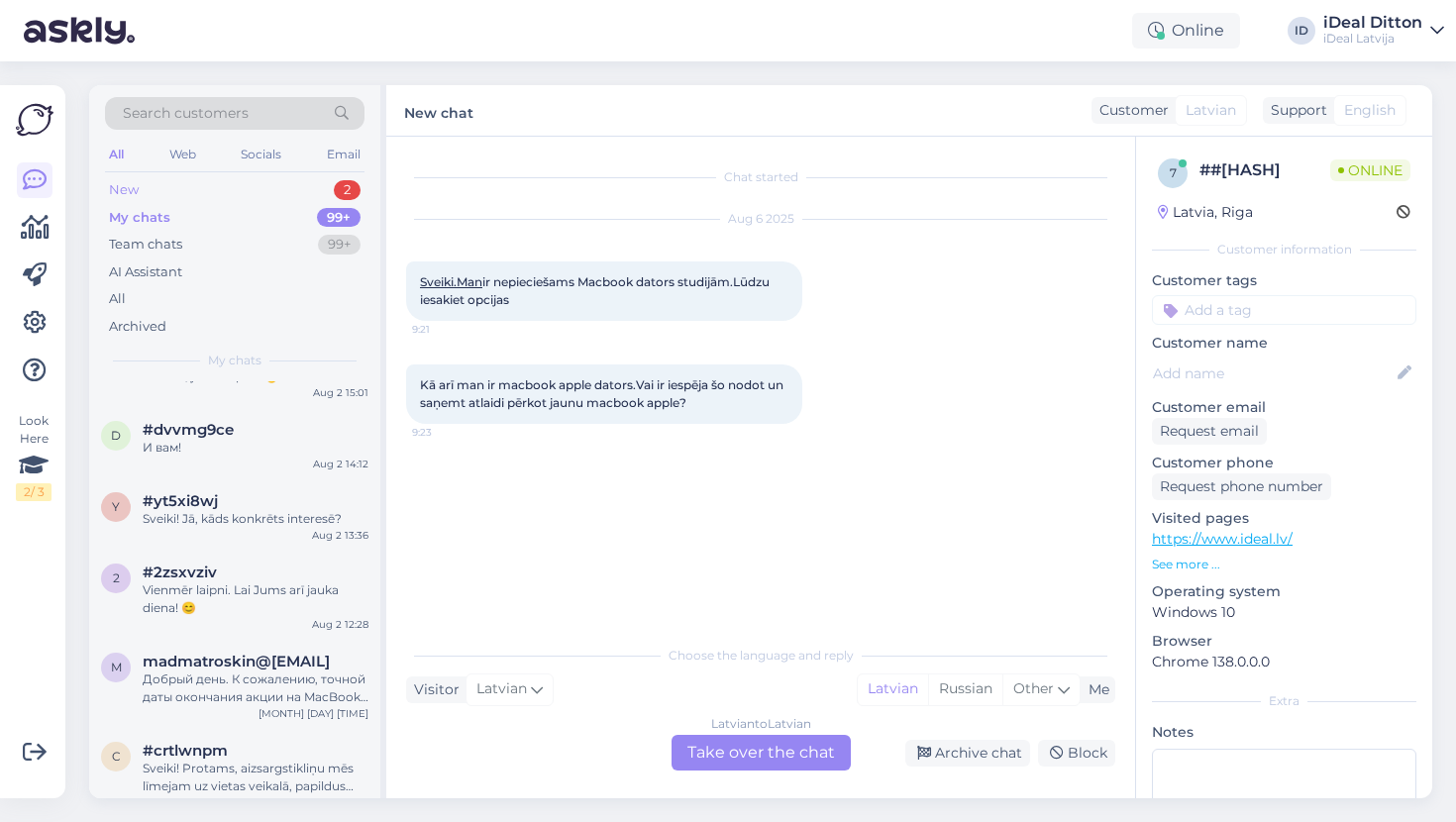 click on "New 2" at bounding box center (235, 190) 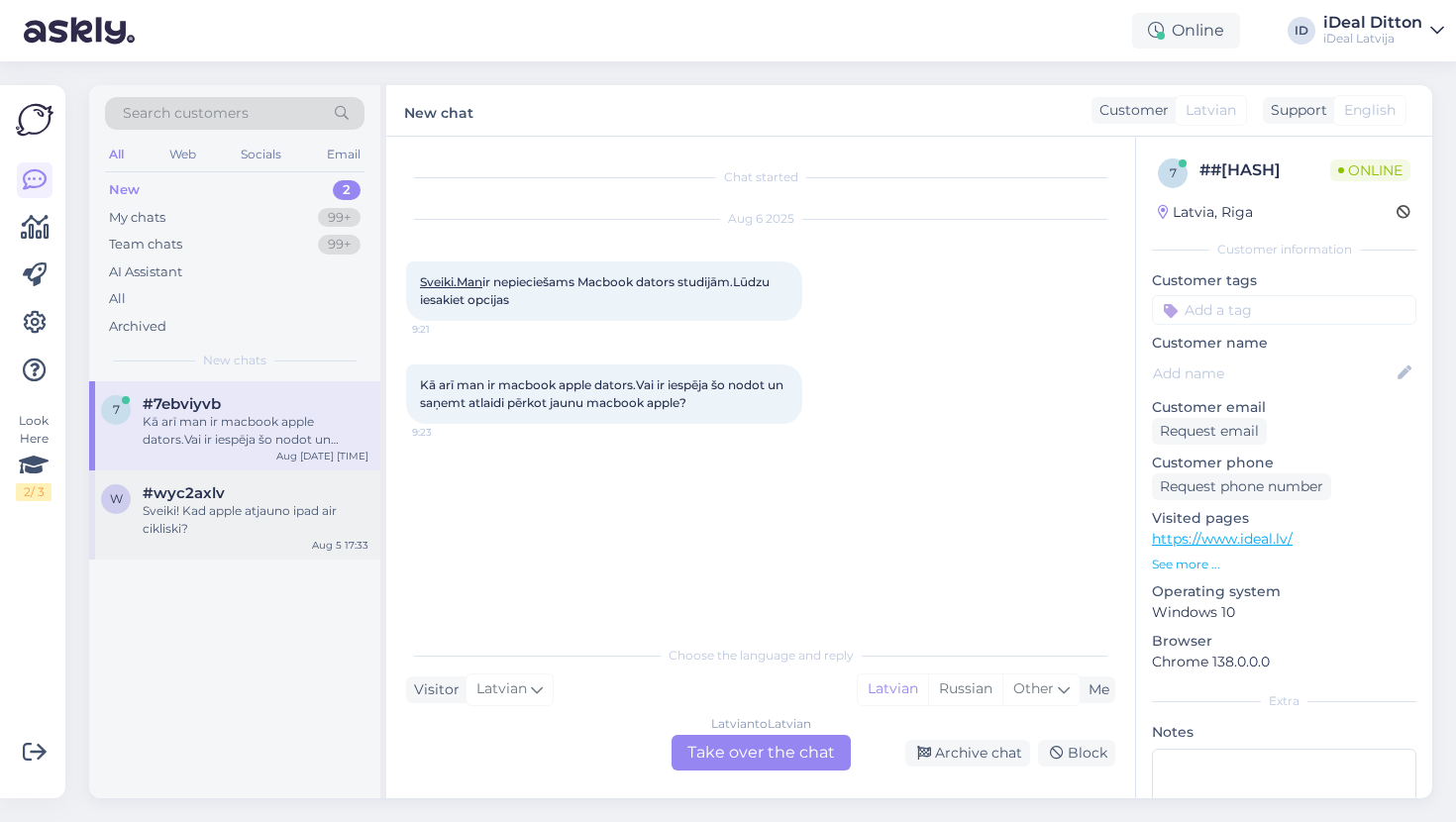 click on "Sveiki! Kad apple atjauno ipad air cikliski?" at bounding box center [256, 520] 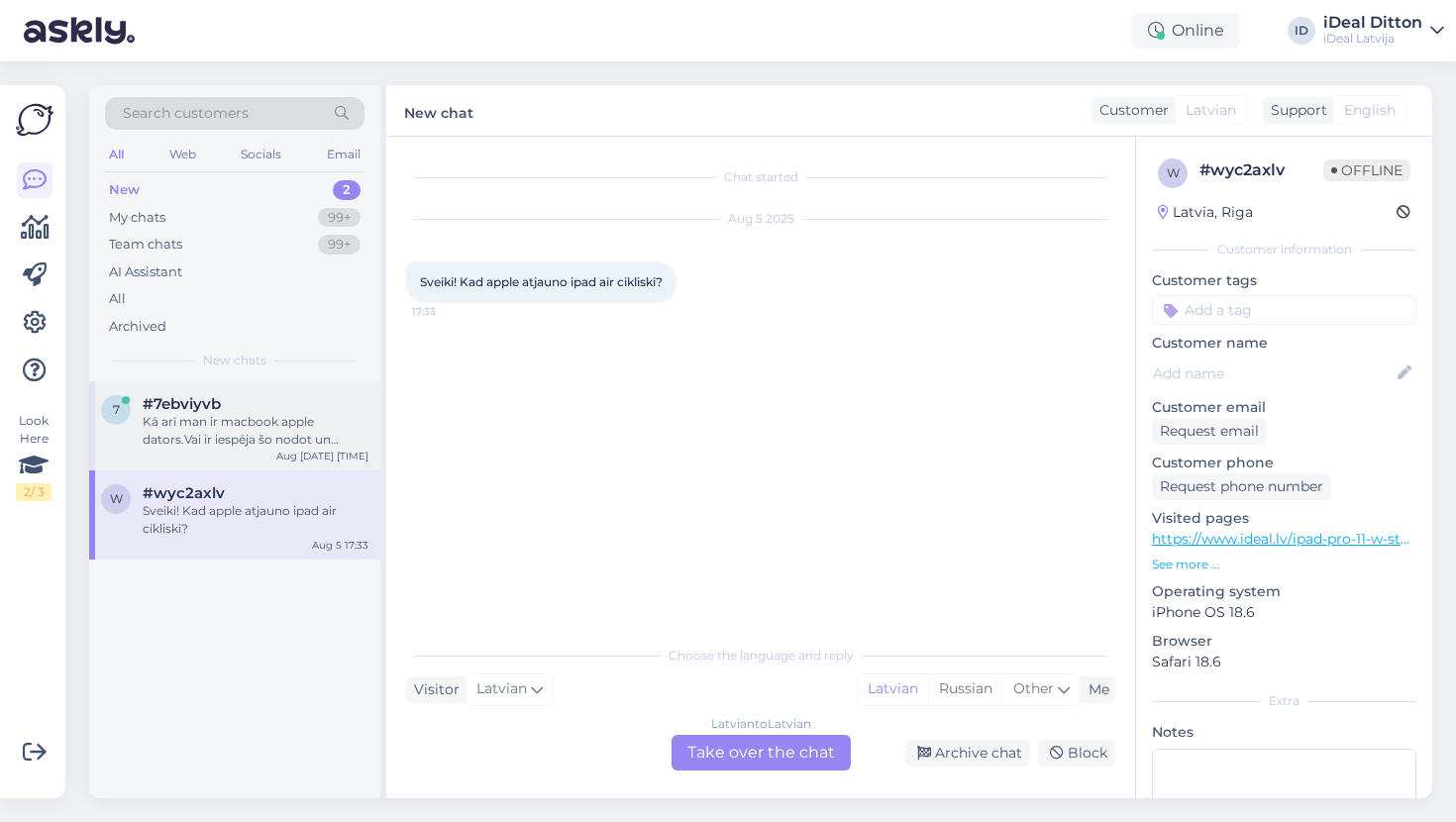 click on "7 #[HASH] Kā arī man ir macbook apple dators.Vai ir iespēja šo nodot un saņemt atlaidi pērkot jaunu macbook apple? [MONTH] [DAY] [TIME]" at bounding box center (235, 426) 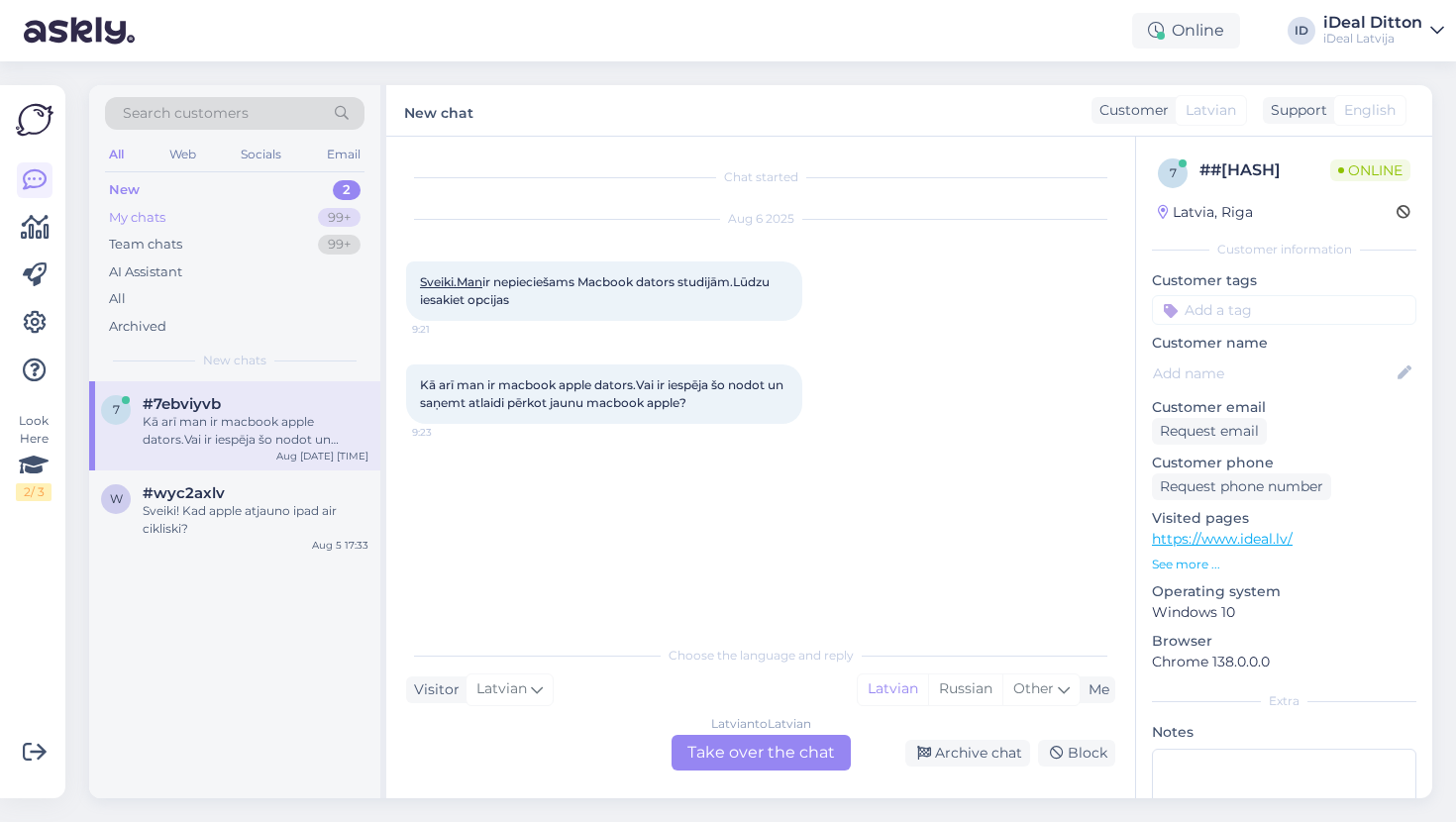 click on "My chats 99+" at bounding box center (235, 218) 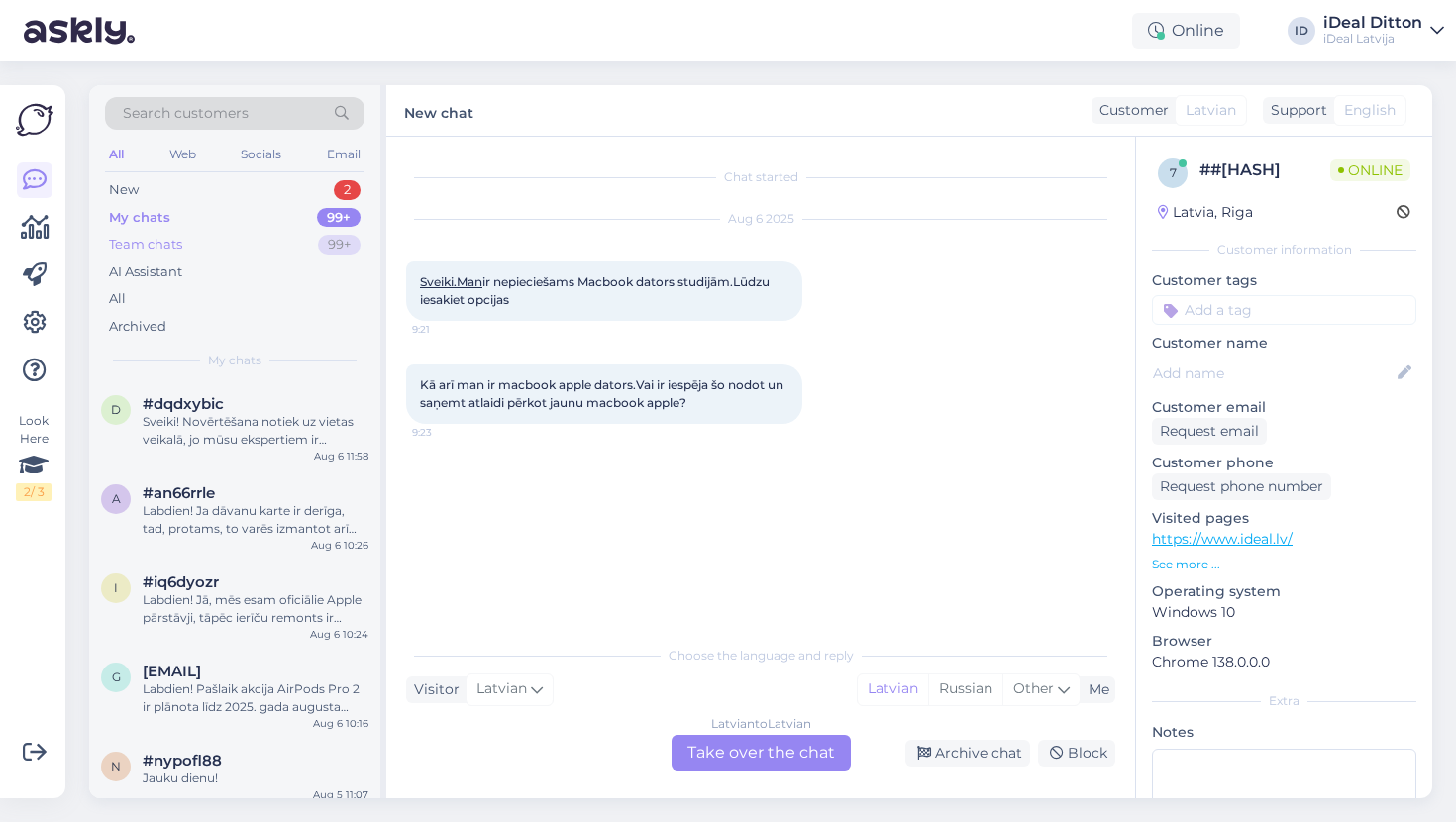 click on "Team chats 99+" at bounding box center [235, 245] 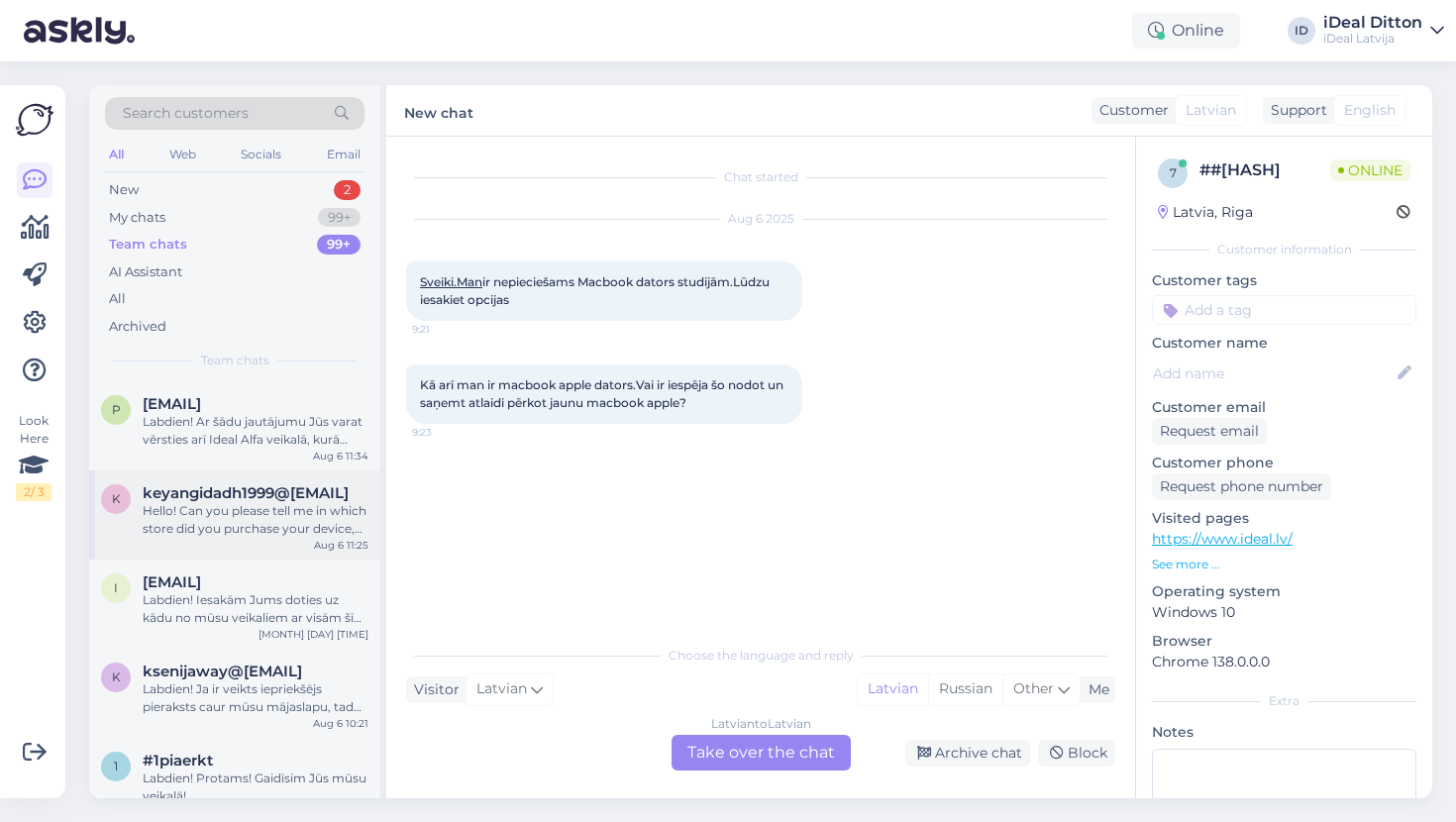 click on "keyangidadh1999@[EMAIL]" at bounding box center (246, 493) 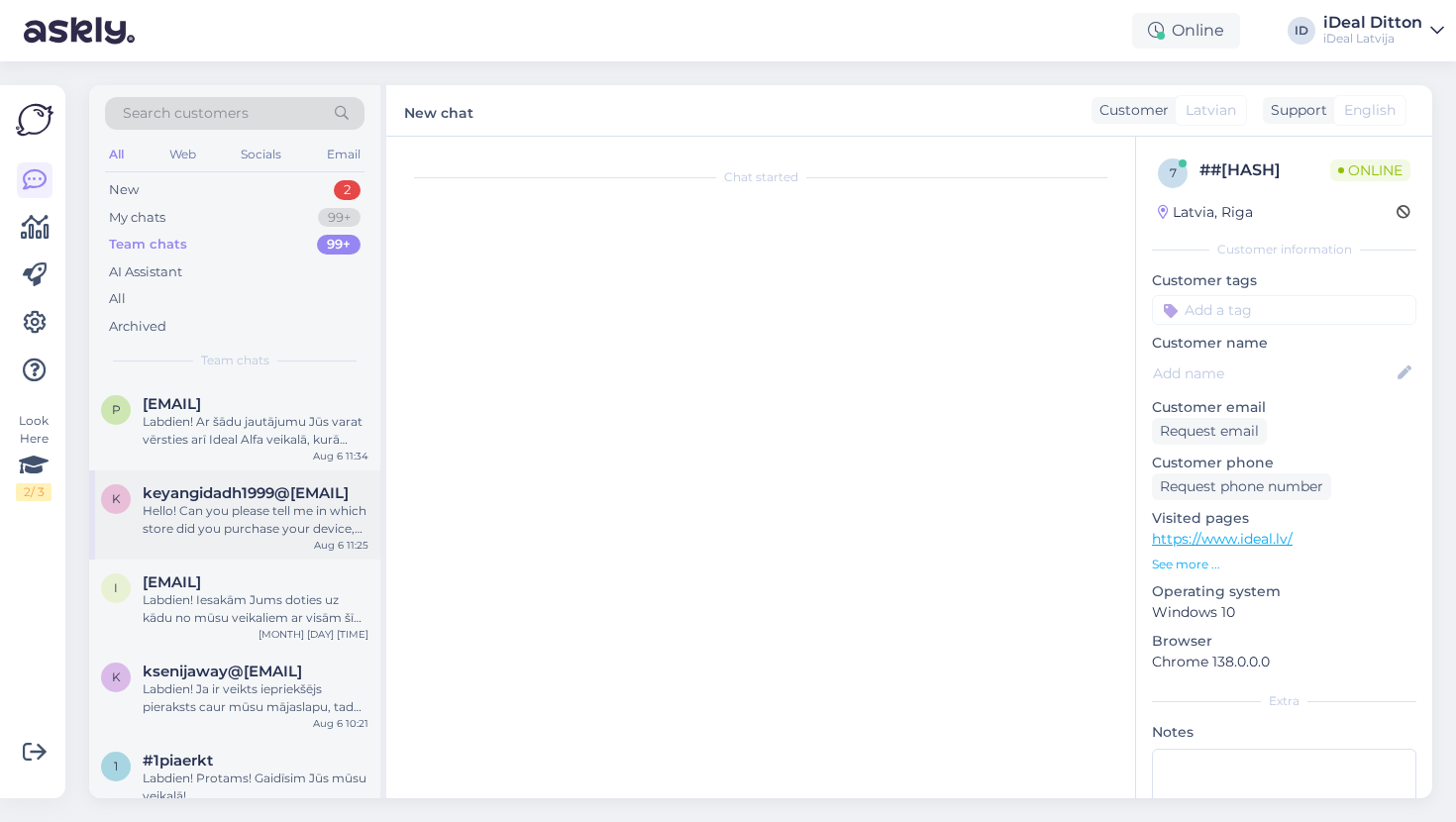 scroll, scrollTop: 72, scrollLeft: 0, axis: vertical 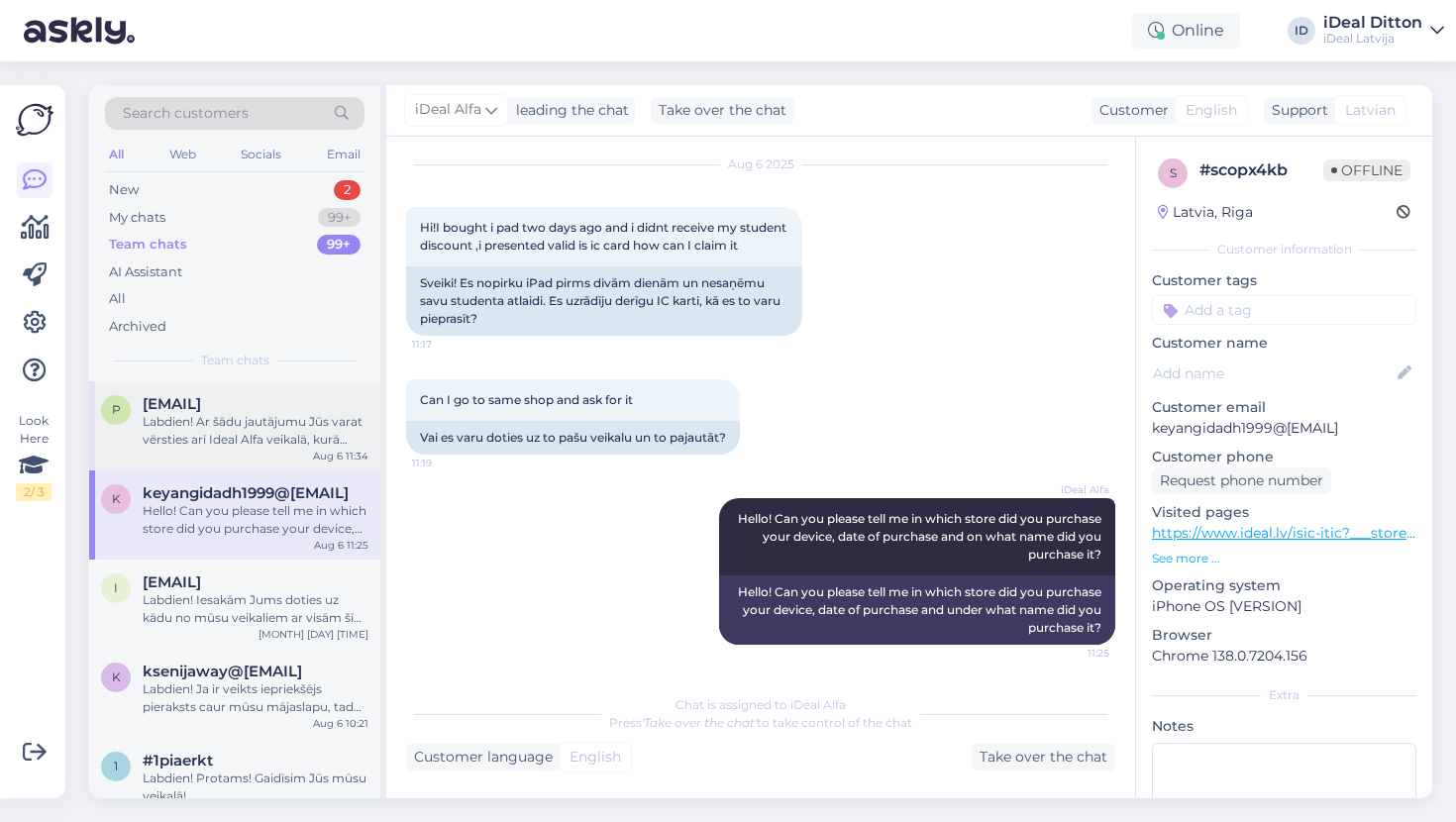 click on "[EMAIL]" at bounding box center [171, 404] 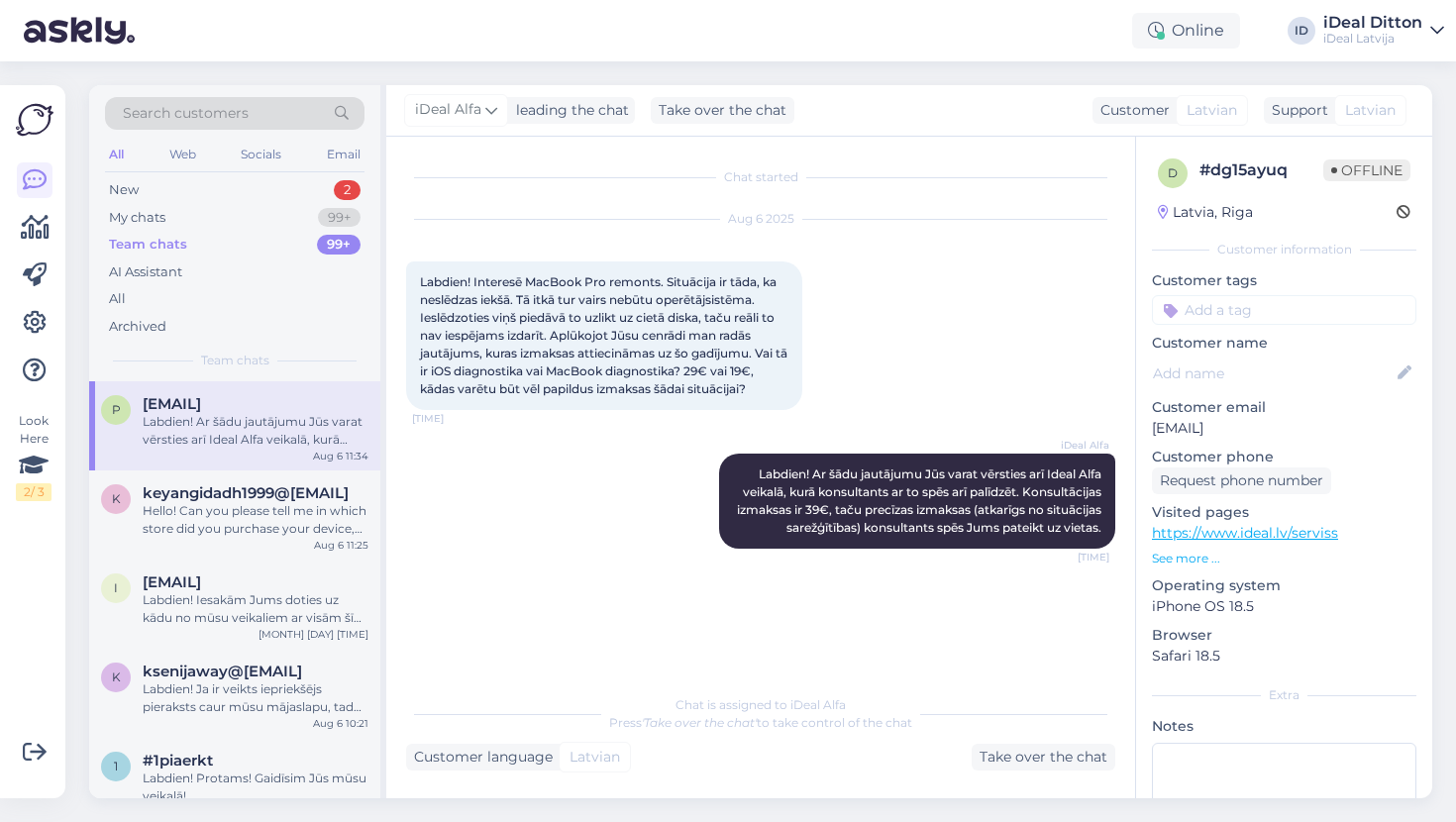 scroll, scrollTop: 0, scrollLeft: 0, axis: both 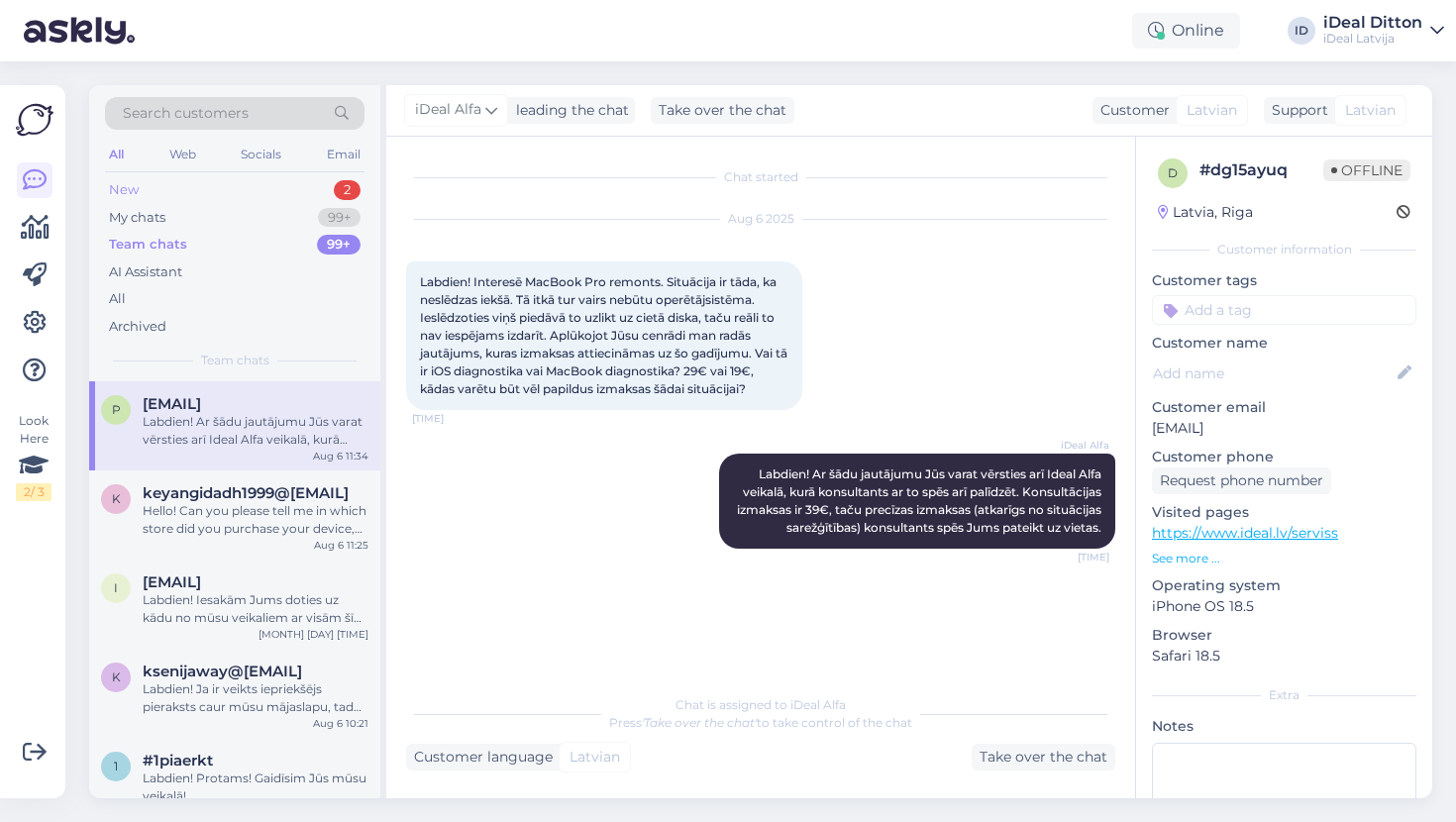 click on "New 2" at bounding box center (235, 190) 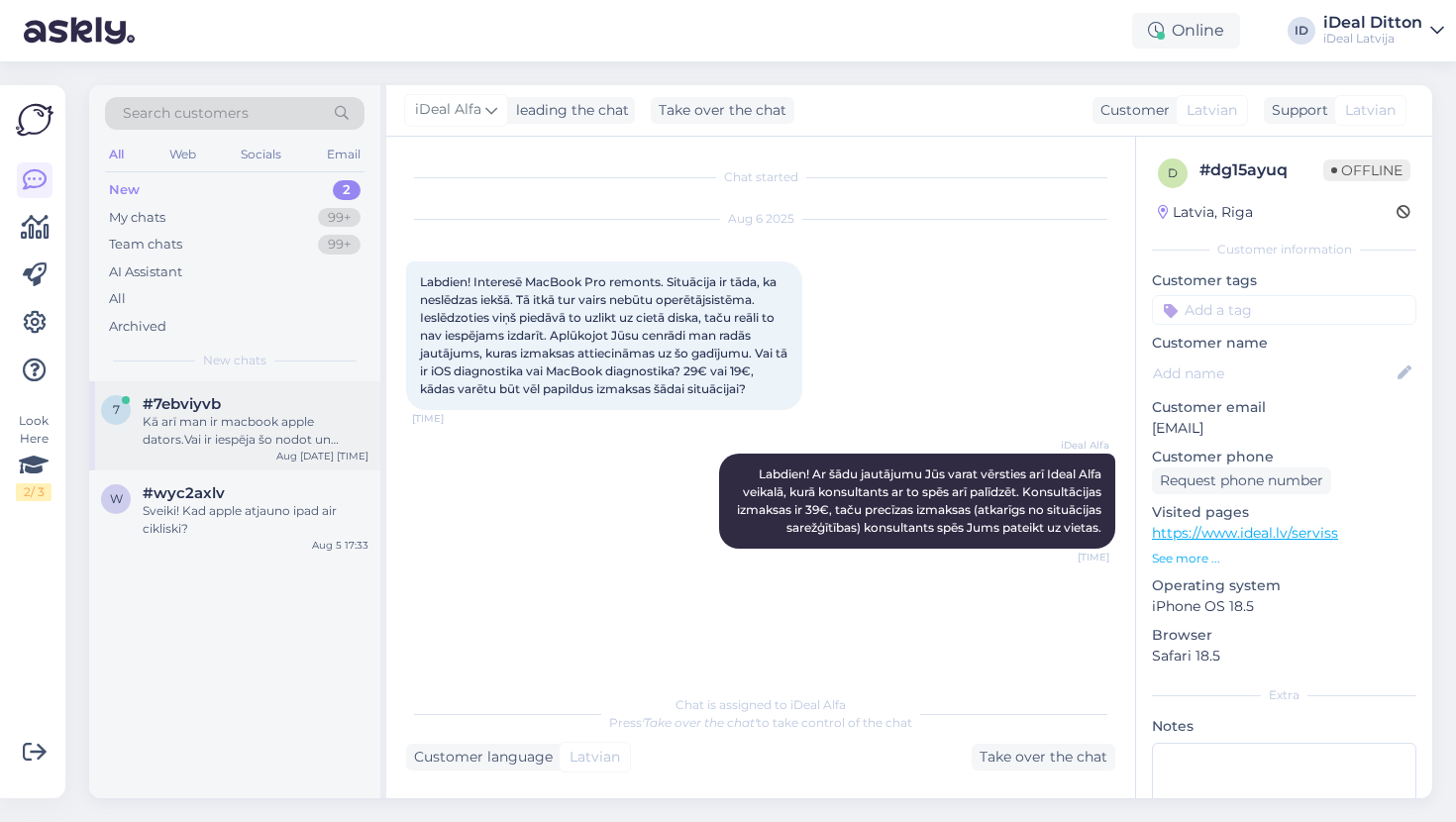 click on "Kā arī man ir macbook apple dators.Vai ir iespēja šo nodot un saņemt atlaidi pērkot jaunu macbook apple?" at bounding box center (256, 431) 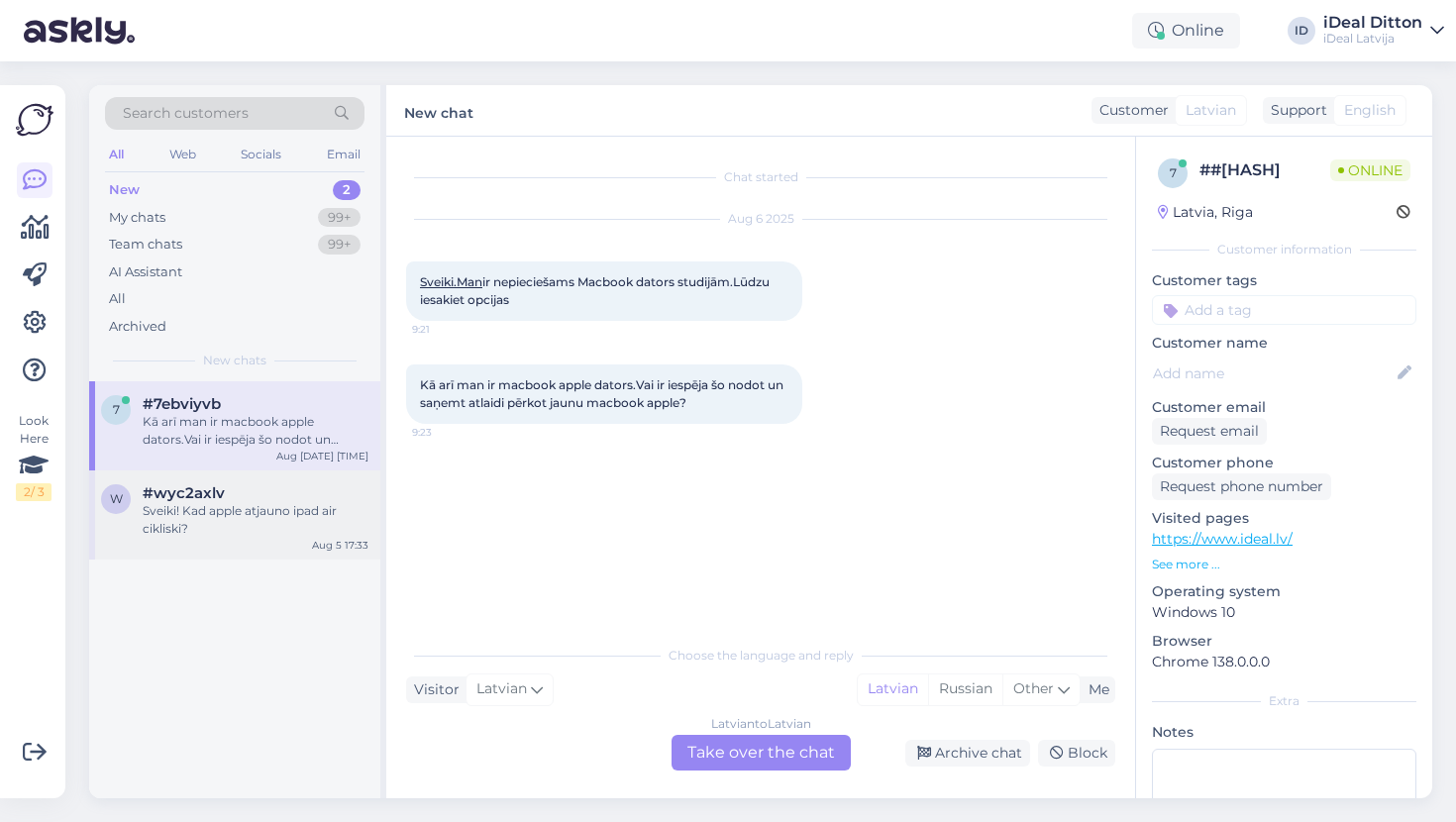 click on "Sveiki! Kad apple atjauno ipad air cikliski?" at bounding box center (256, 520) 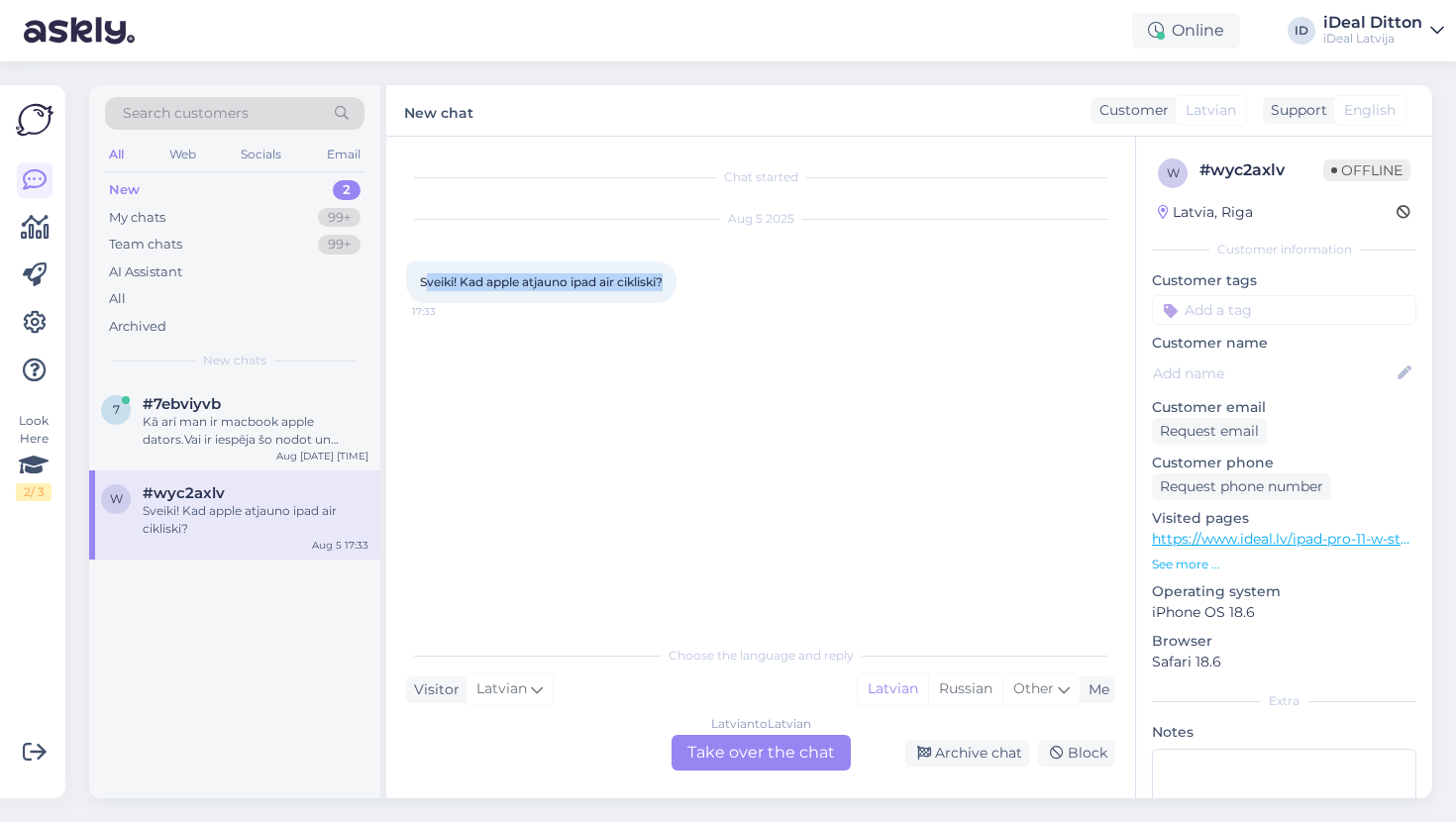 drag, startPoint x: 424, startPoint y: 278, endPoint x: 681, endPoint y: 291, distance: 257.3286 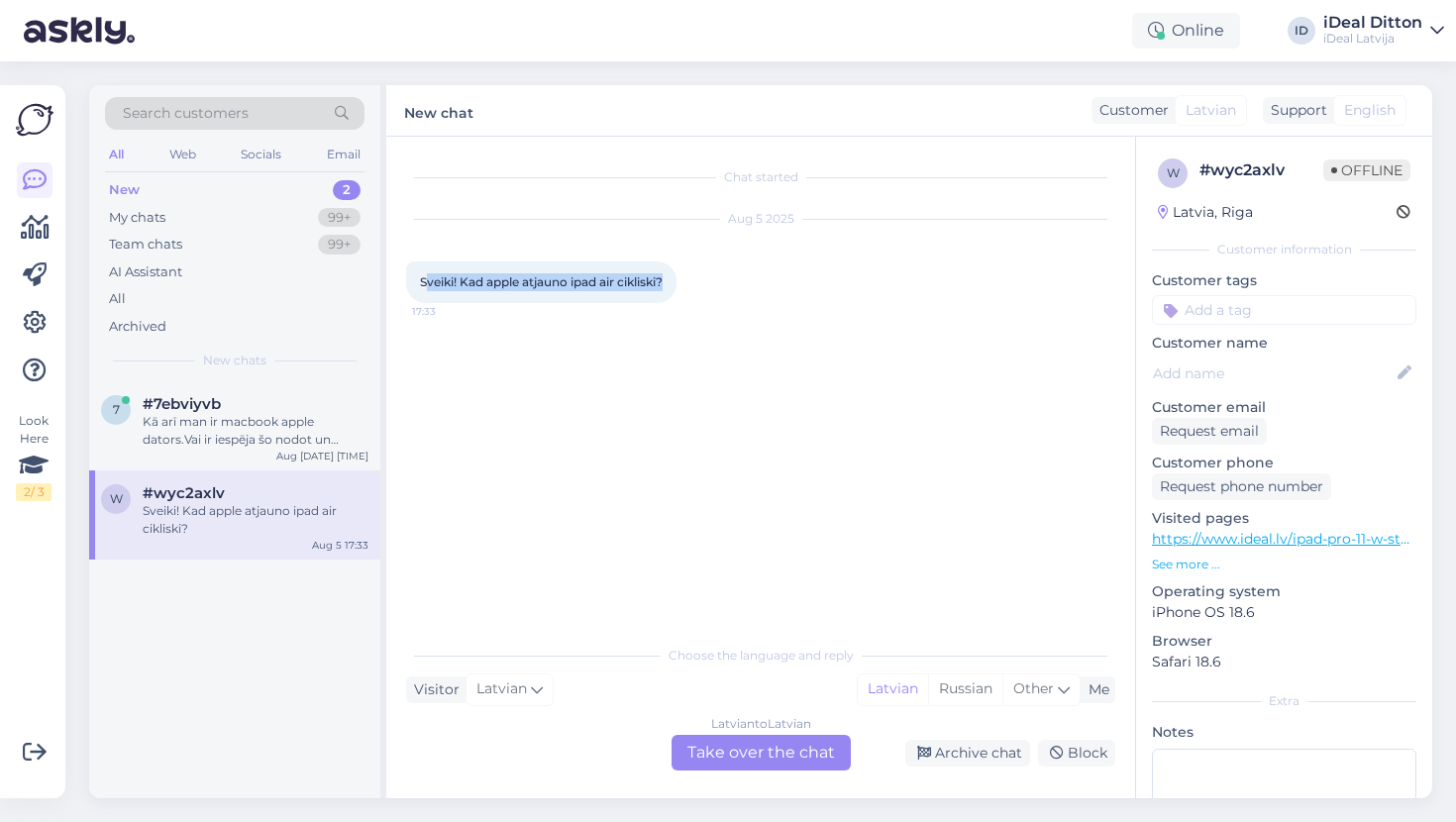 copy on "veiki! Kad apple atjauno ipad air cikliski?" 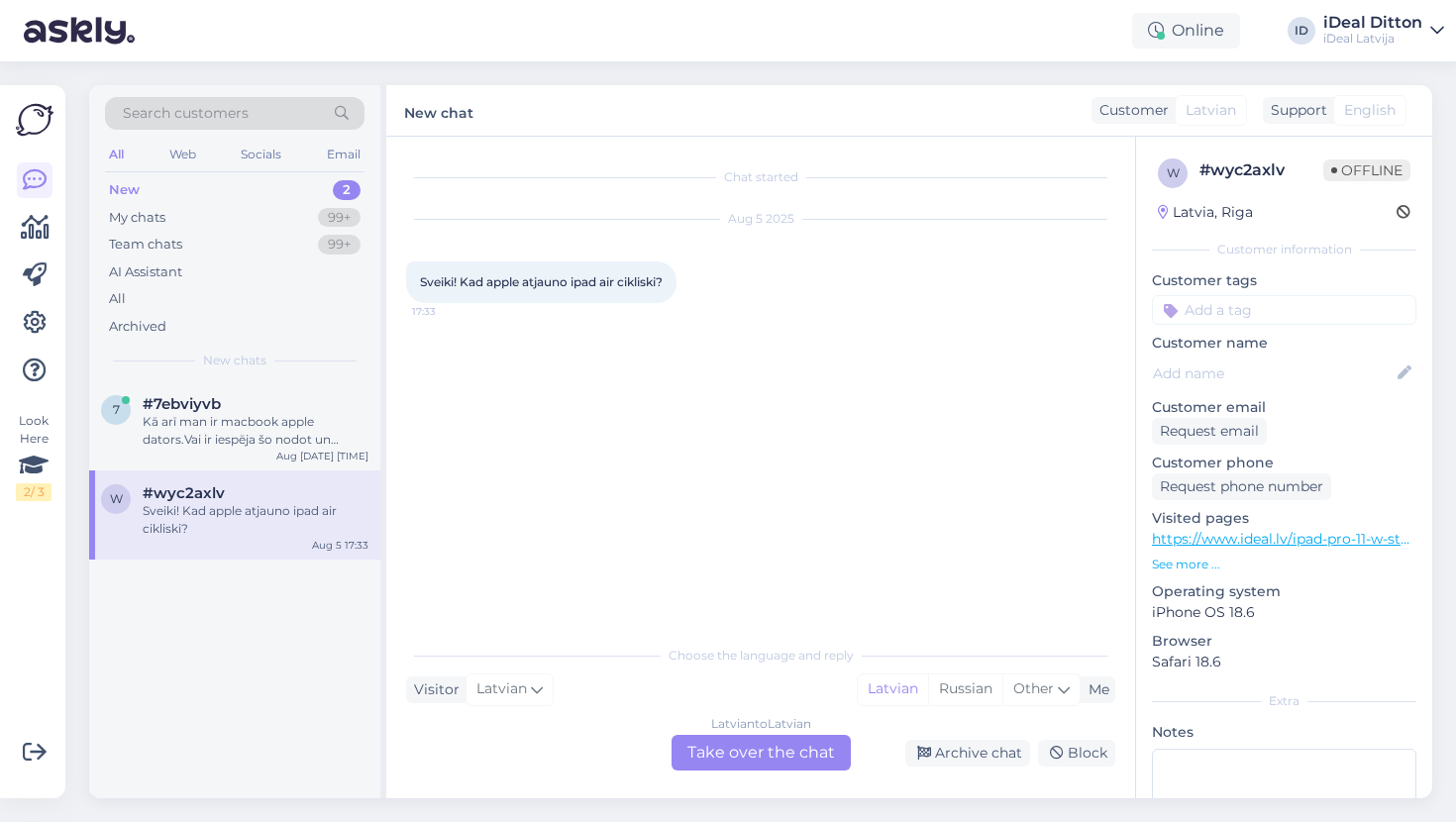 click on "Latvian  to  Latvian Take over the chat" at bounding box center [761, 753] 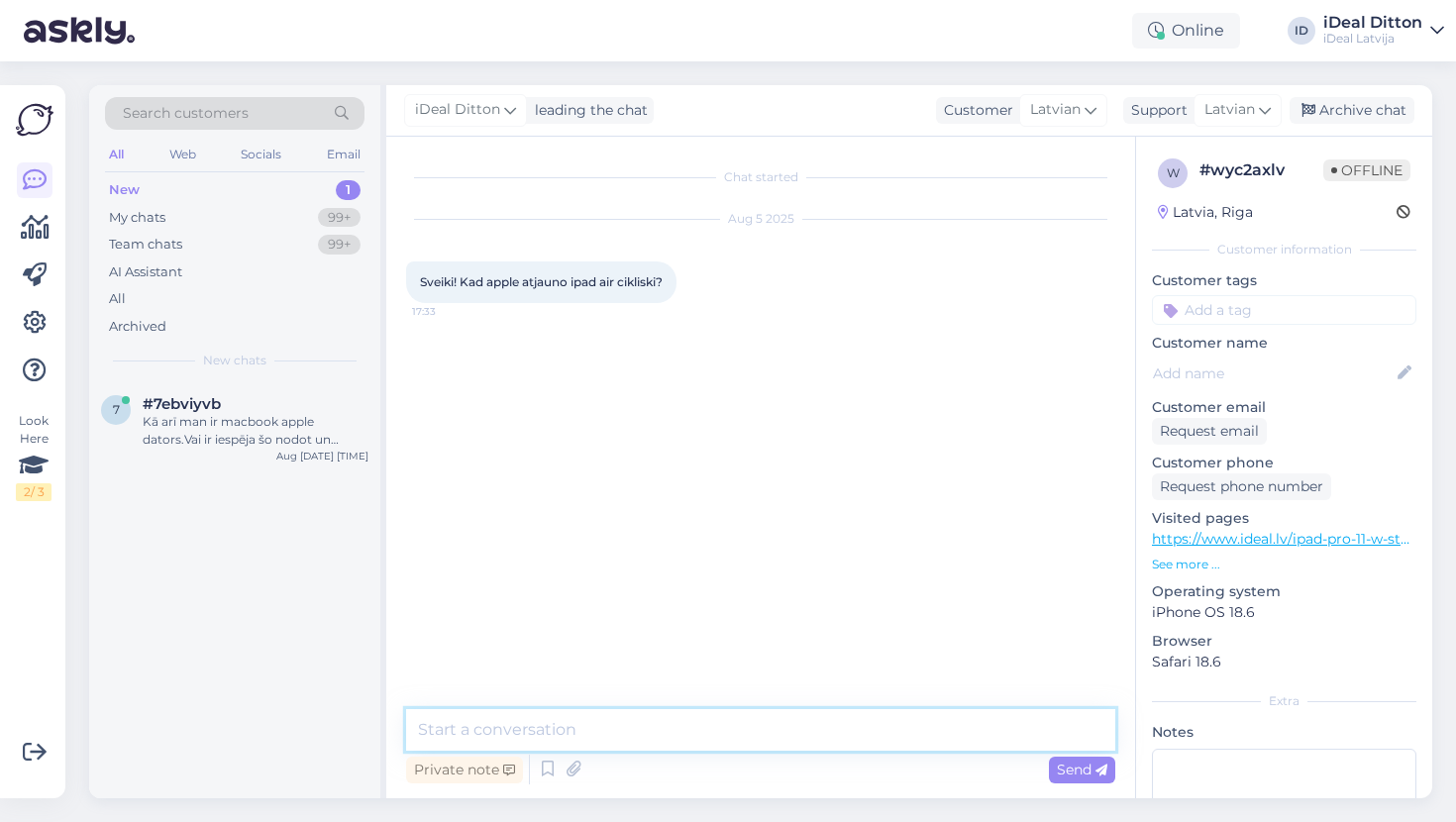 click at bounding box center (761, 730) 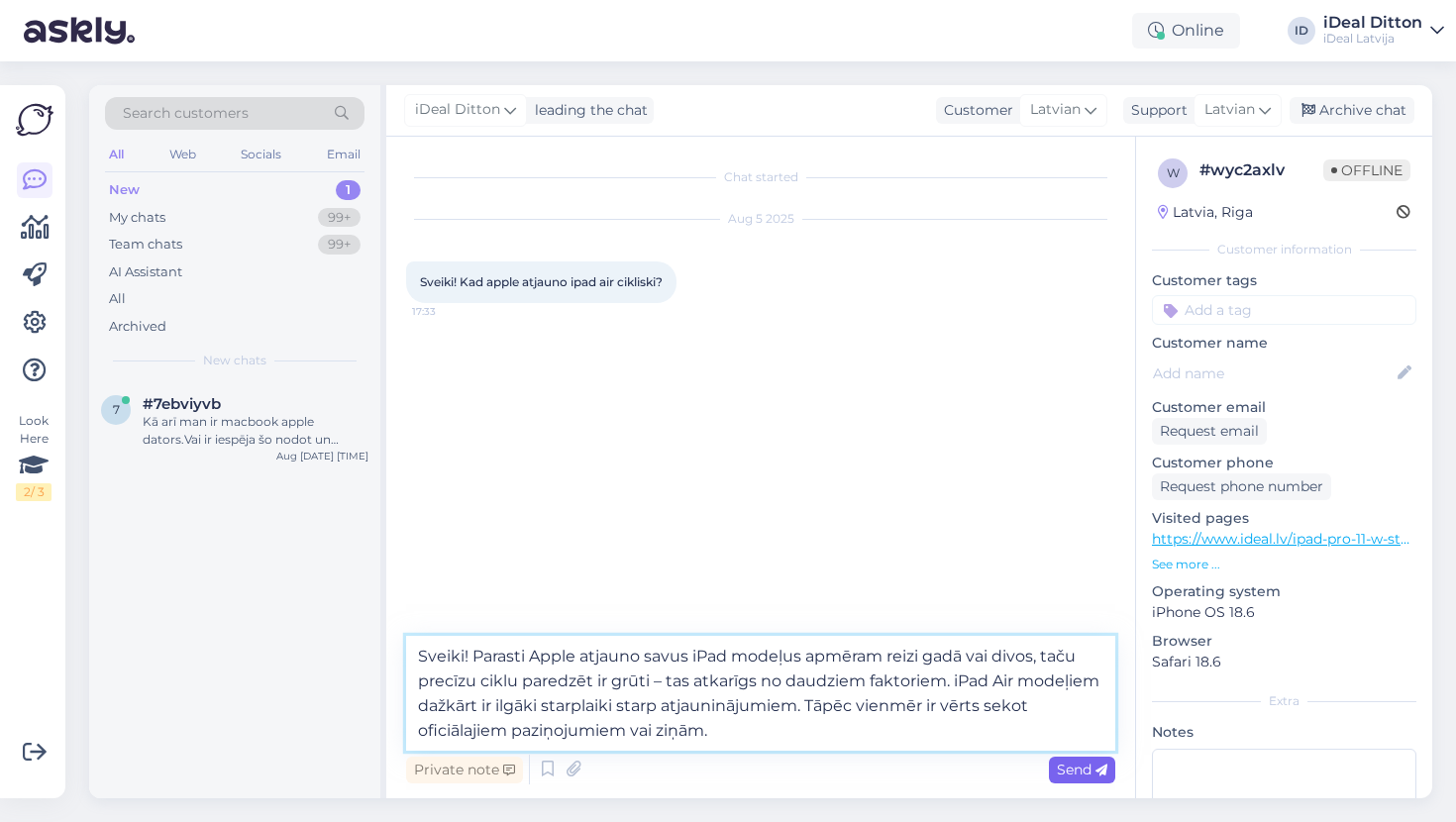 type on "Sveiki! Parasti Apple atjauno savus iPad modeļus apmēram reizi gadā vai divos, taču precīzu ciklu paredzēt ir grūti – tas atkarīgs no daudziem faktoriem. iPad Air modeļiem dažkārt ir ilgāki starplaiki starp atjauninājumiem. Tāpēc vienmēr ir vērts sekot oficiālajiem paziņojumiem vai ziņām." 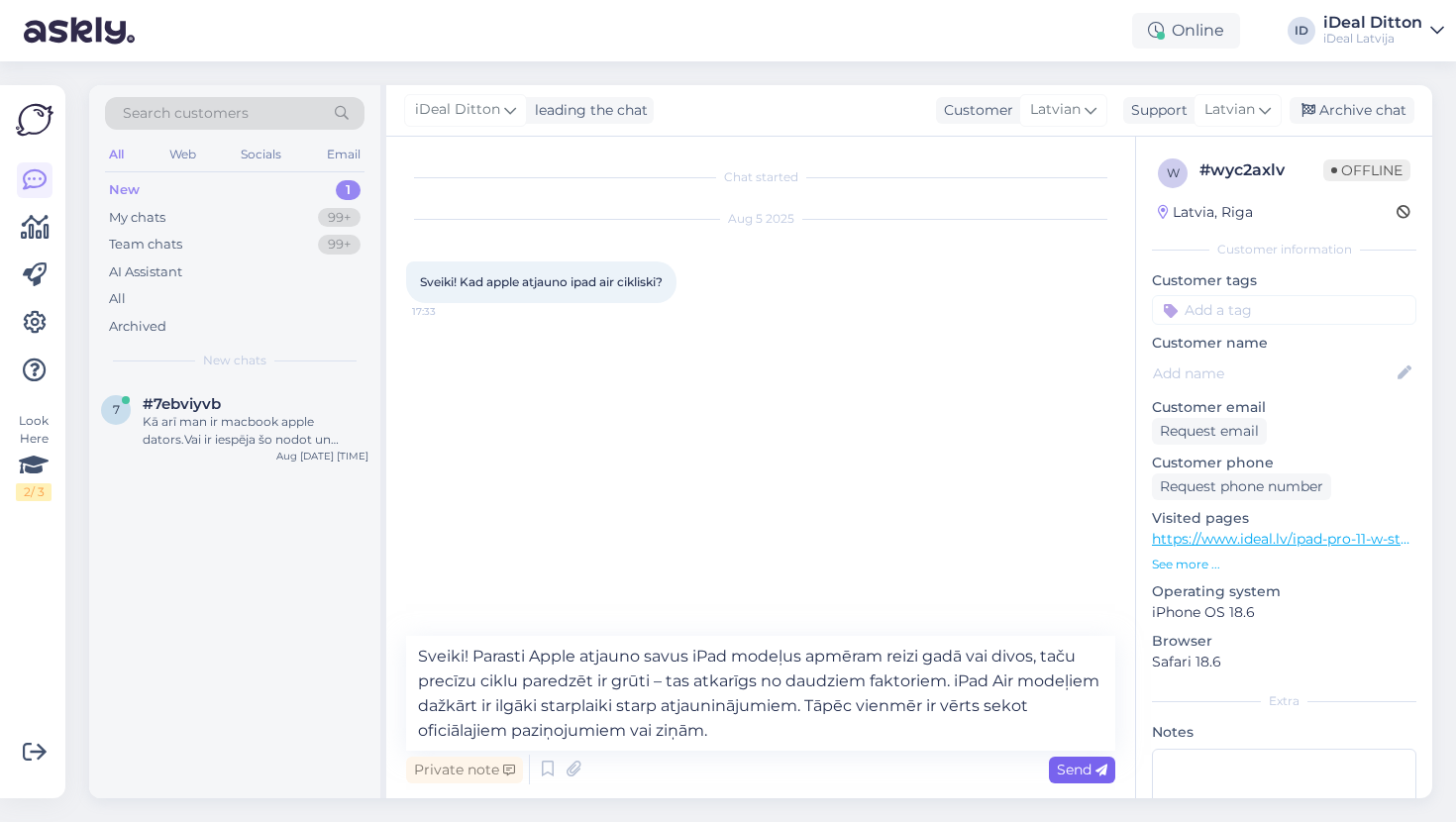 click on "Send" at bounding box center (1082, 770) 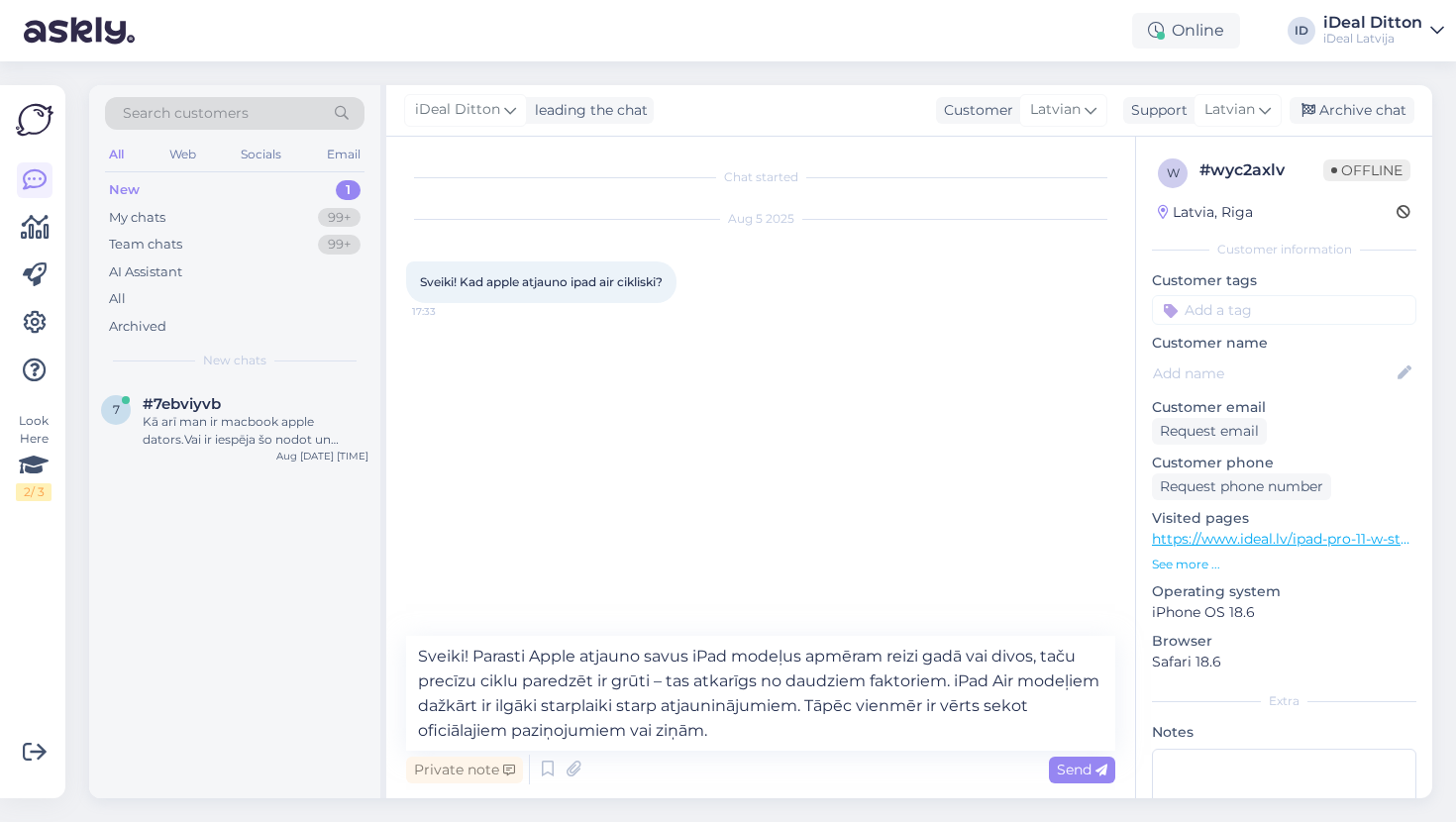 type 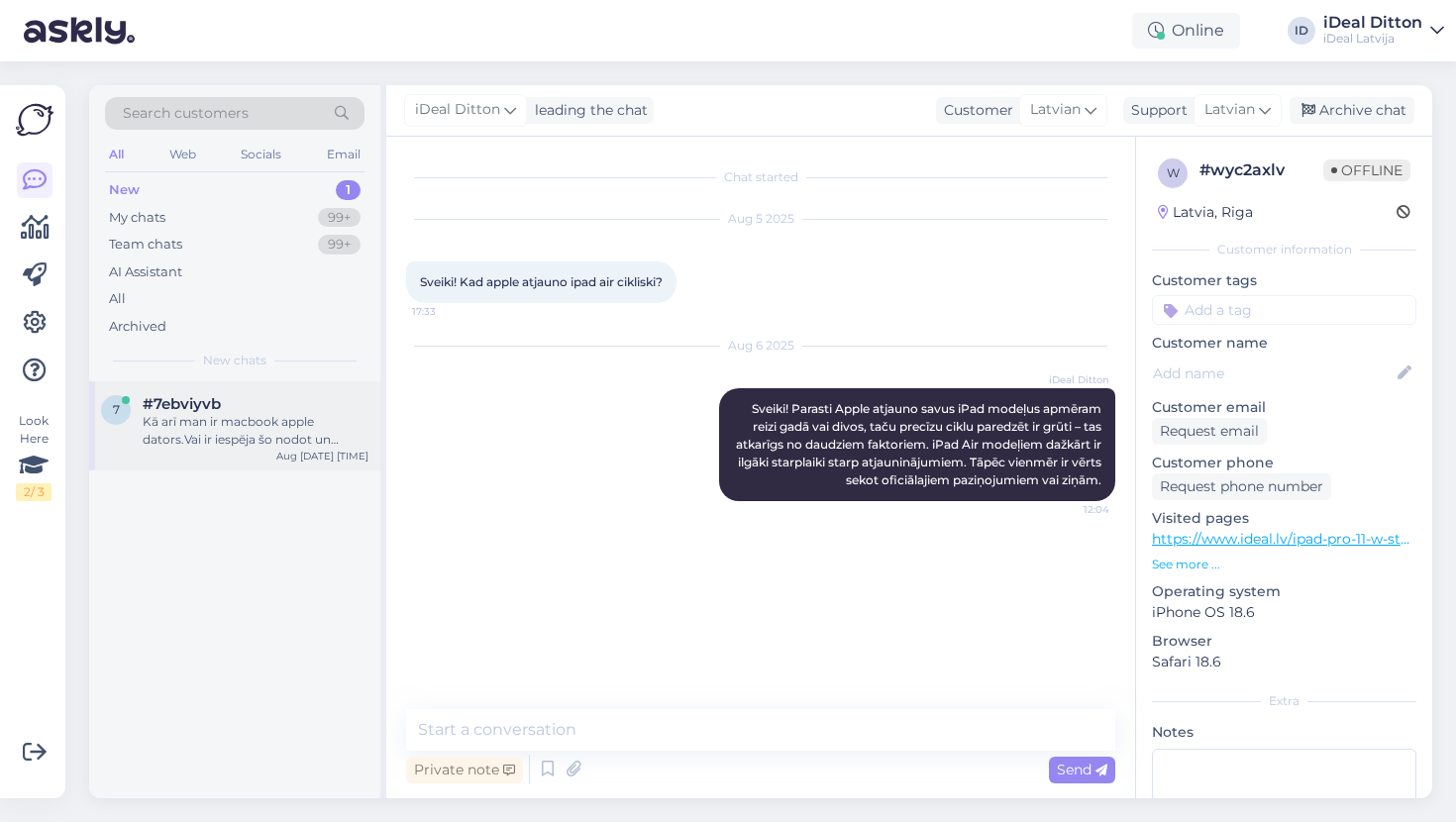 click on "#7ebviyvb" at bounding box center (256, 404) 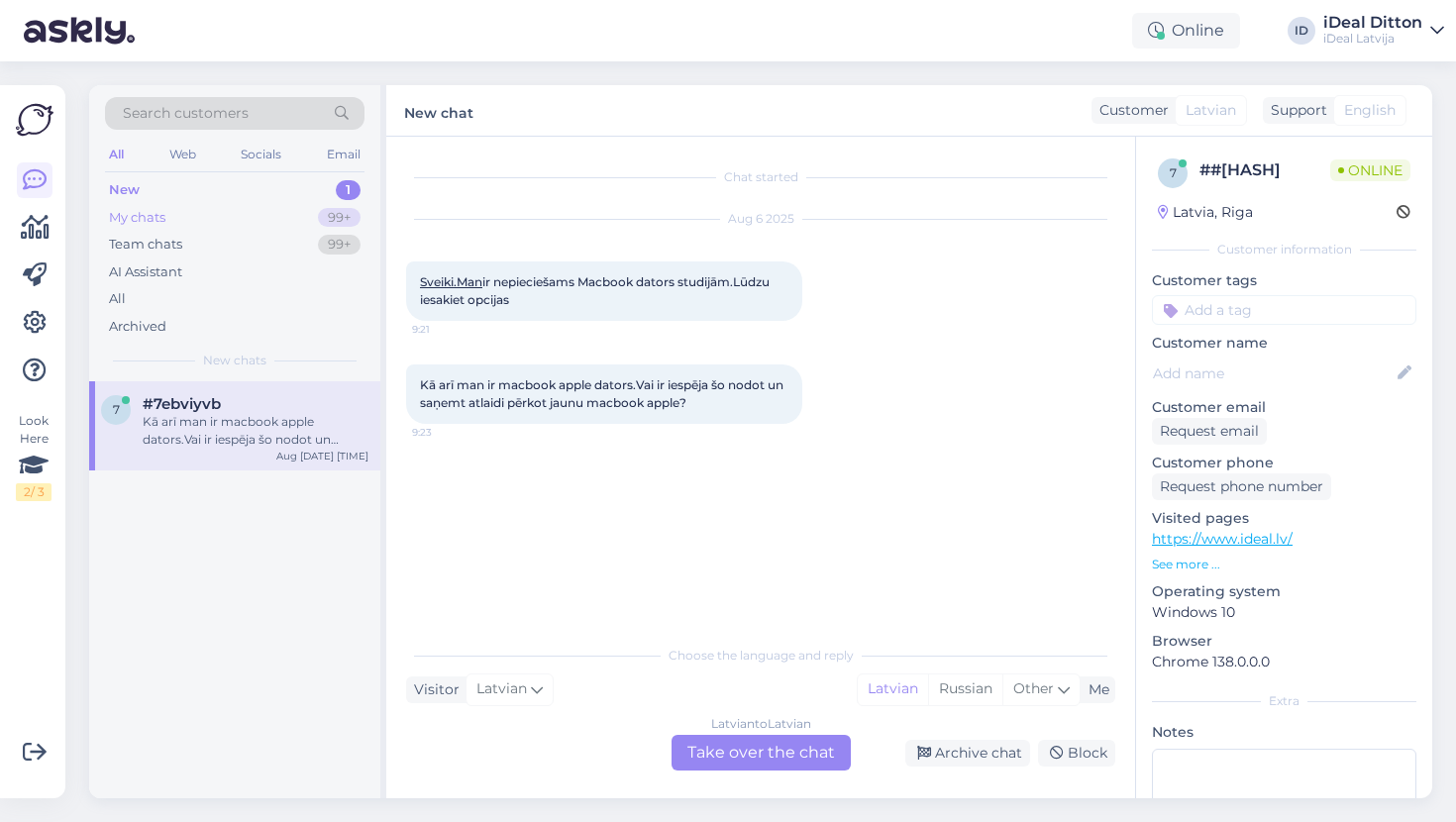 click on "My chats" at bounding box center [137, 218] 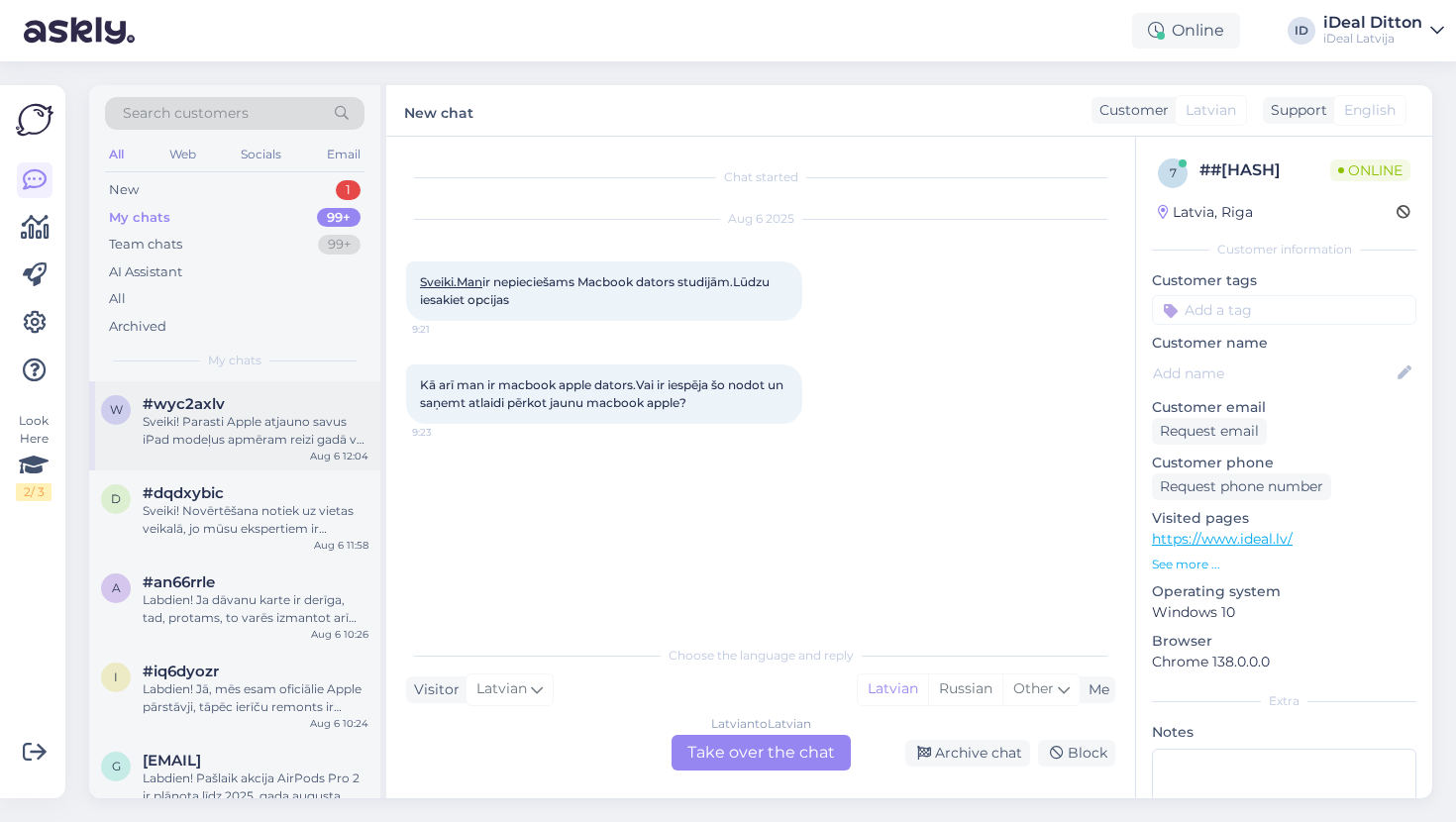 click on "Sveiki! Parasti Apple atjauno savus iPad modeļus apmēram reizi gadā vai divos, taču precīzu ciklu paredzēt ir grūti – tas atkarīgs no daudziem faktoriem. iPad Air modeļiem dažkārt ir ilgāki starplaiki starp atjauninājumiem. Tāpēc vienmēr ir vērts sekot oficiālajiem paziņojumiem vai ziņām." at bounding box center (256, 431) 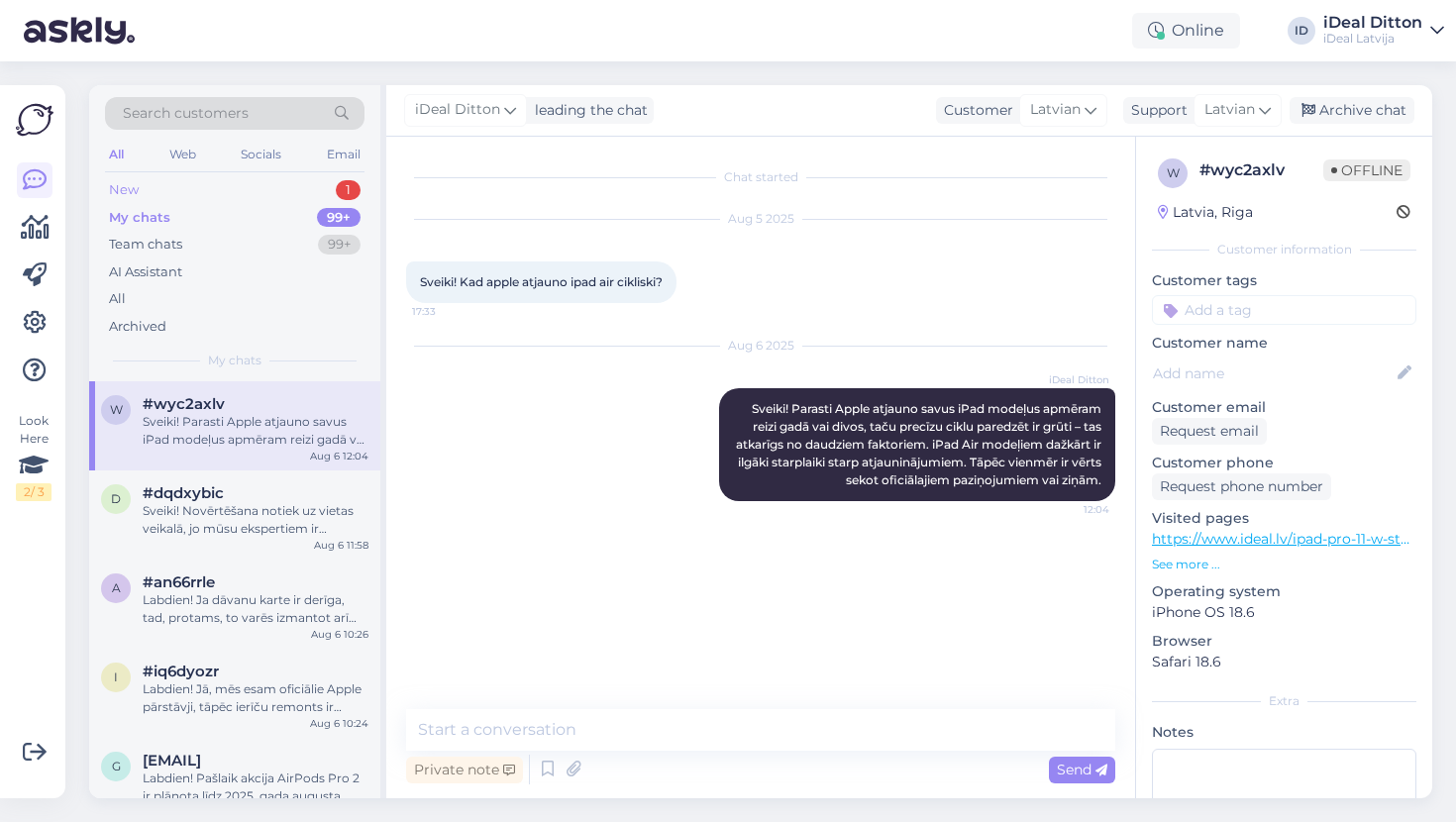 click on "New 1" at bounding box center [235, 190] 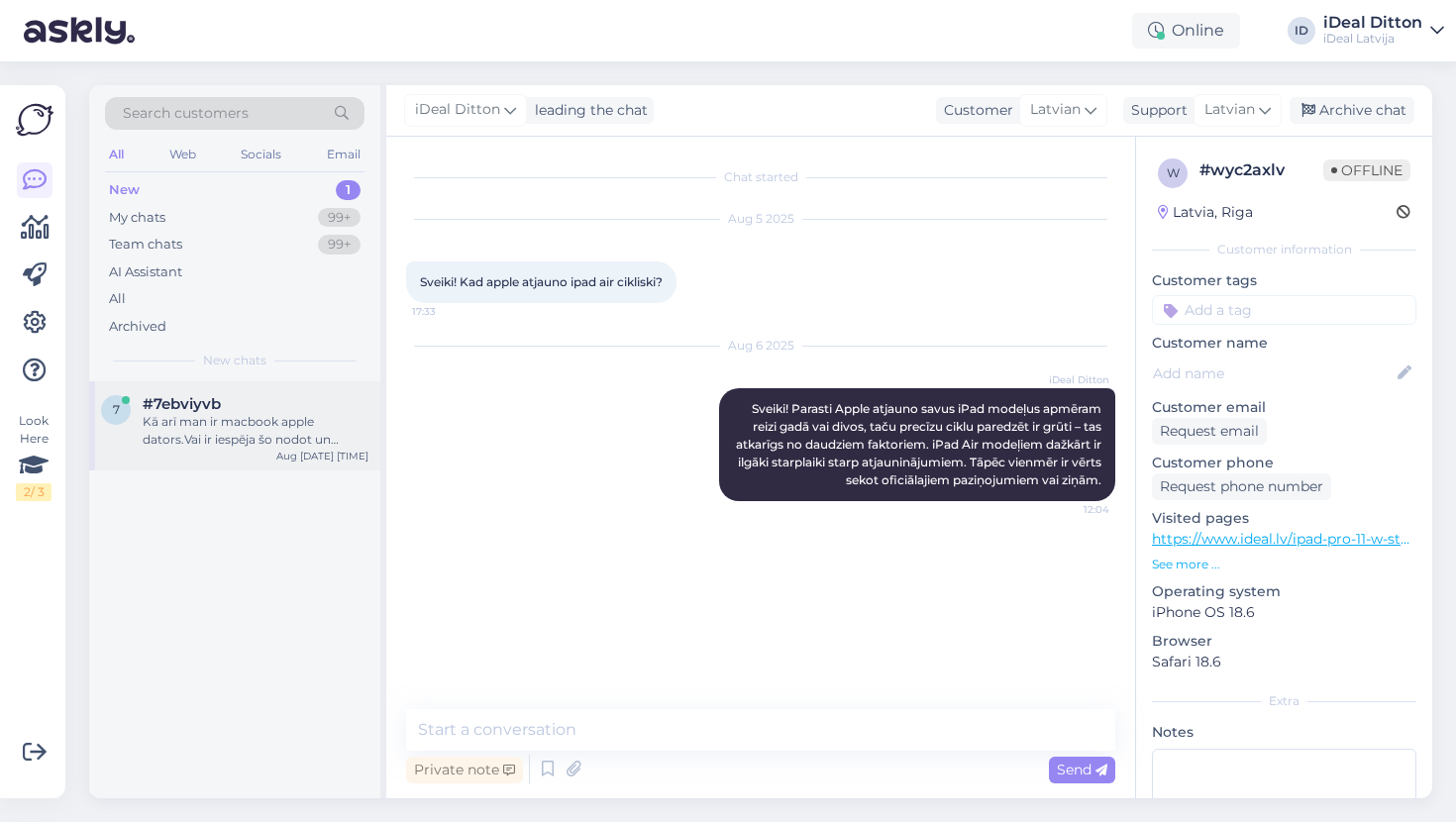click on "#7ebviyvb" at bounding box center [256, 404] 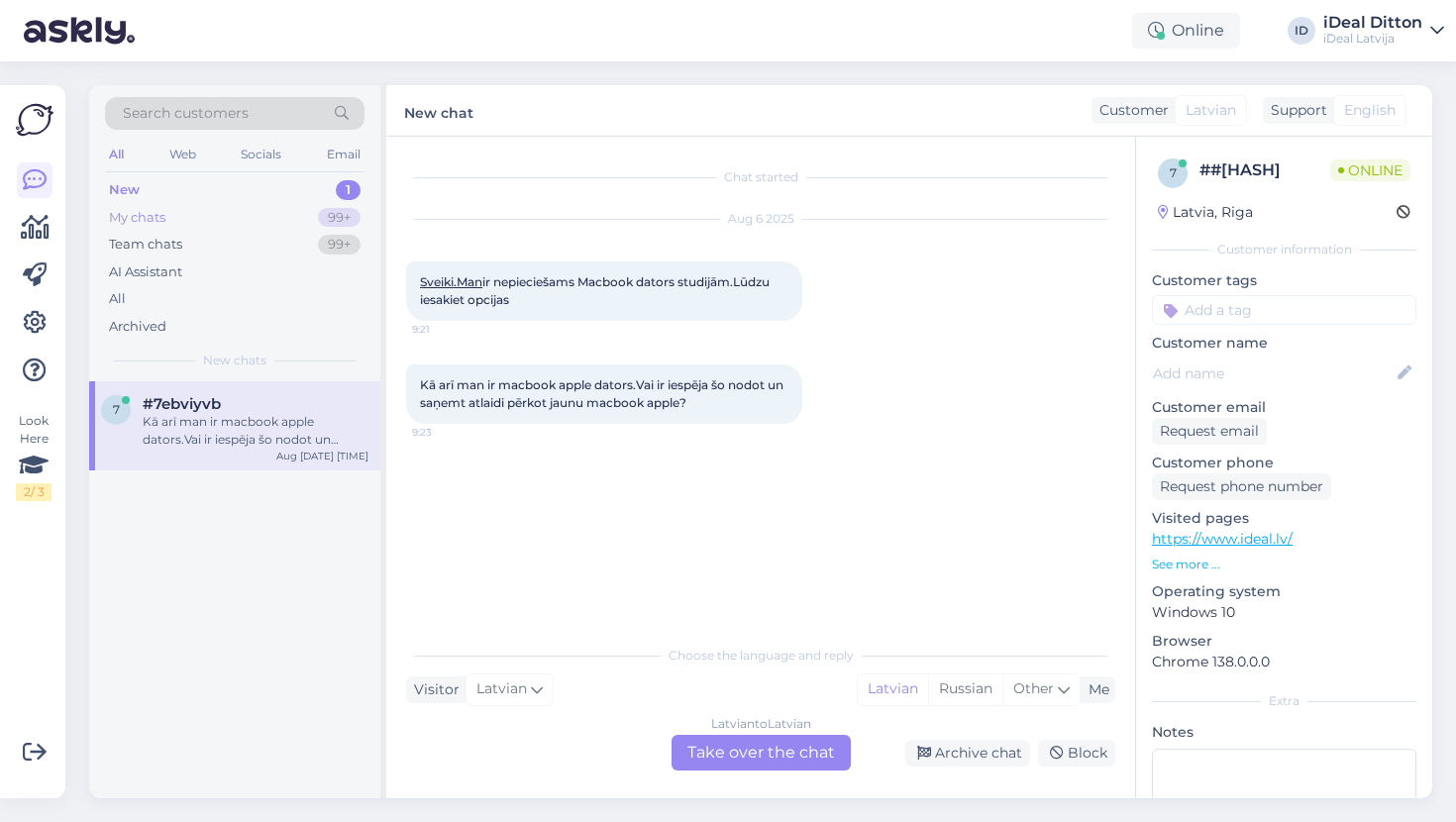 click on "My chats" at bounding box center (137, 218) 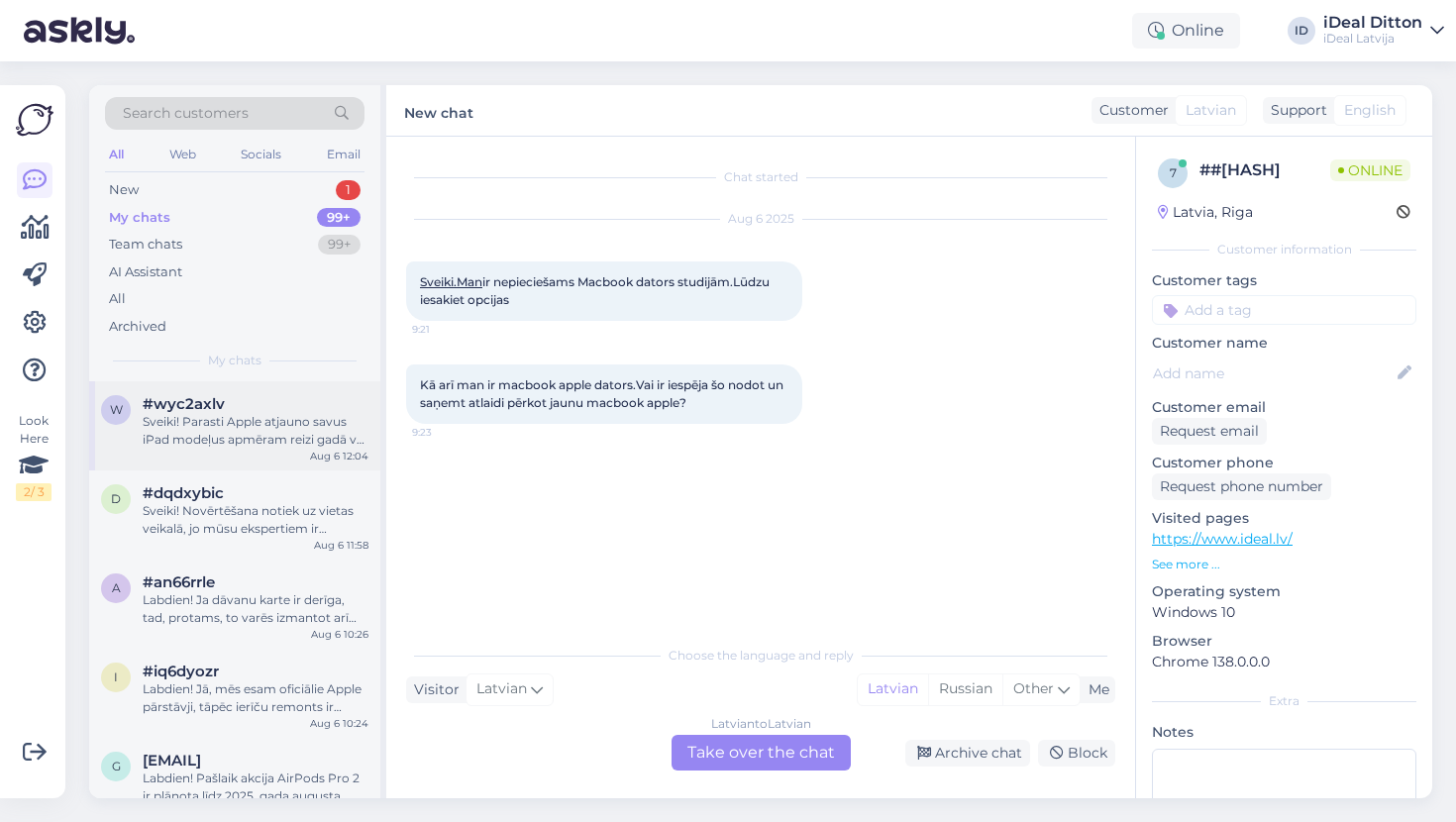 click on "Sveiki! Parasti Apple atjauno savus iPad modeļus apmēram reizi gadā vai divos, taču precīzu ciklu paredzēt ir grūti – tas atkarīgs no daudziem faktoriem. iPad Air modeļiem dažkārt ir ilgāki starplaiki starp atjauninājumiem. Tāpēc vienmēr ir vērts sekot oficiālajiem paziņojumiem vai ziņām." at bounding box center [256, 431] 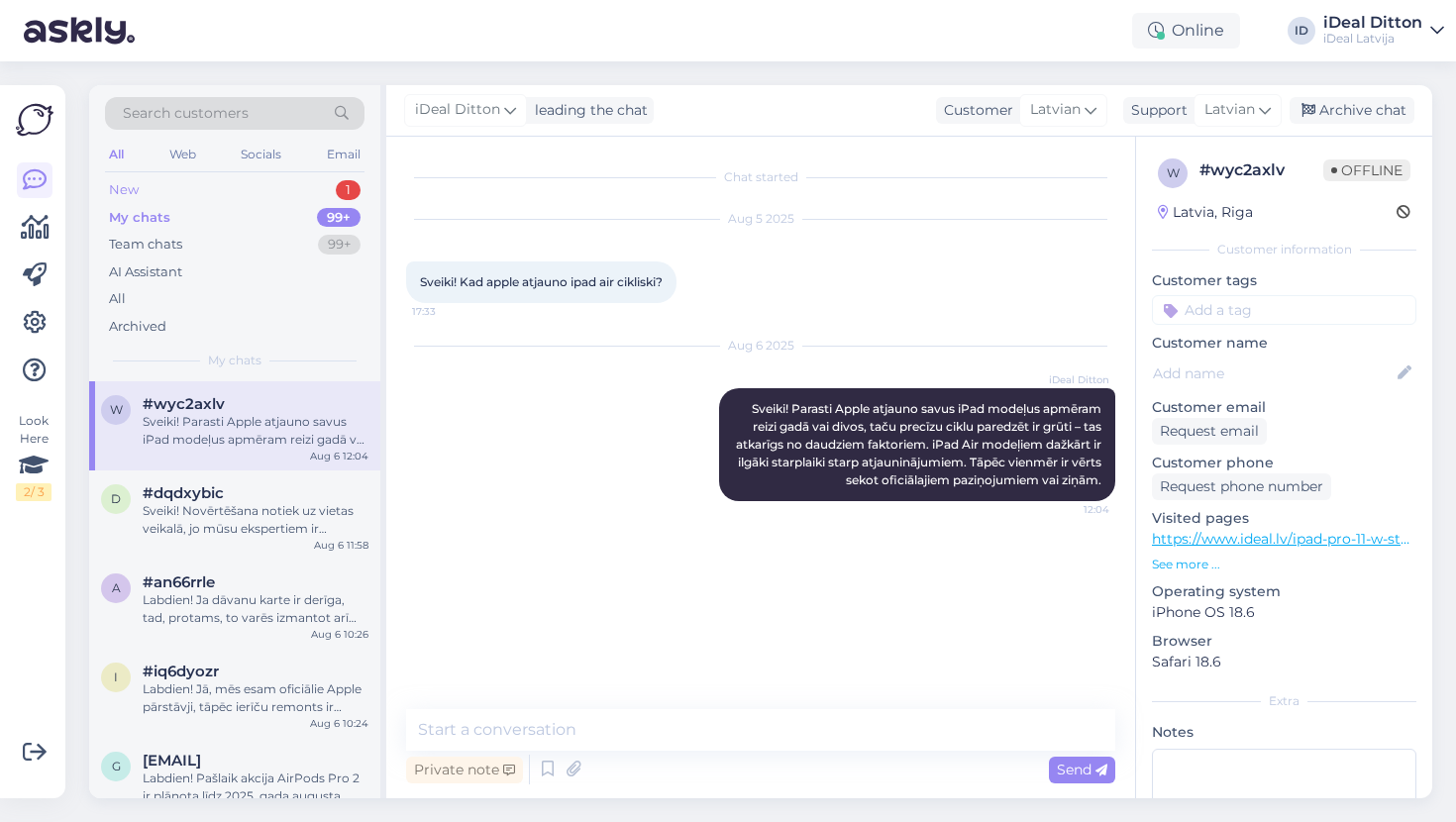 click on "New 1" at bounding box center [235, 190] 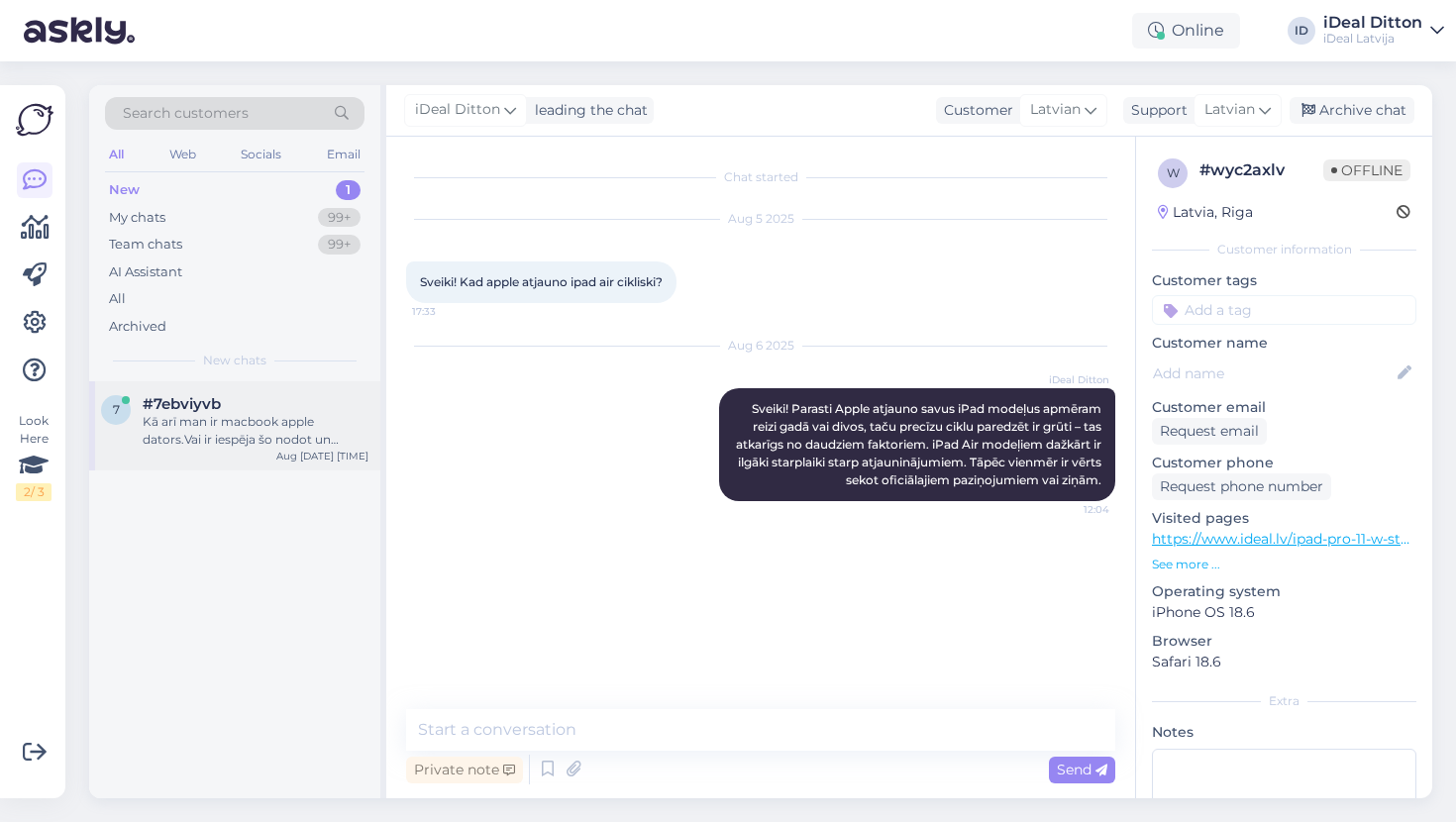 click on "#7ebviyvb" at bounding box center (256, 404) 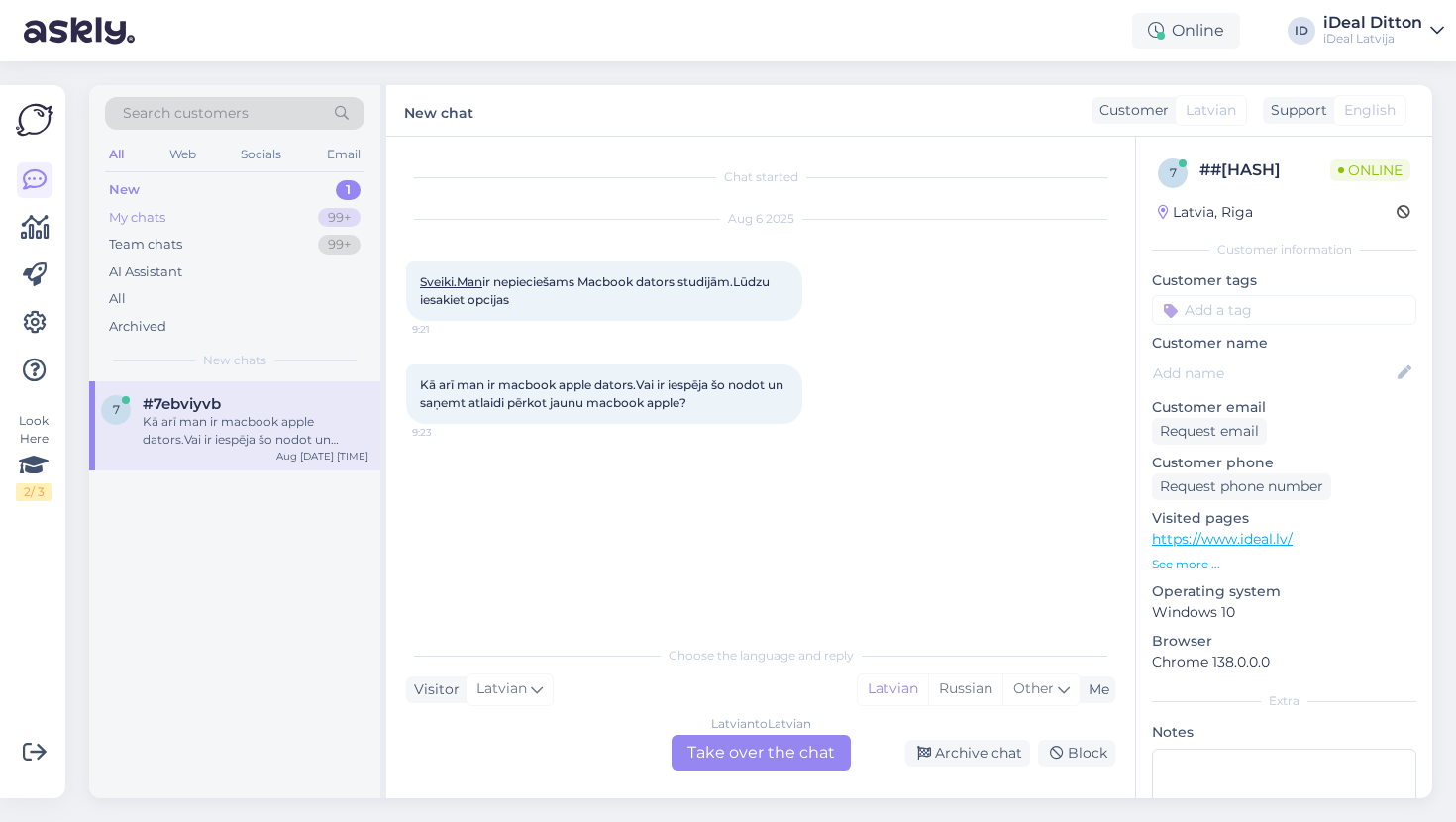 click on "My chats" at bounding box center (137, 218) 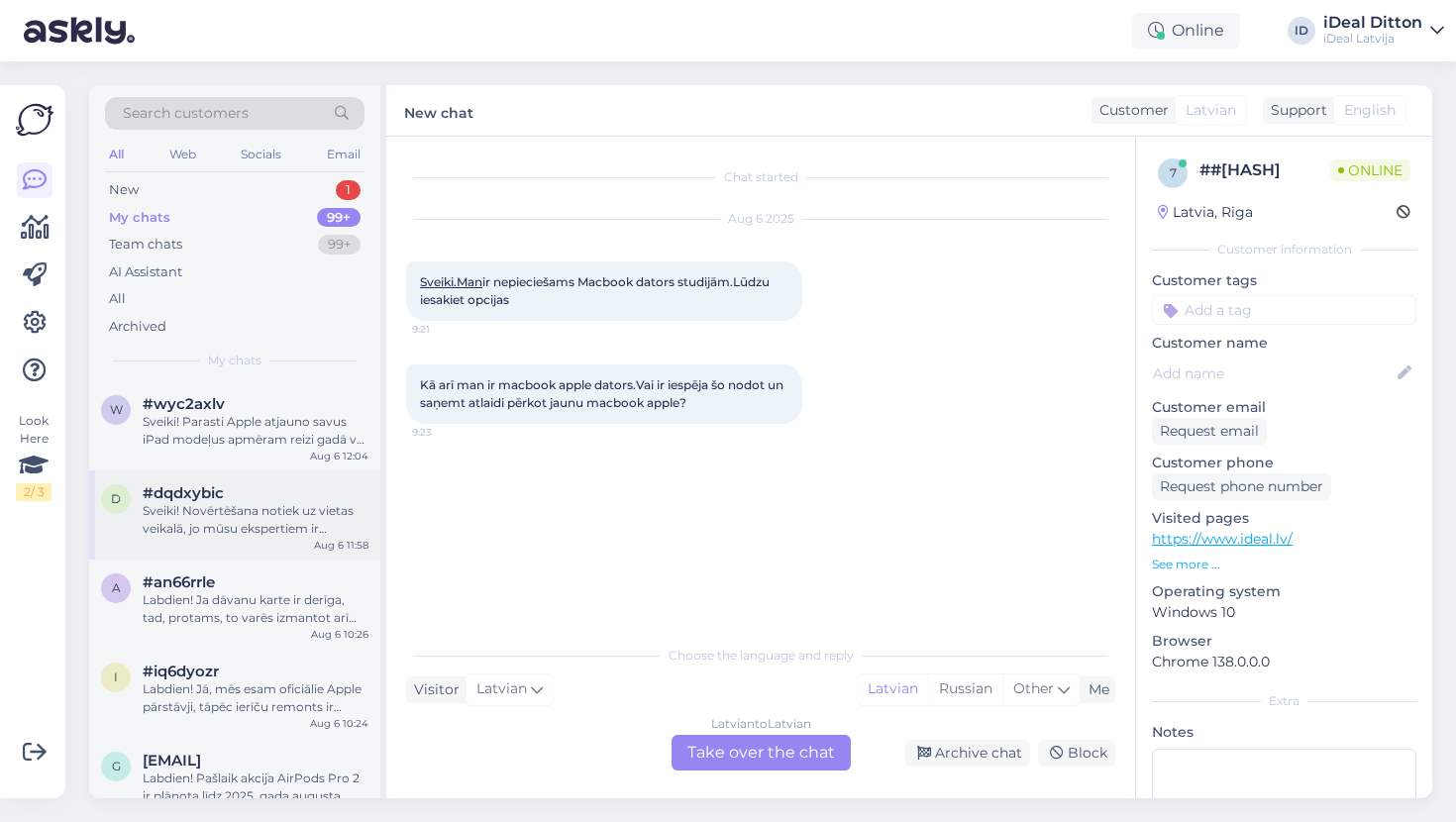 click on "Sveiki!
Novērtēšana notiek uz vietas veikalā, jo mūsu ekspertiem ir nepieciešams Jūsu ierīci novērtēt. Tikai pēc novērtēšanas Jūs saņemsiet konkrētu summu, ko varat saņemt kā atlaidi jaunās ierīces iegādei!" at bounding box center [256, 520] 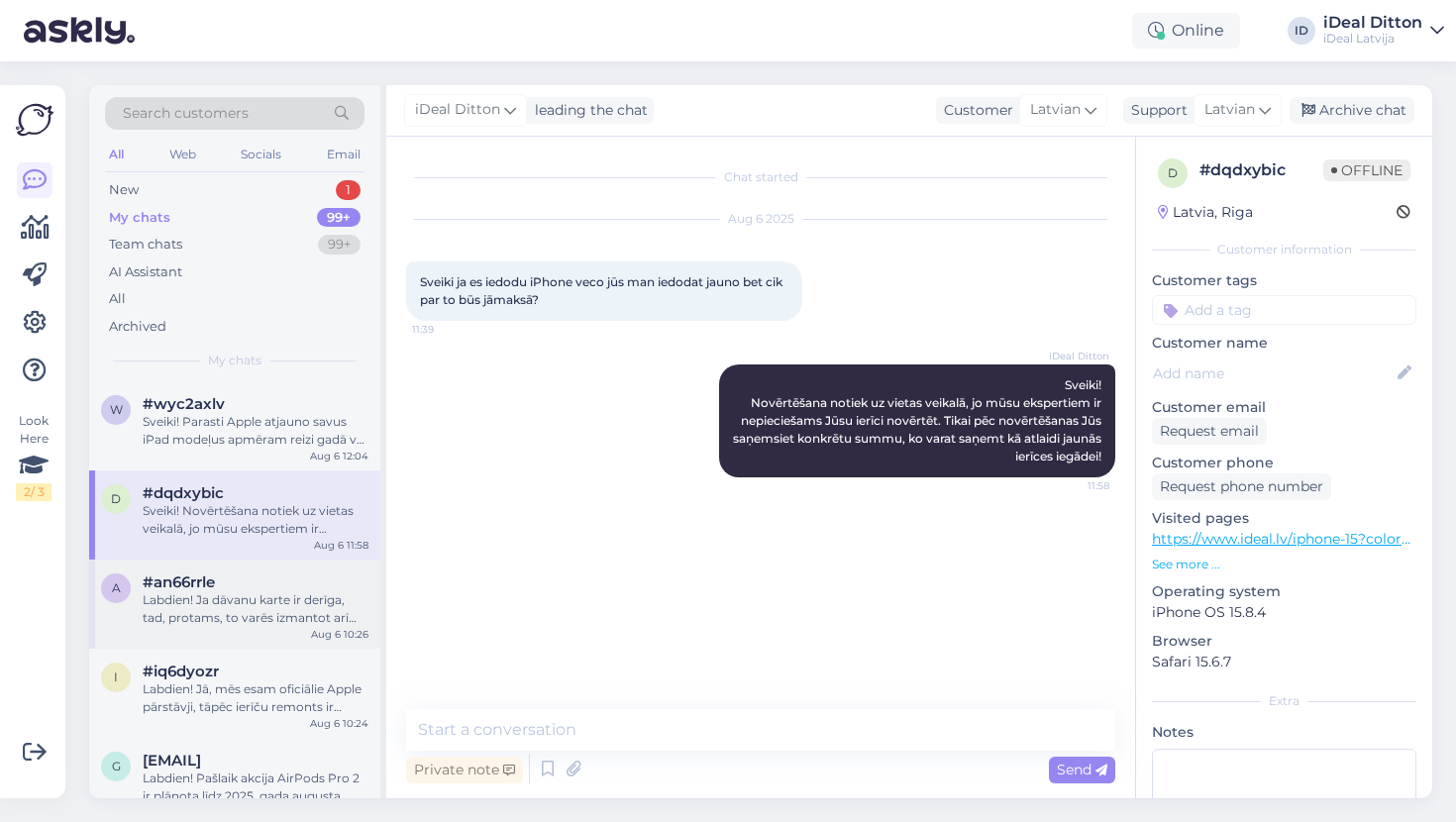 click on "#an66rrle" at bounding box center (178, 582) 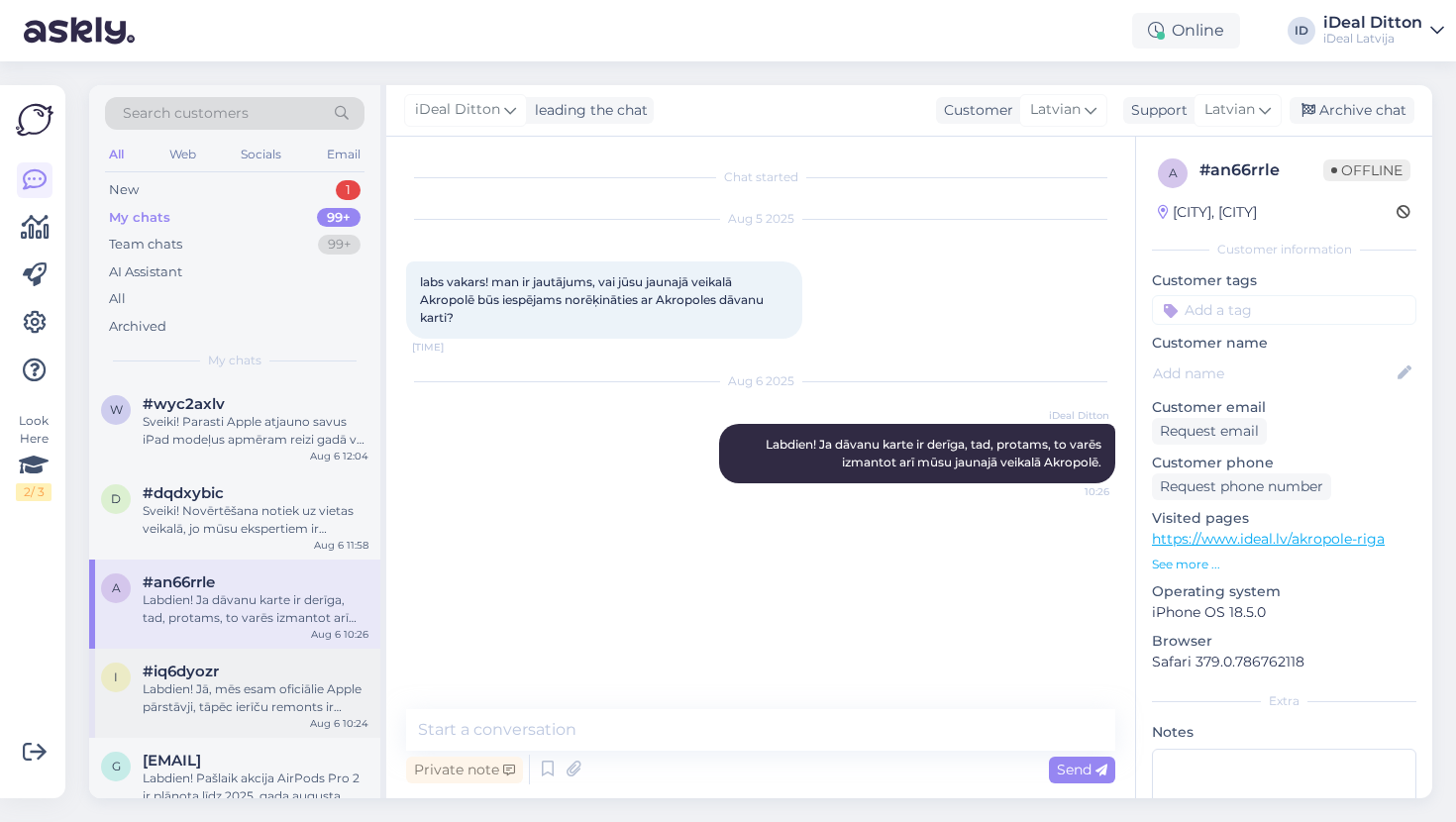 click on "Labdien! Jā, mēs esam oficiālie Apple pārstāvji, tāpēc ierīču remonts ir pilnībā sertificēts. Akumulatora nomaiņa maksā 89 eiro. Jaunajam akumulatoram tiek piešķirta 3 mēnešu garantija.
Par izpildes laiku – tas ir atkarīgs no tā, kur plānojat nodot ierīci: Rīgā vai Daugavpilī. Iepriekš vienojoties par datumu un laiku servisā Rīgā, akumulatora nomaiņu varam veikt maksimāli ātri Jums ērtā laikā.
Lūk, saite pierakstam: [URL] [MONTH] [DAY] [TIME]" at bounding box center [235, 693] 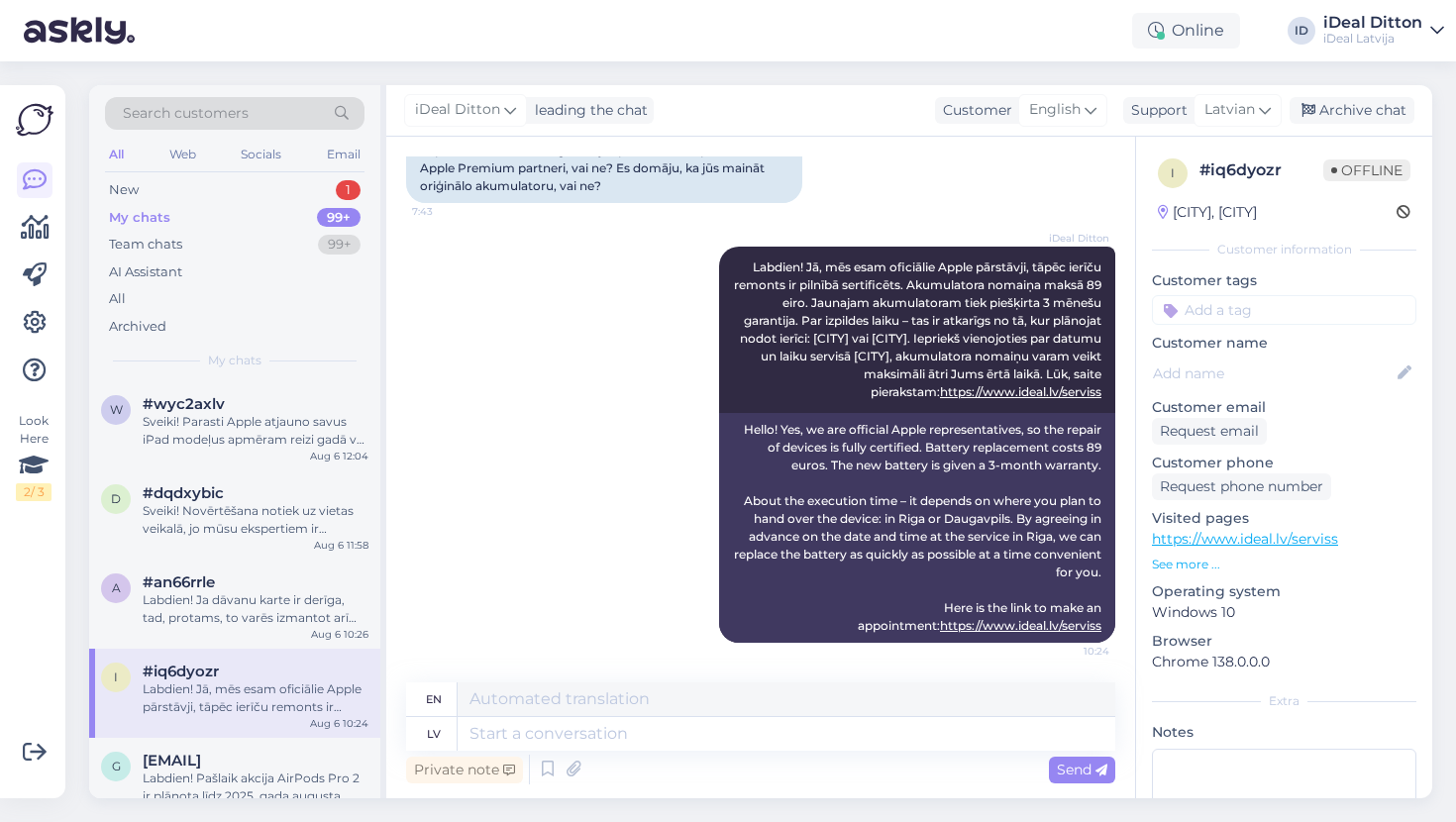 scroll, scrollTop: 0, scrollLeft: 0, axis: both 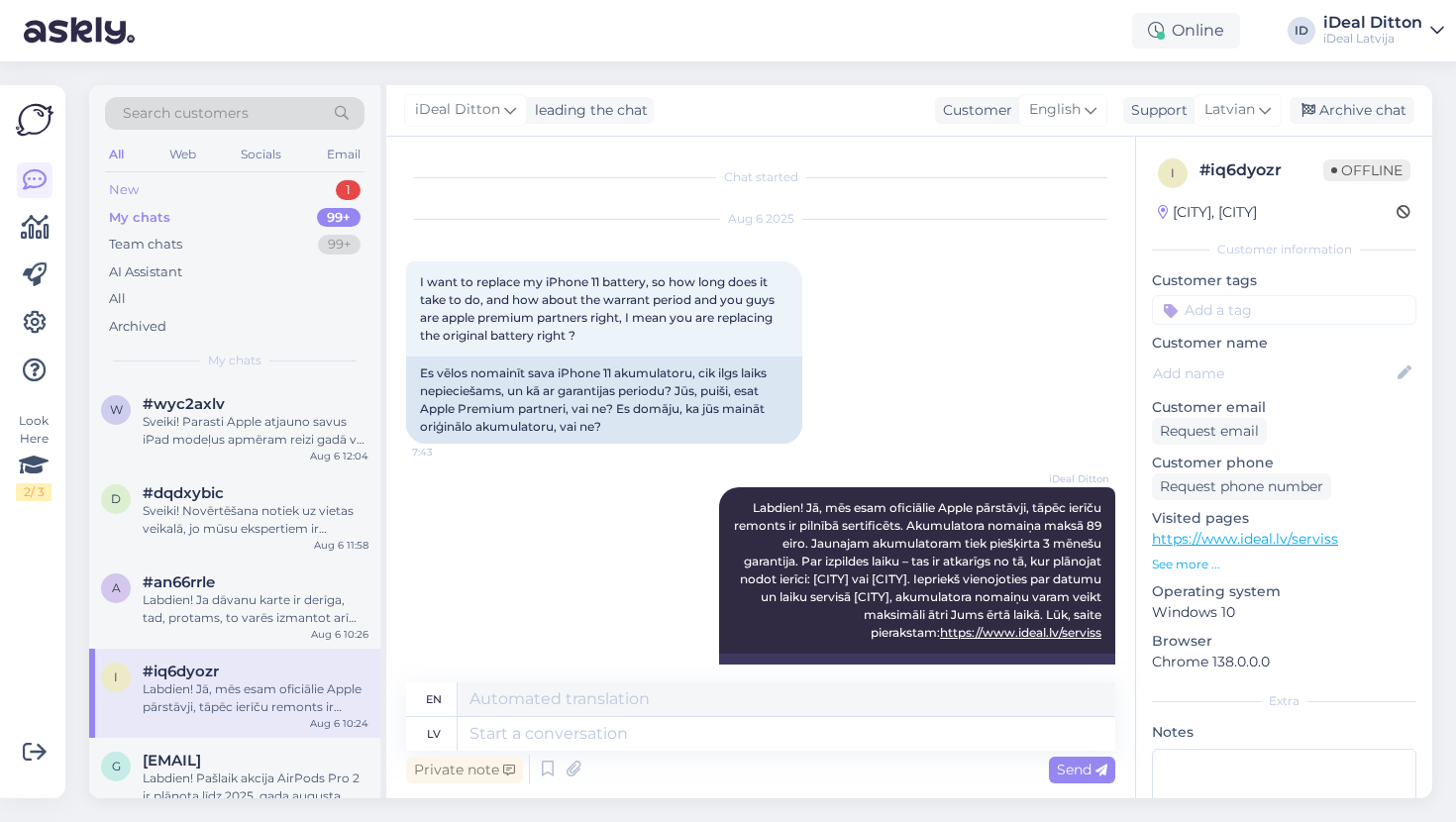 click on "New 1" at bounding box center (235, 190) 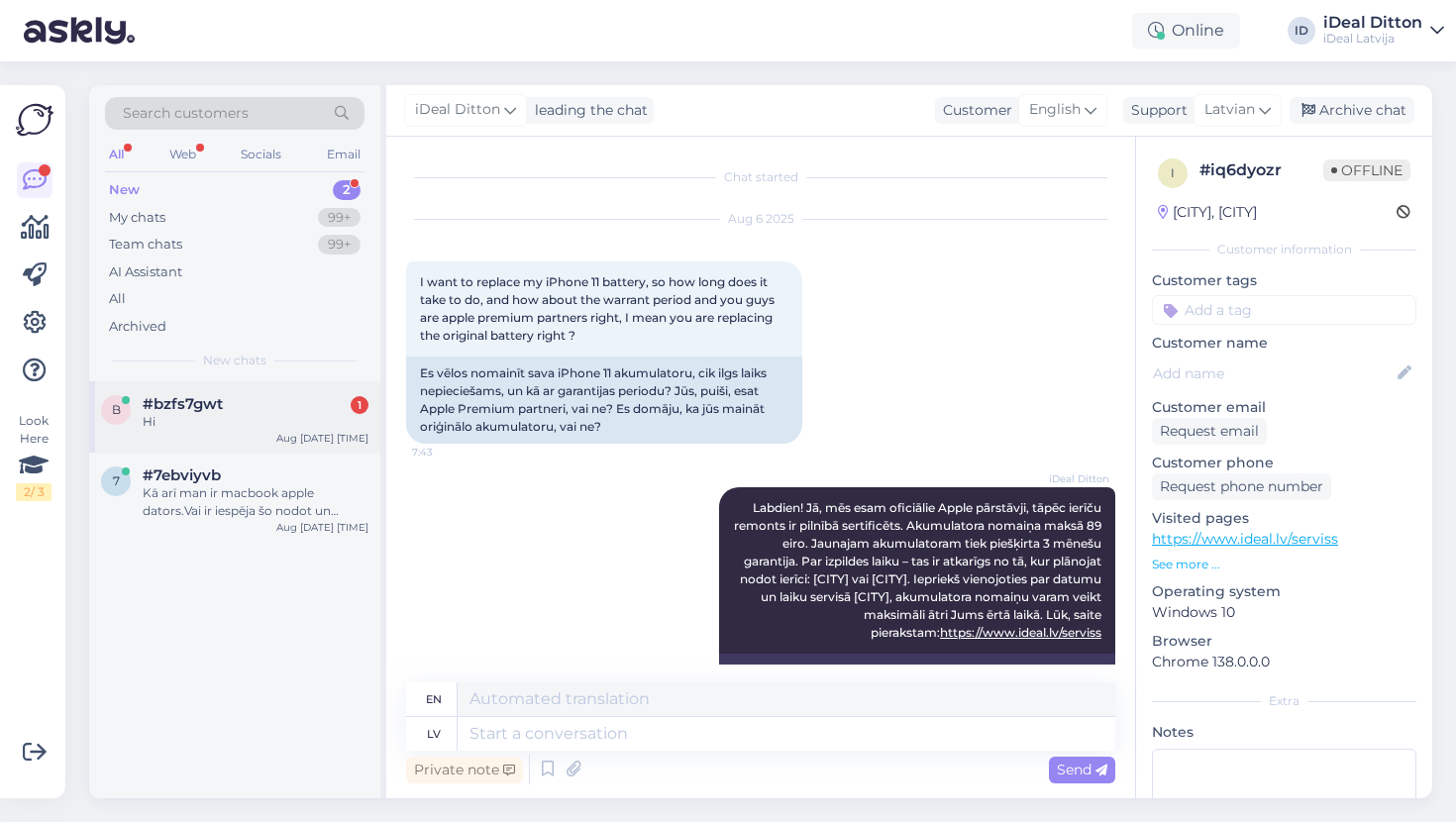 click on "Hi" at bounding box center (256, 422) 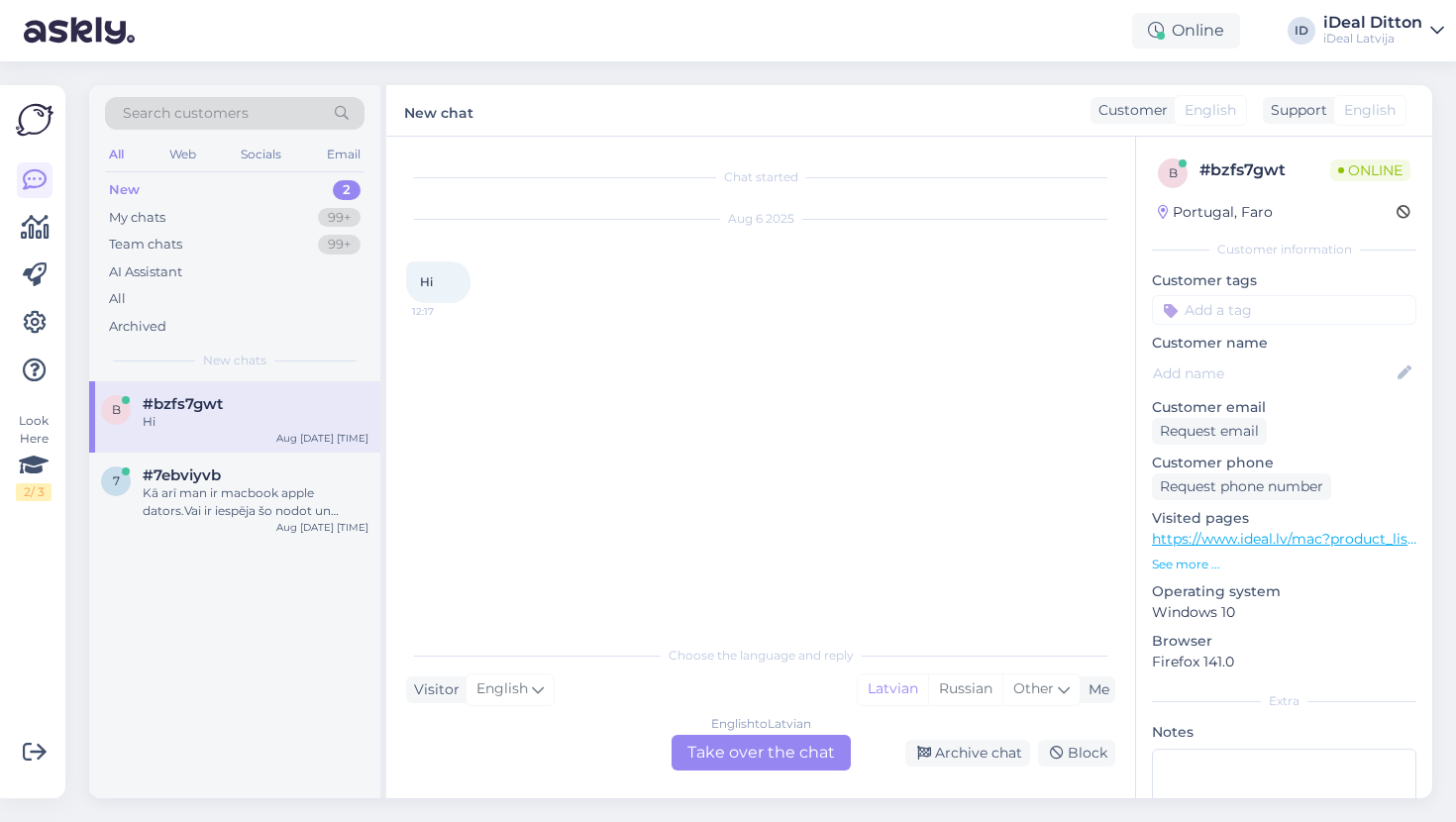 click on "English to Latvian Take over the chat" at bounding box center [761, 753] 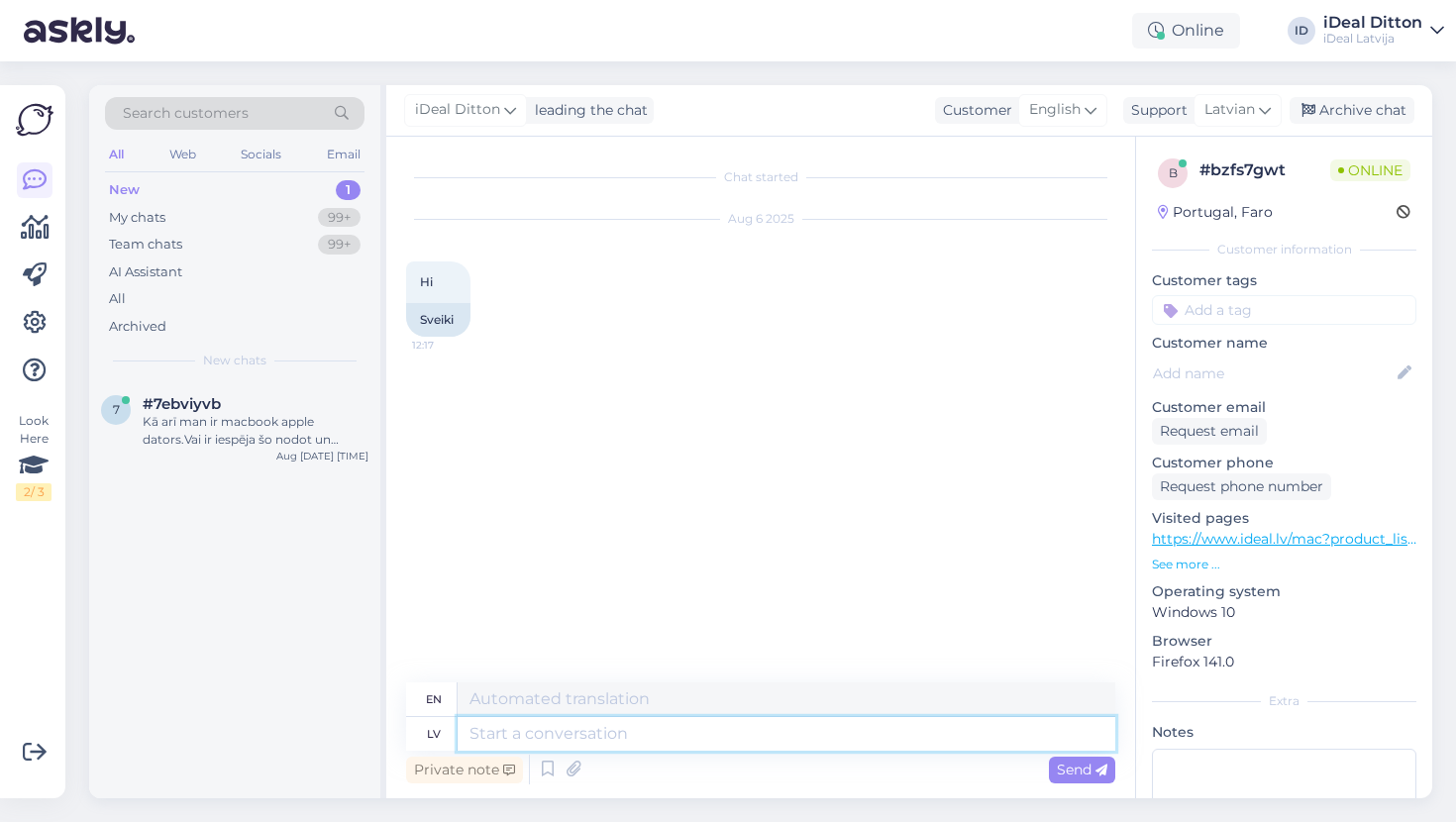 click at bounding box center [786, 734] 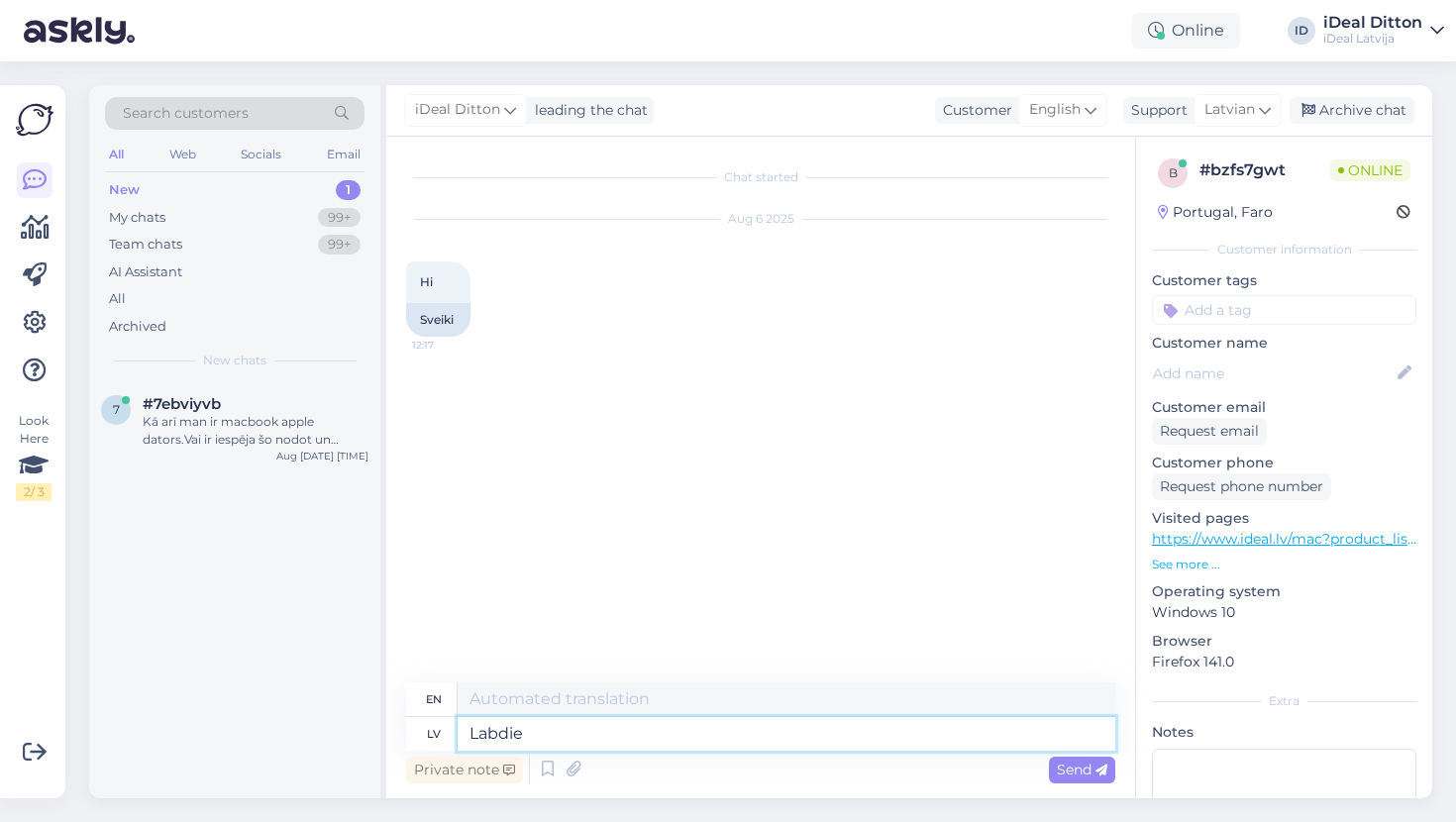 type on "Labdien" 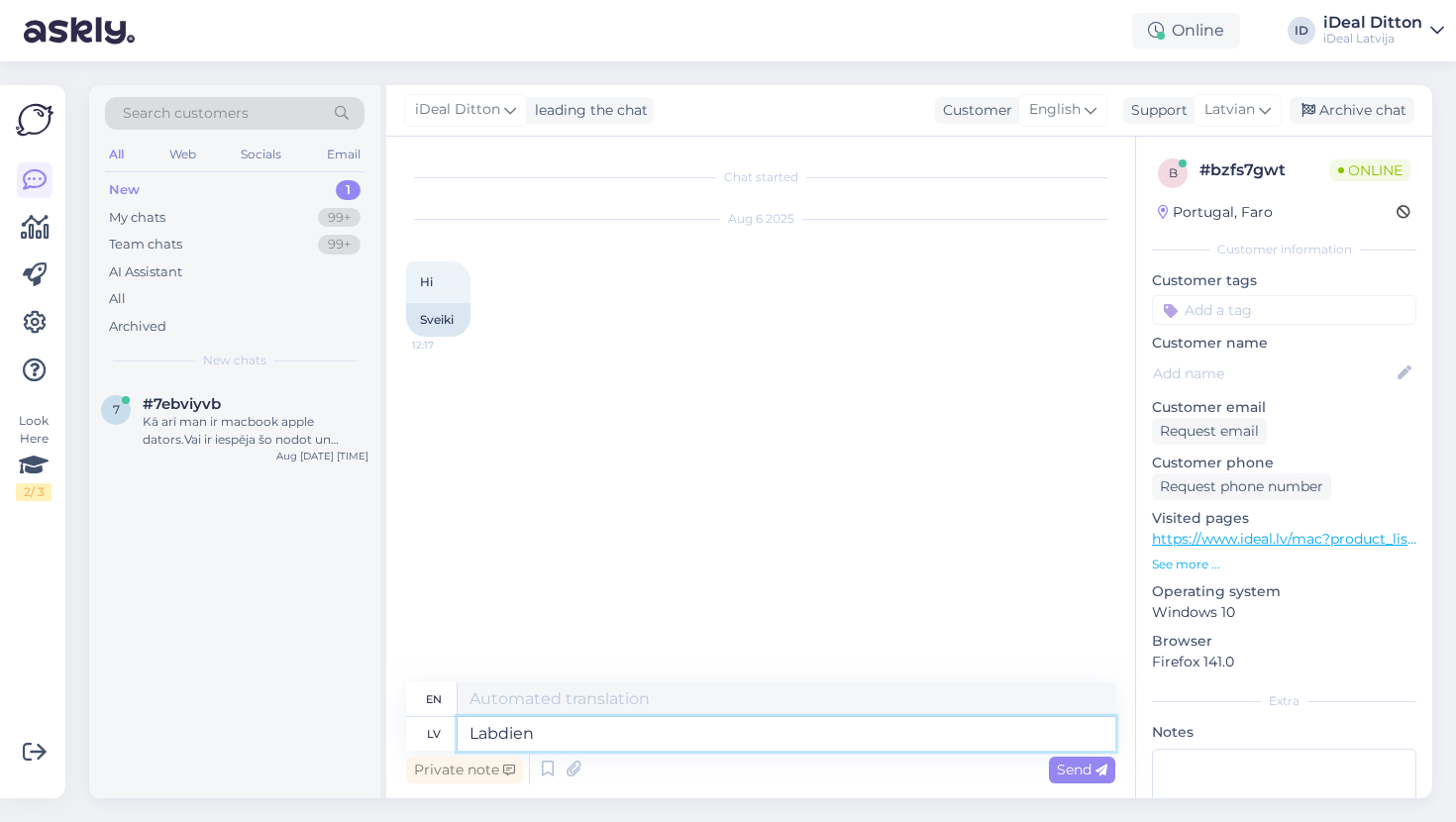 type on "Hello" 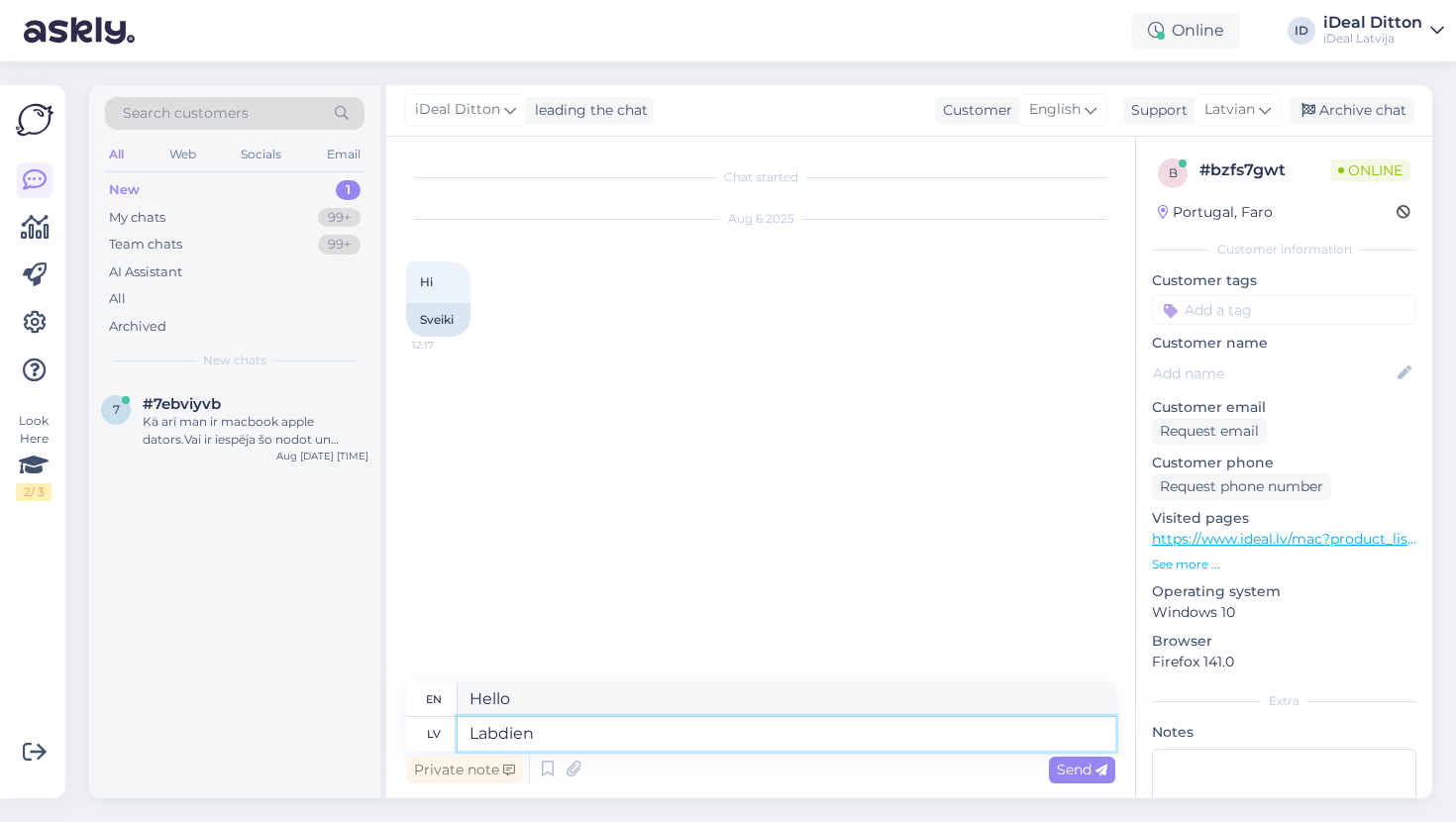 type on "Labdien." 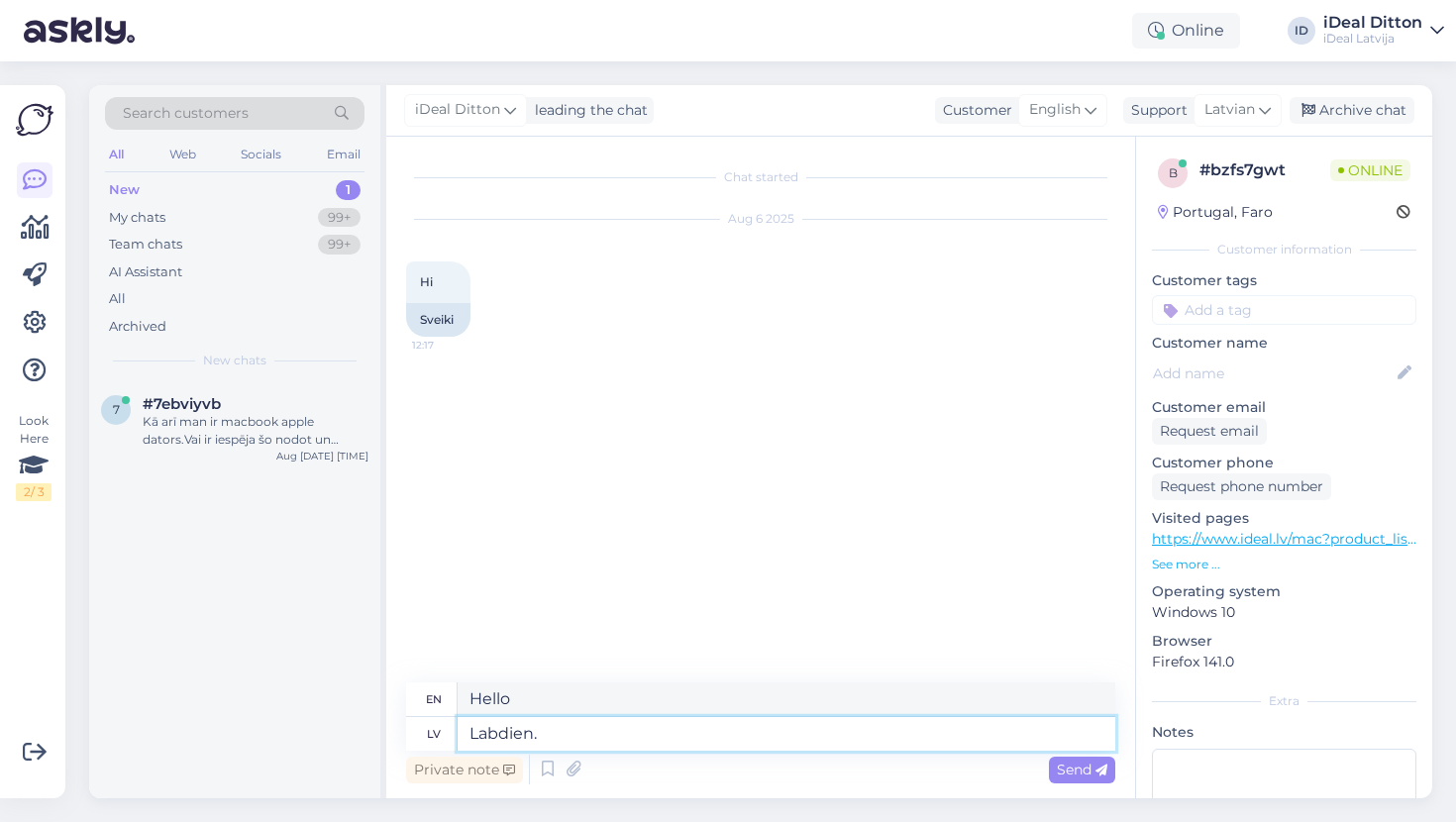type on "Hello." 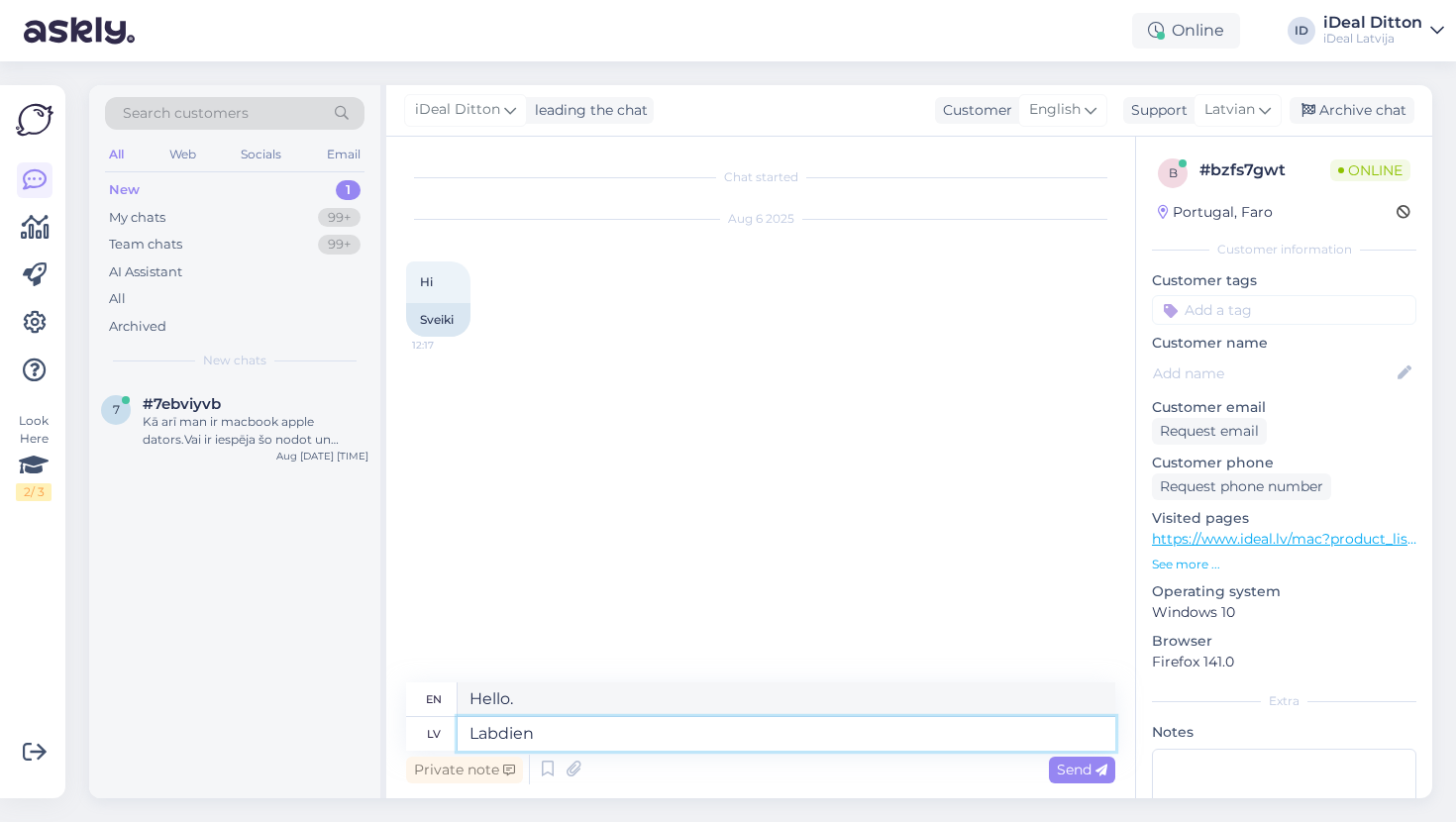 type on "Labdien" 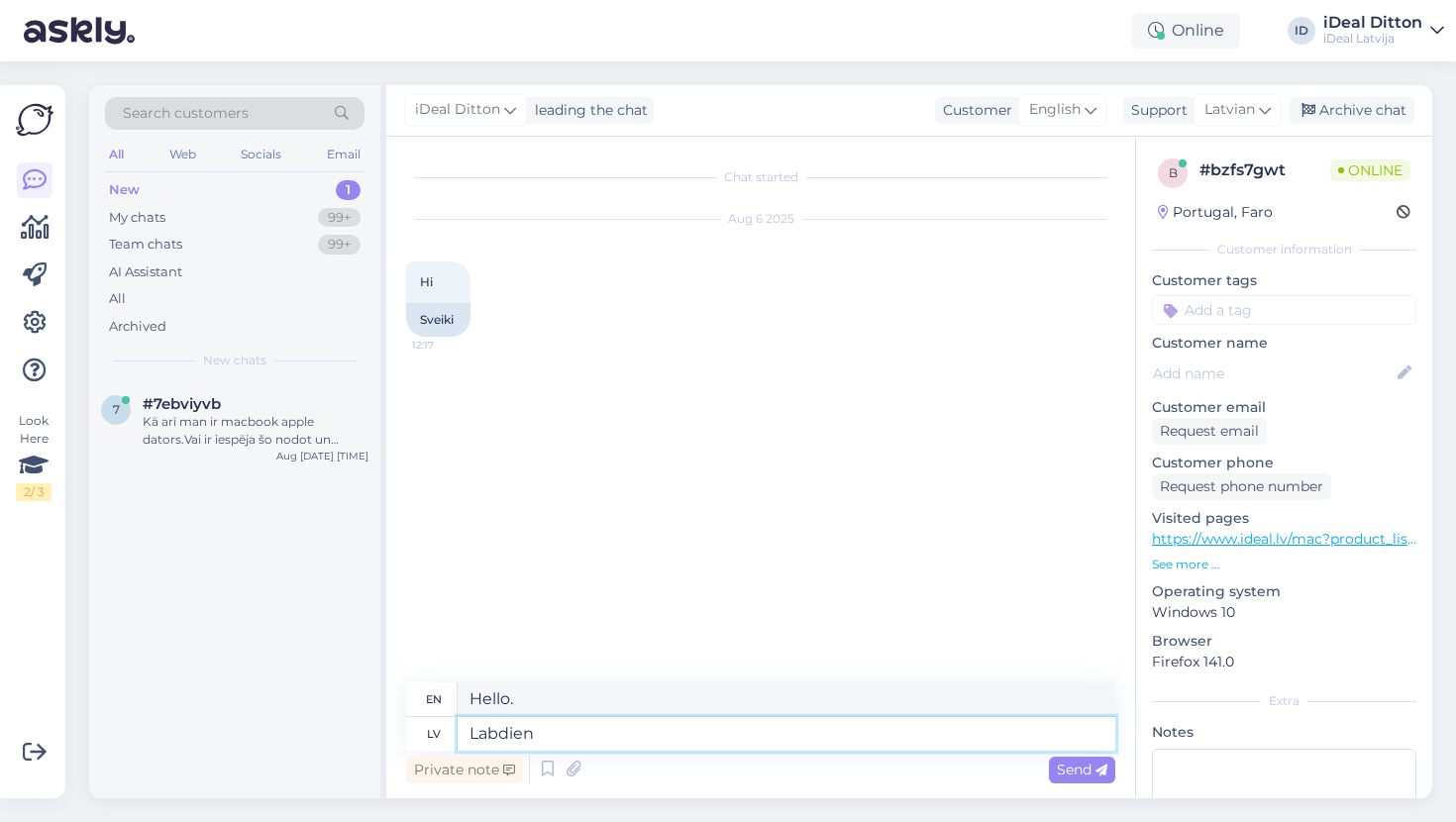 type on "Hello" 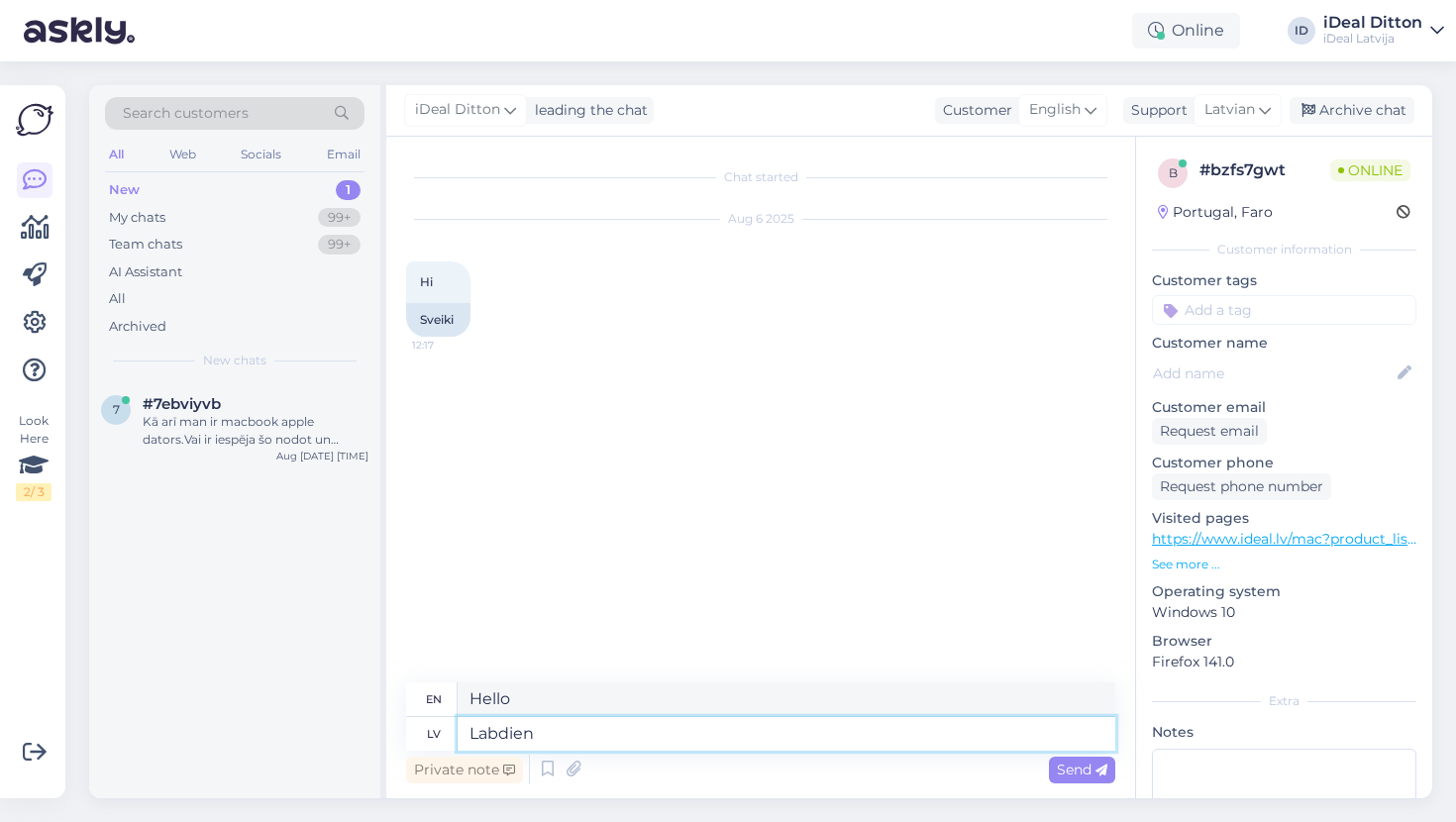 type on "Labdien." 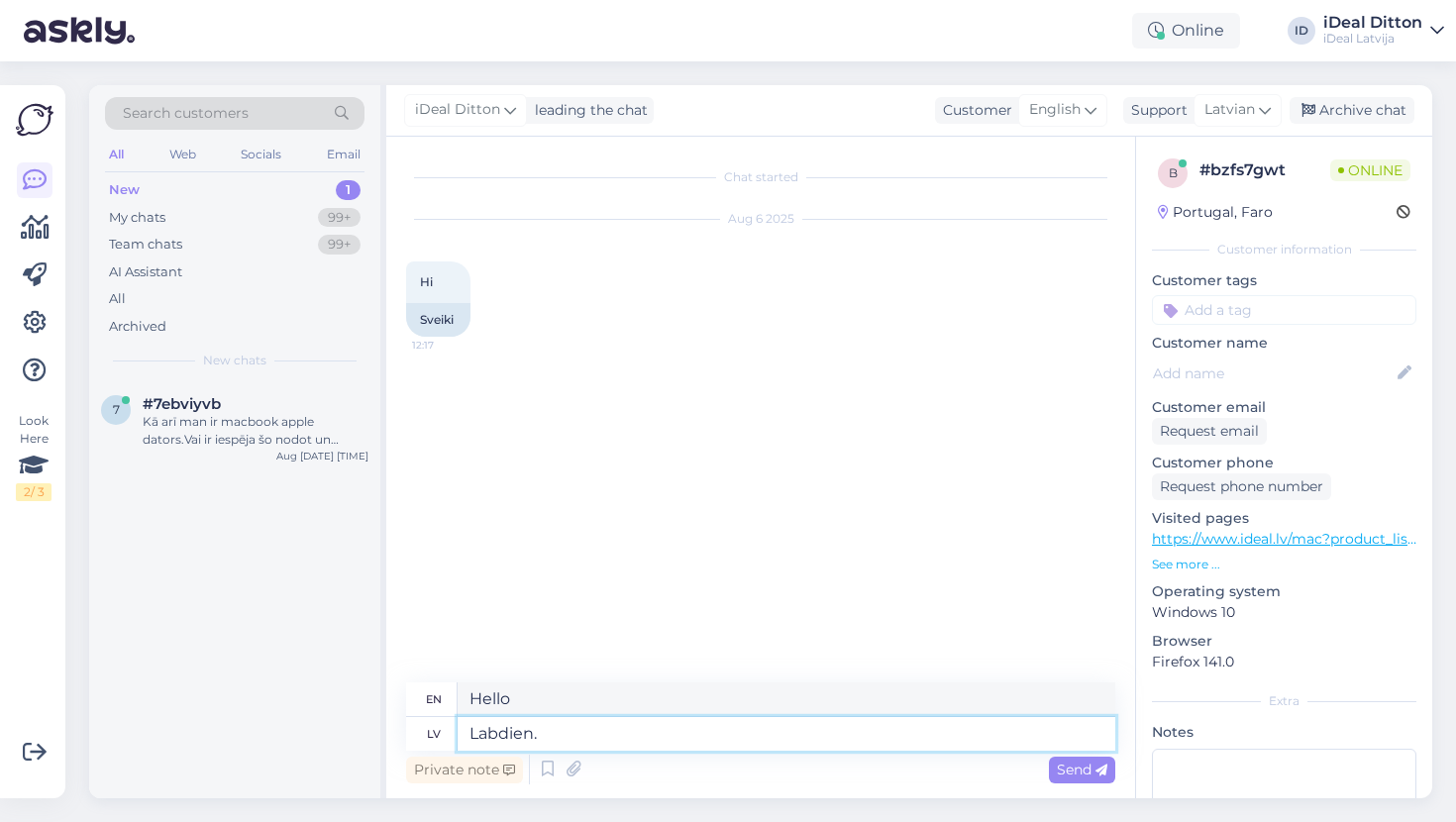 type on "Hello." 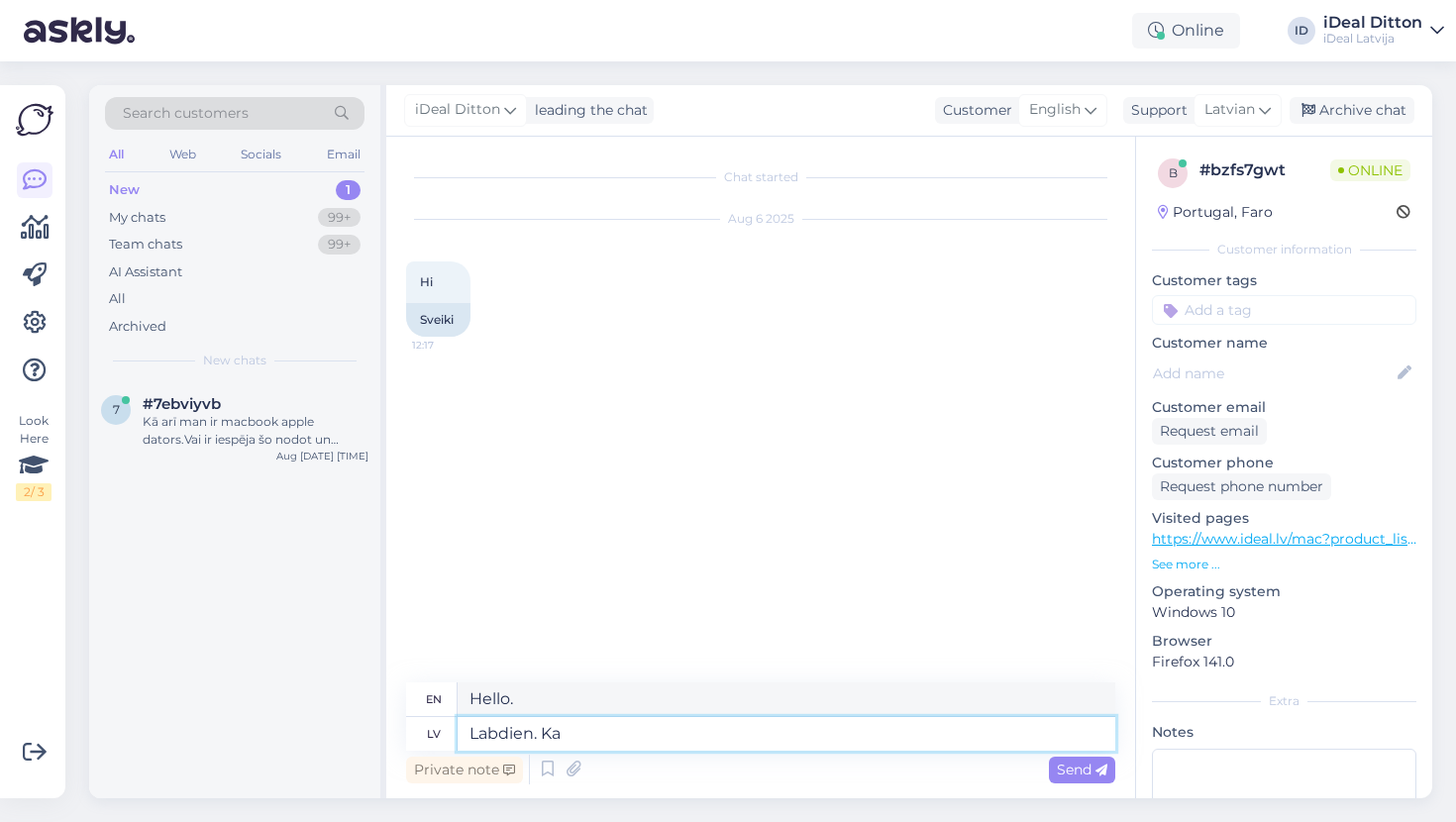 type on "Labdien. Ka" 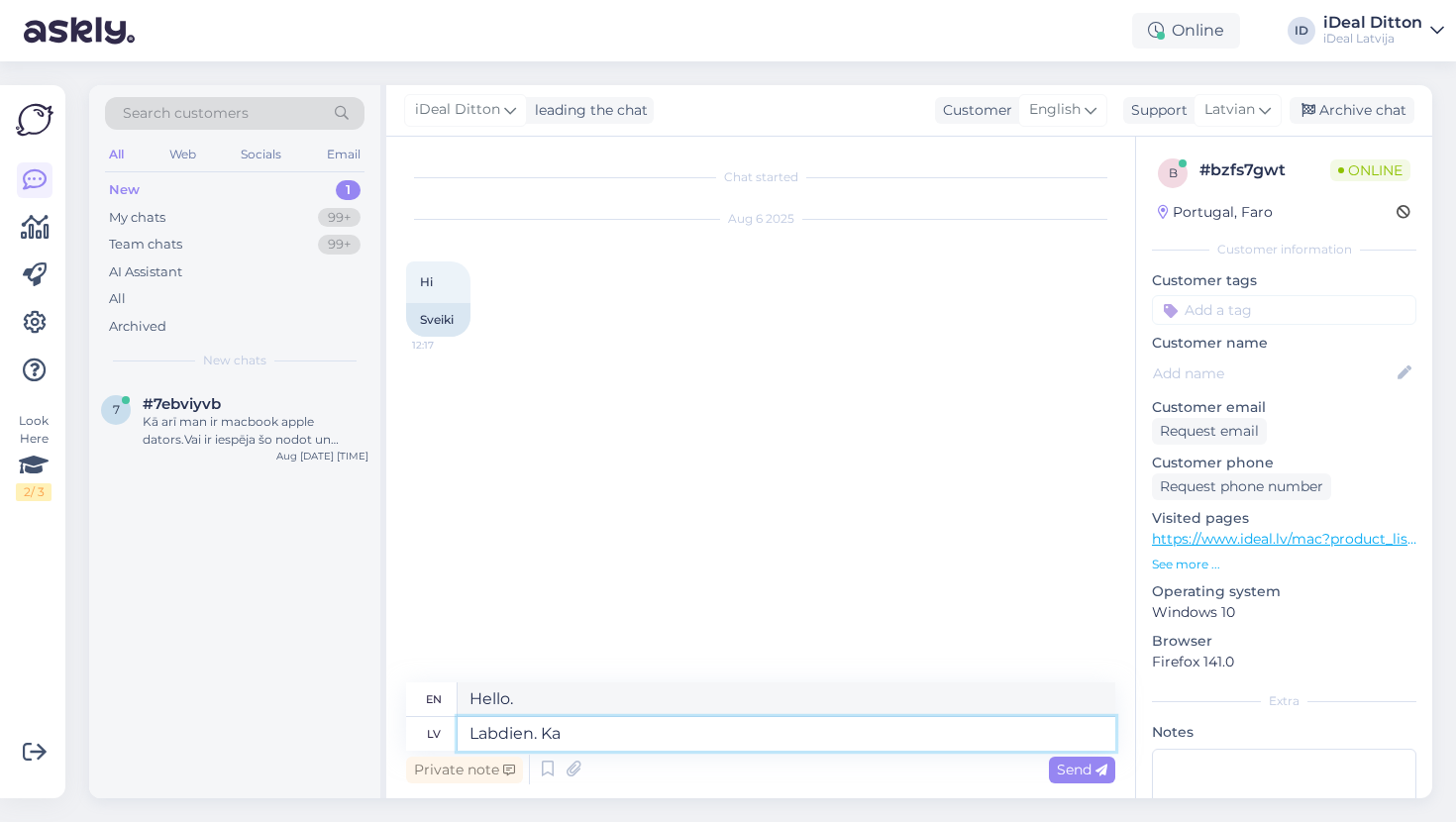 type on "Hello. That" 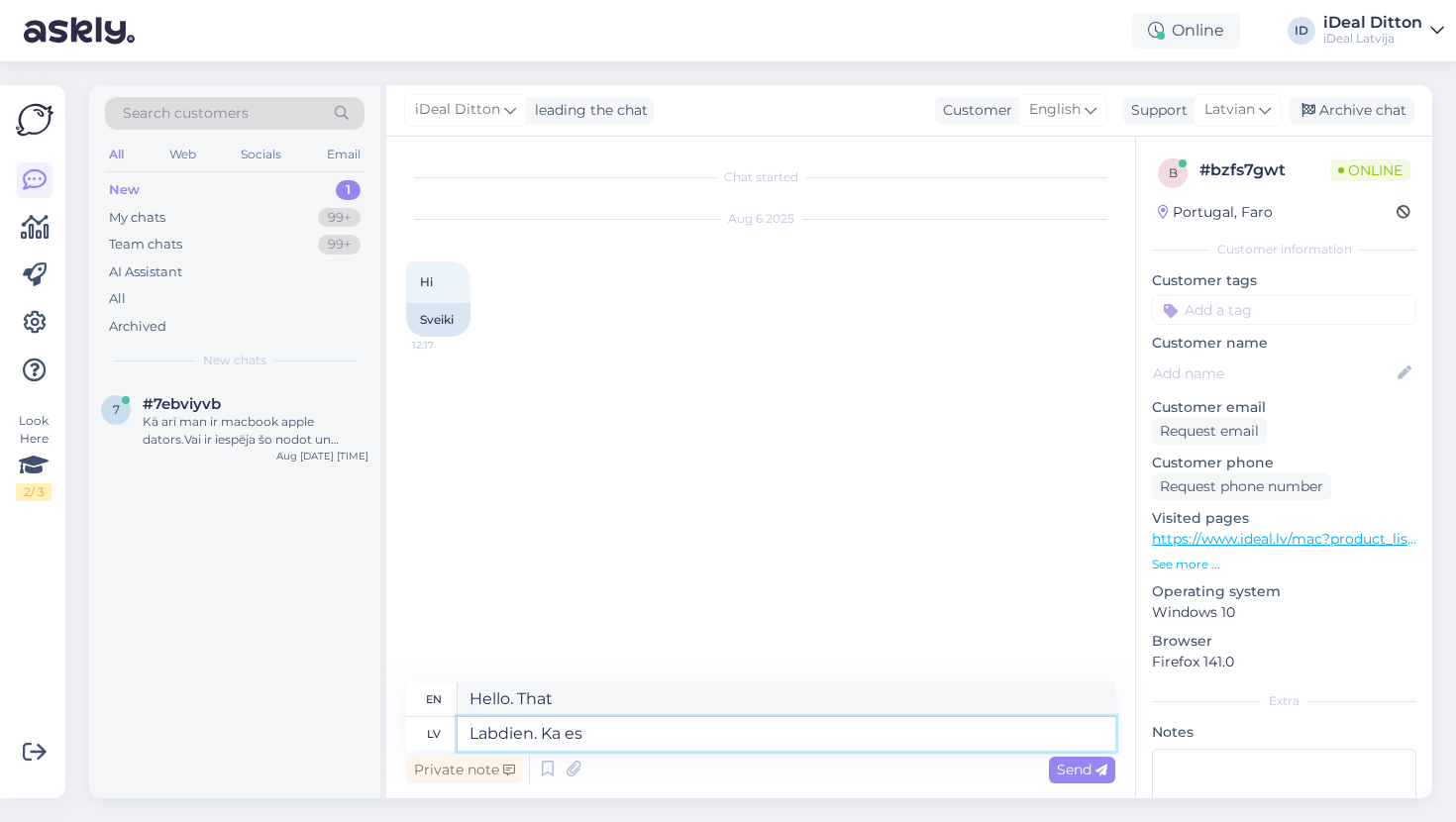 type on "Labdien. Ka es" 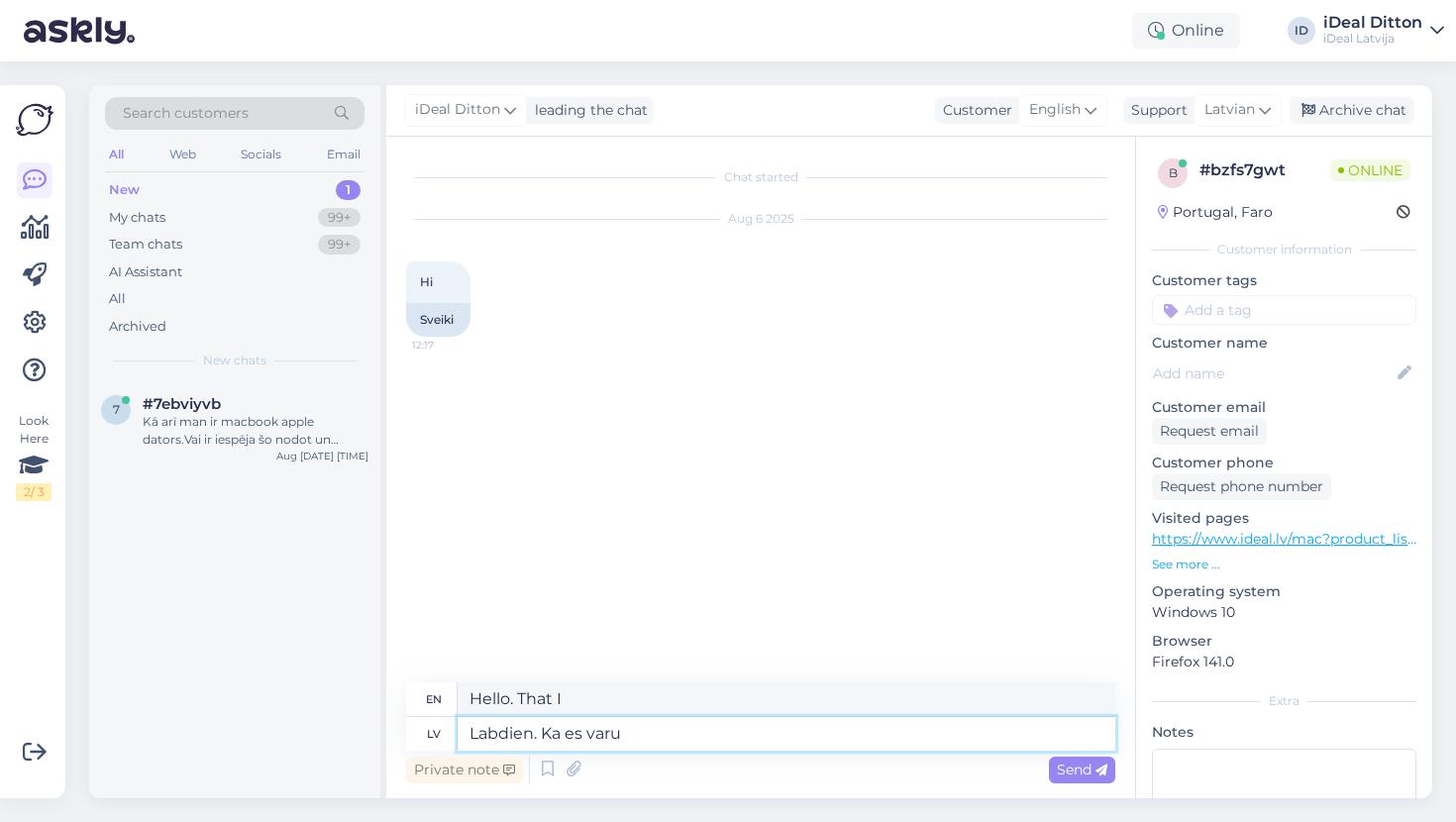 type on "Labdien. Ka es varu" 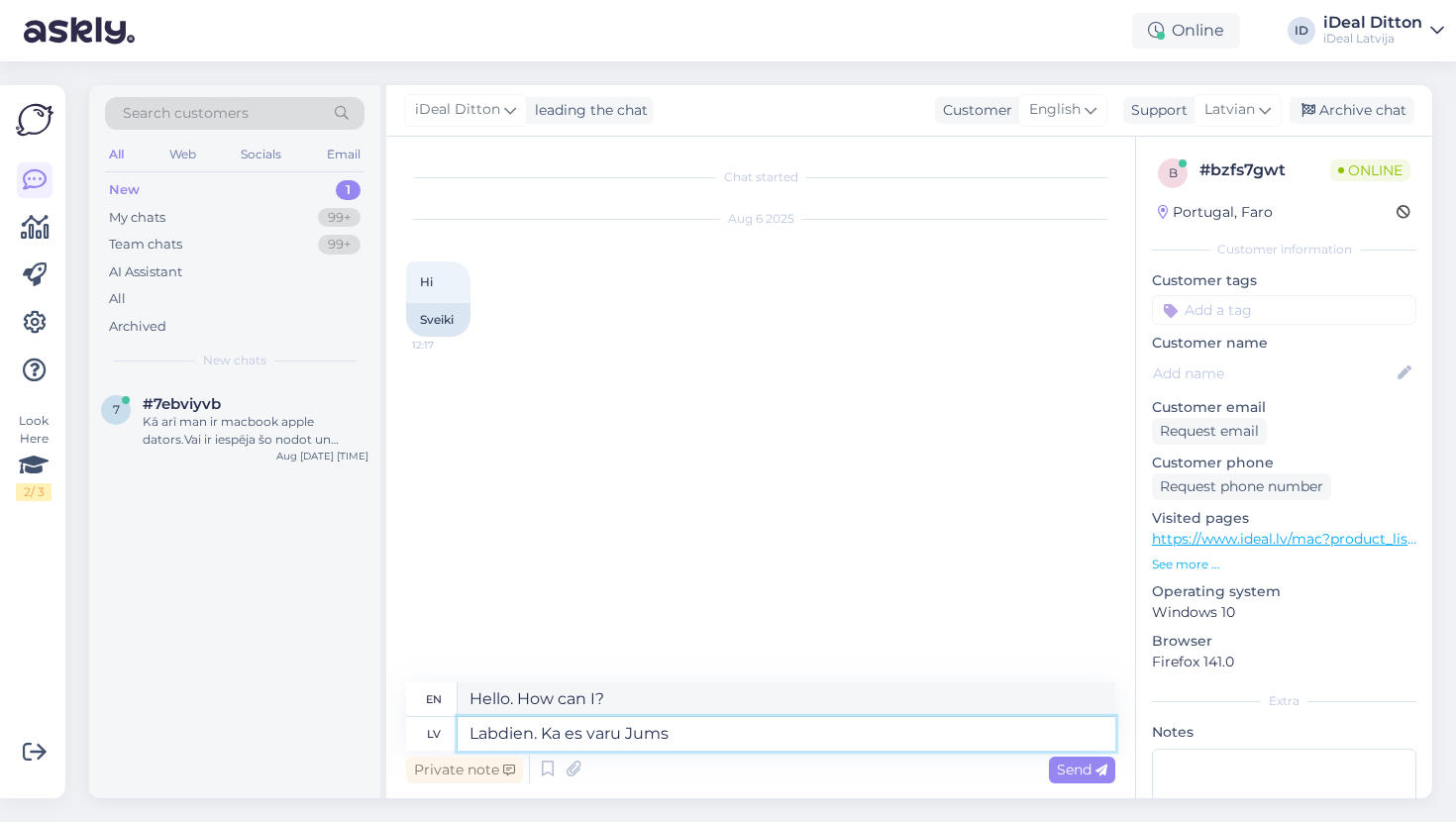 type on "Labdien. Ka es varu Jums" 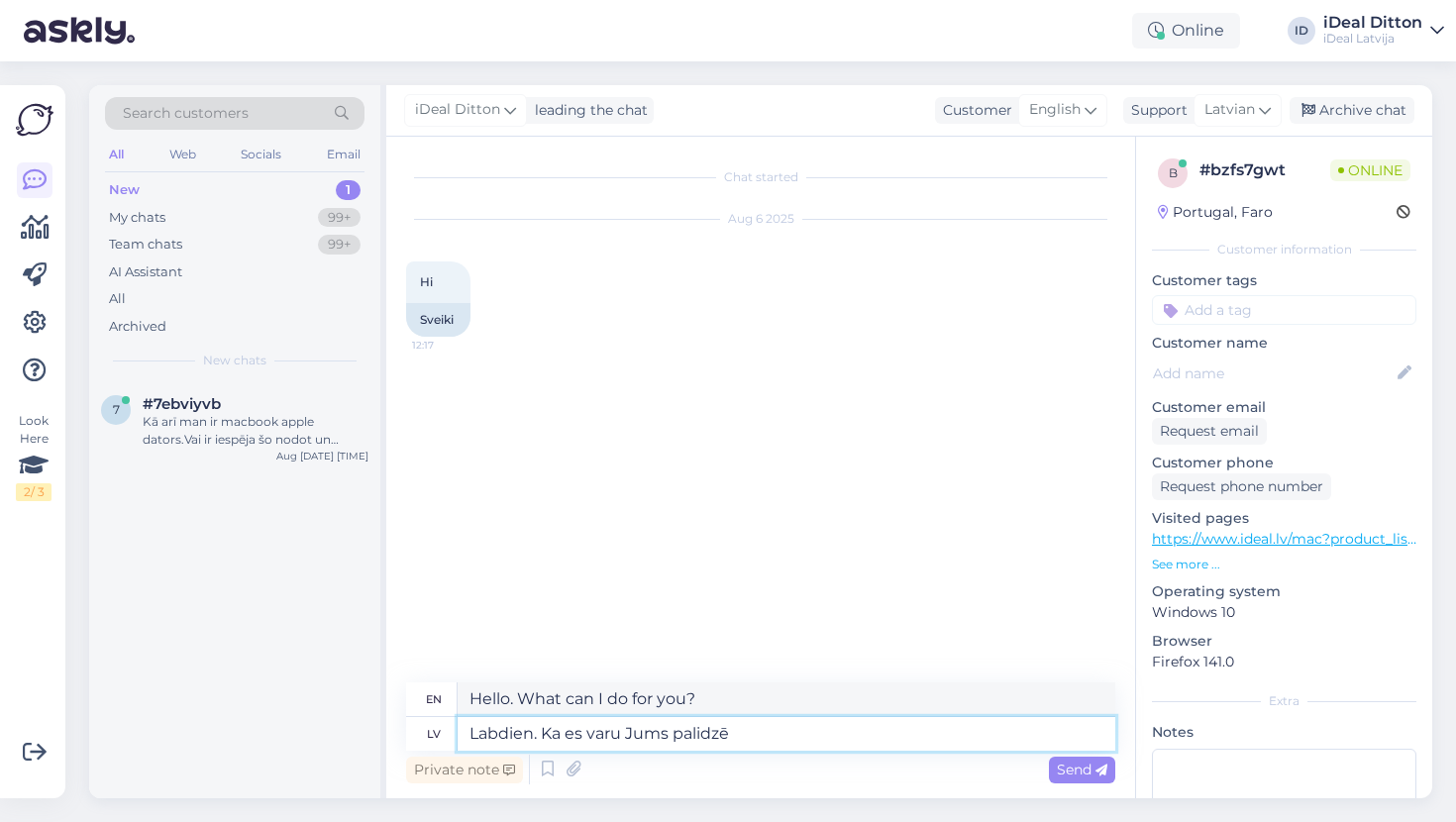 type on "Labdien. Ka es varu Jums palidzēt" 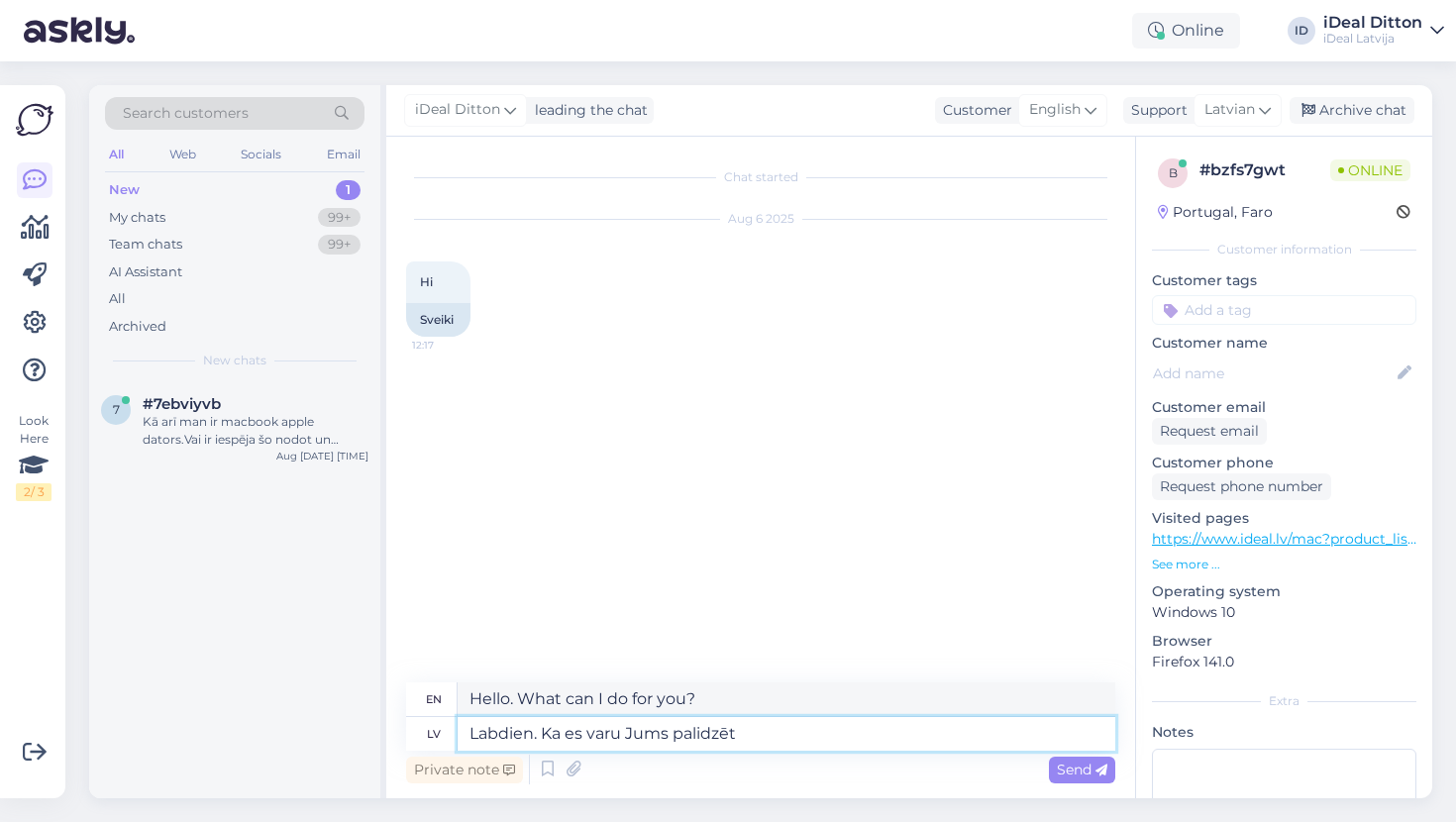 type on "Hello. How can I help you?" 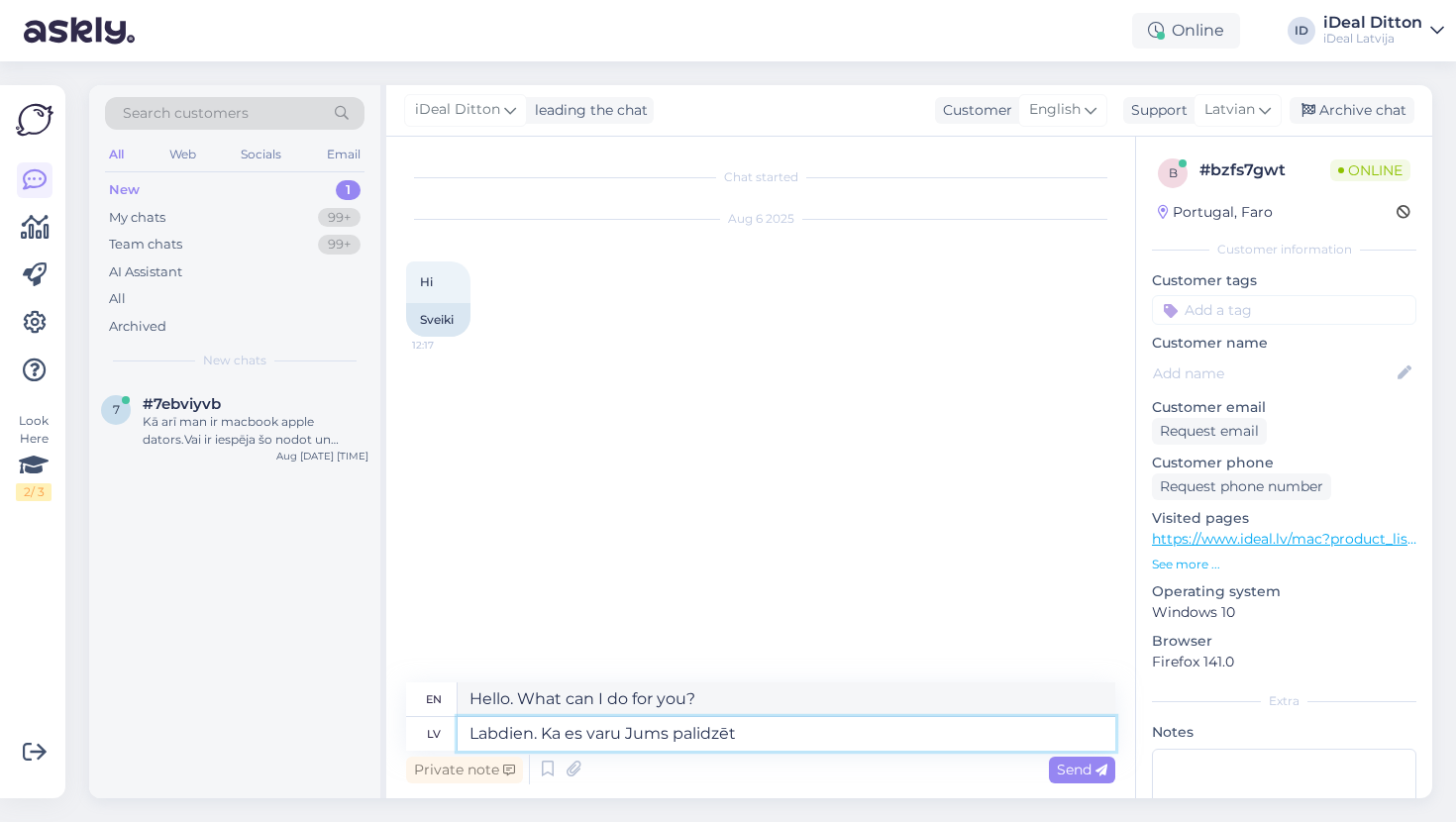 type on "Labdien. Ka es varu Jums palidzēt?" 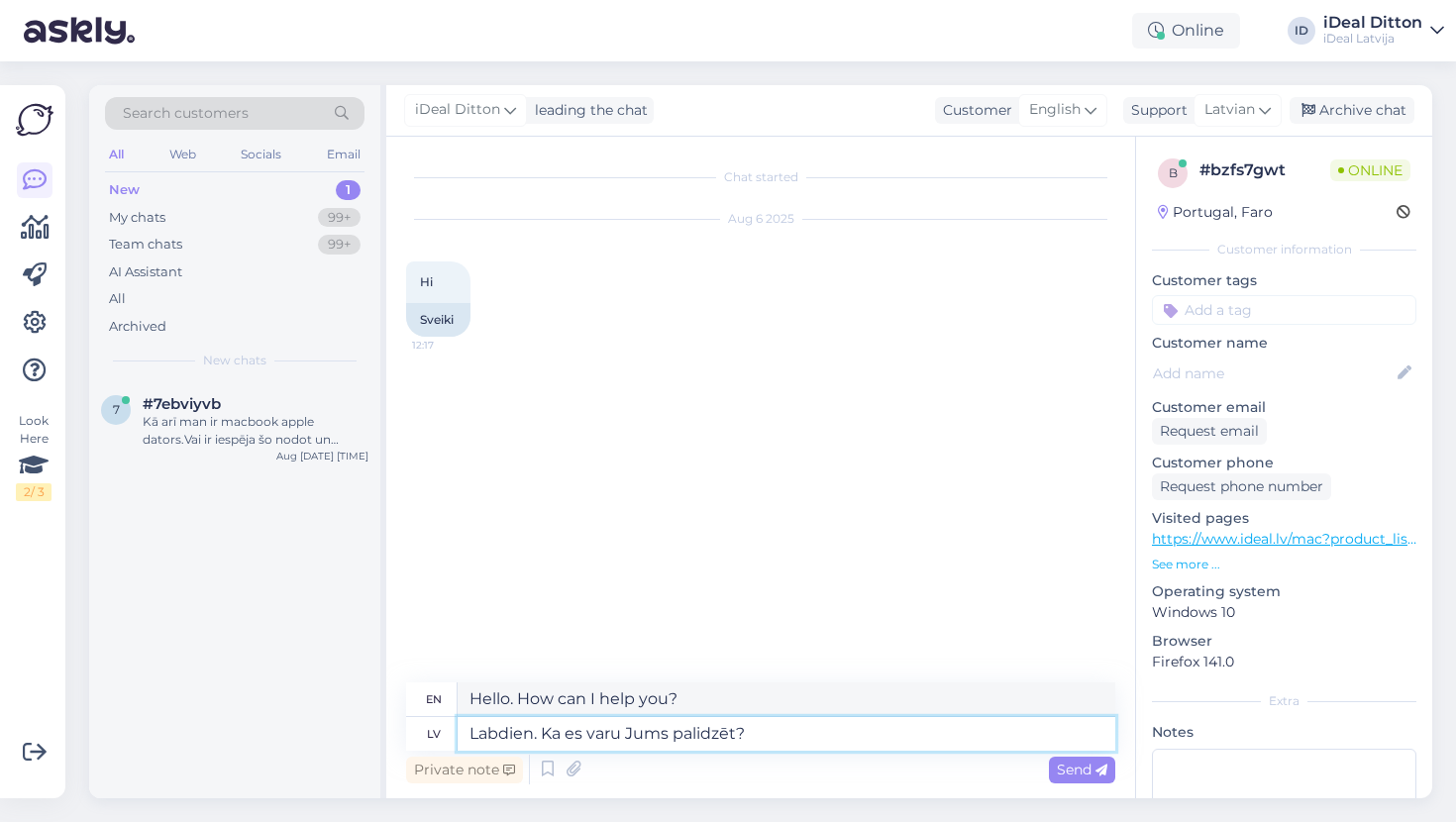 drag, startPoint x: 763, startPoint y: 735, endPoint x: 431, endPoint y: 733, distance: 332.00602 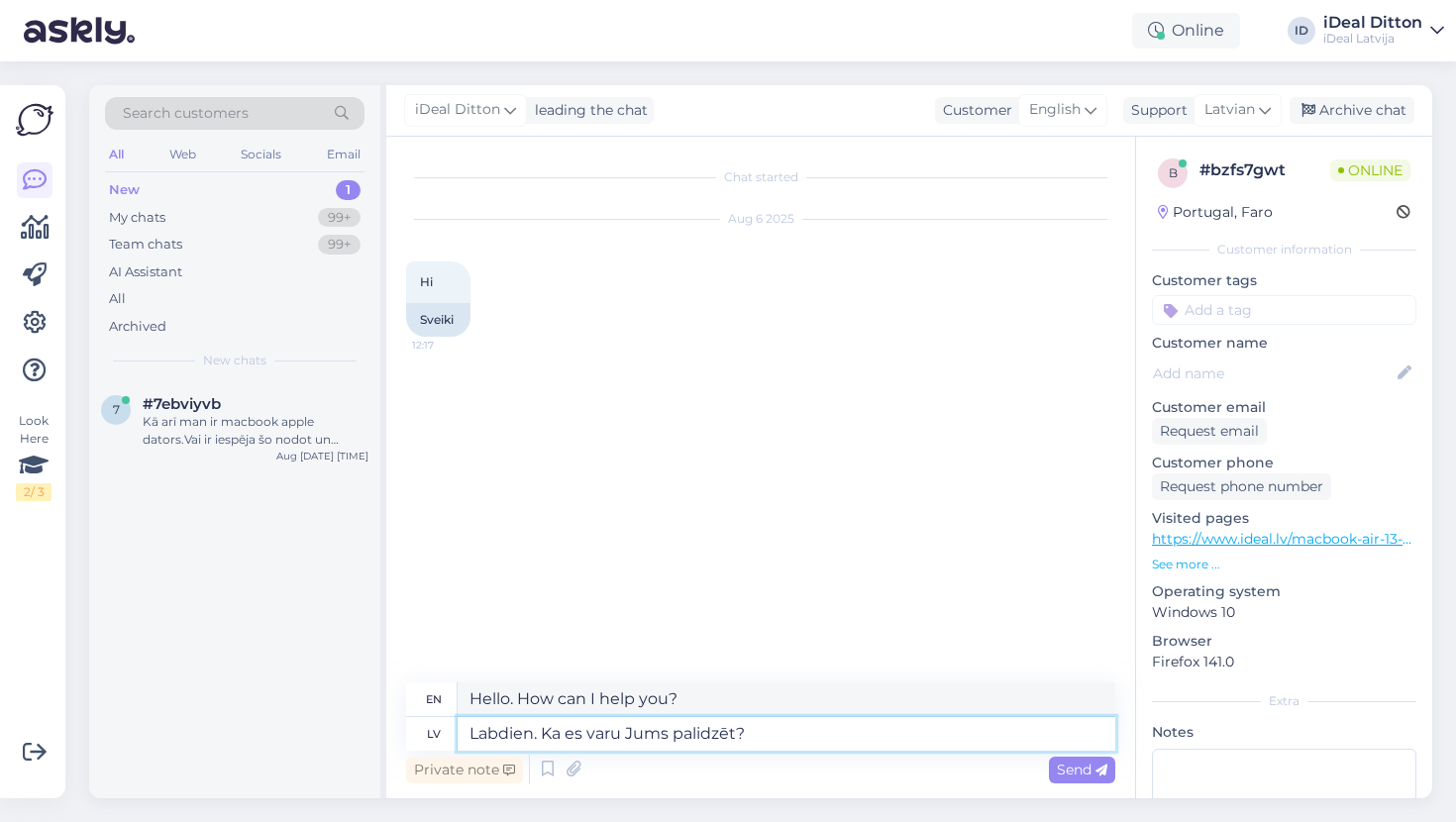 type 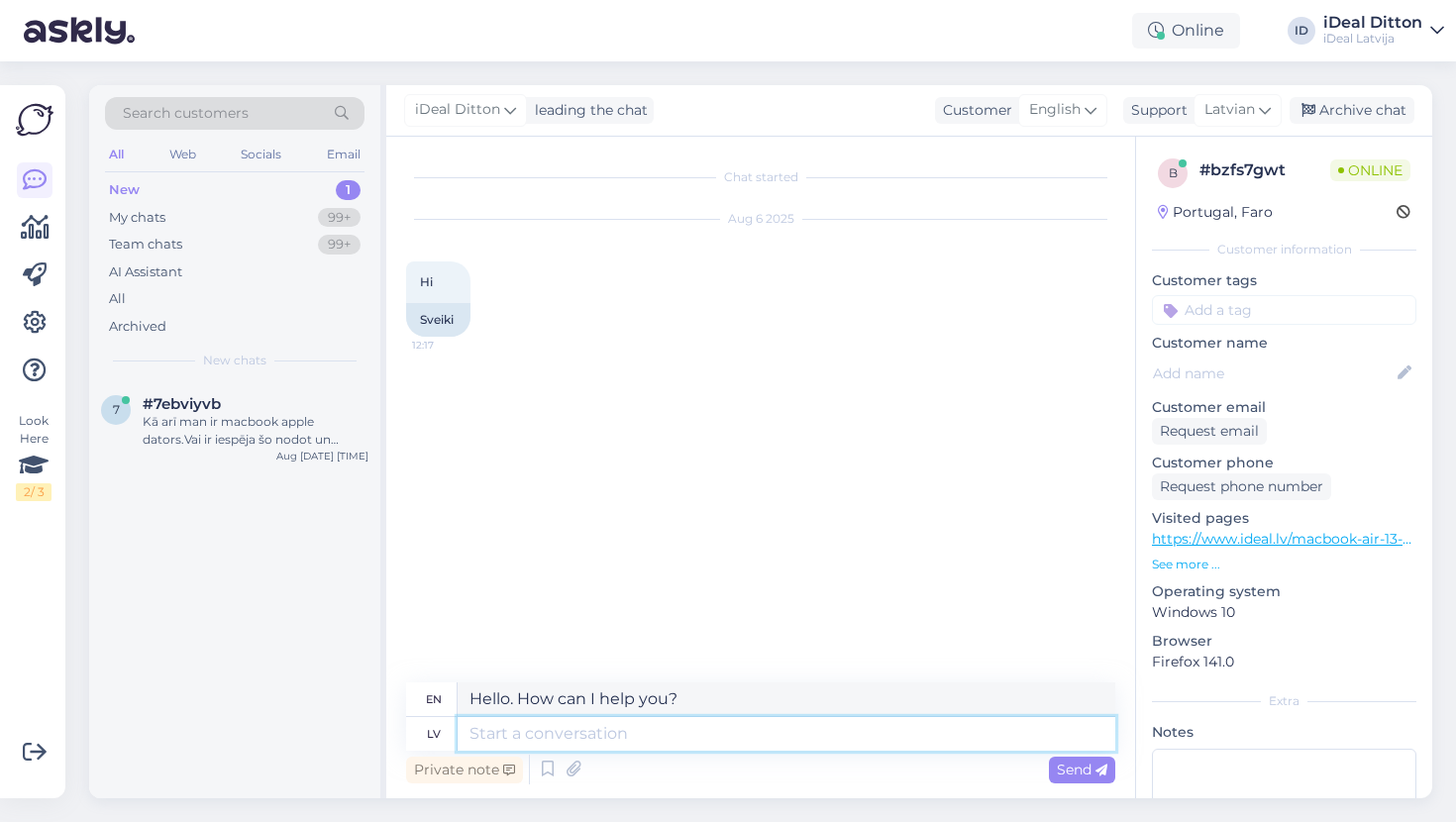 type 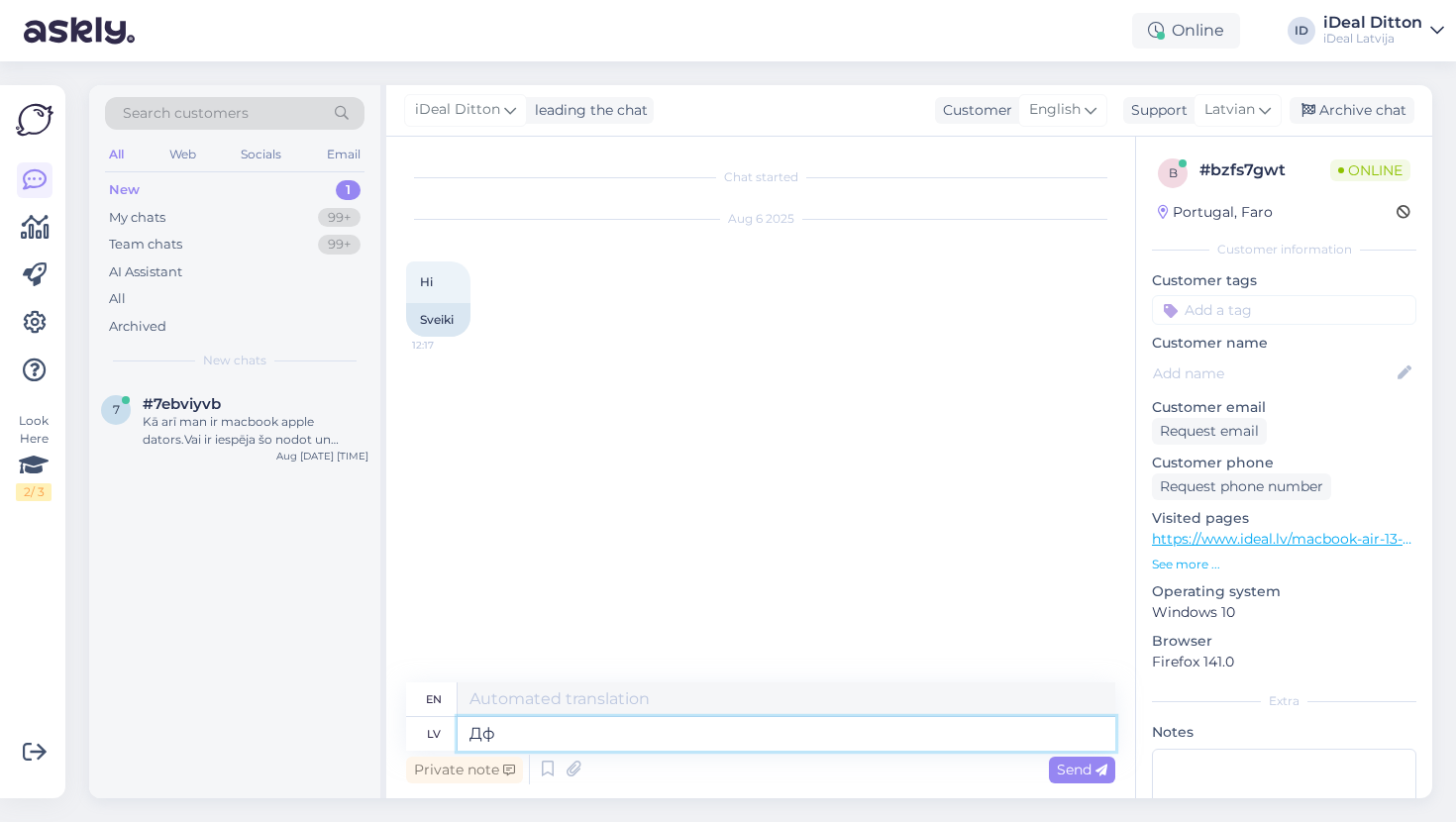 type on "Д" 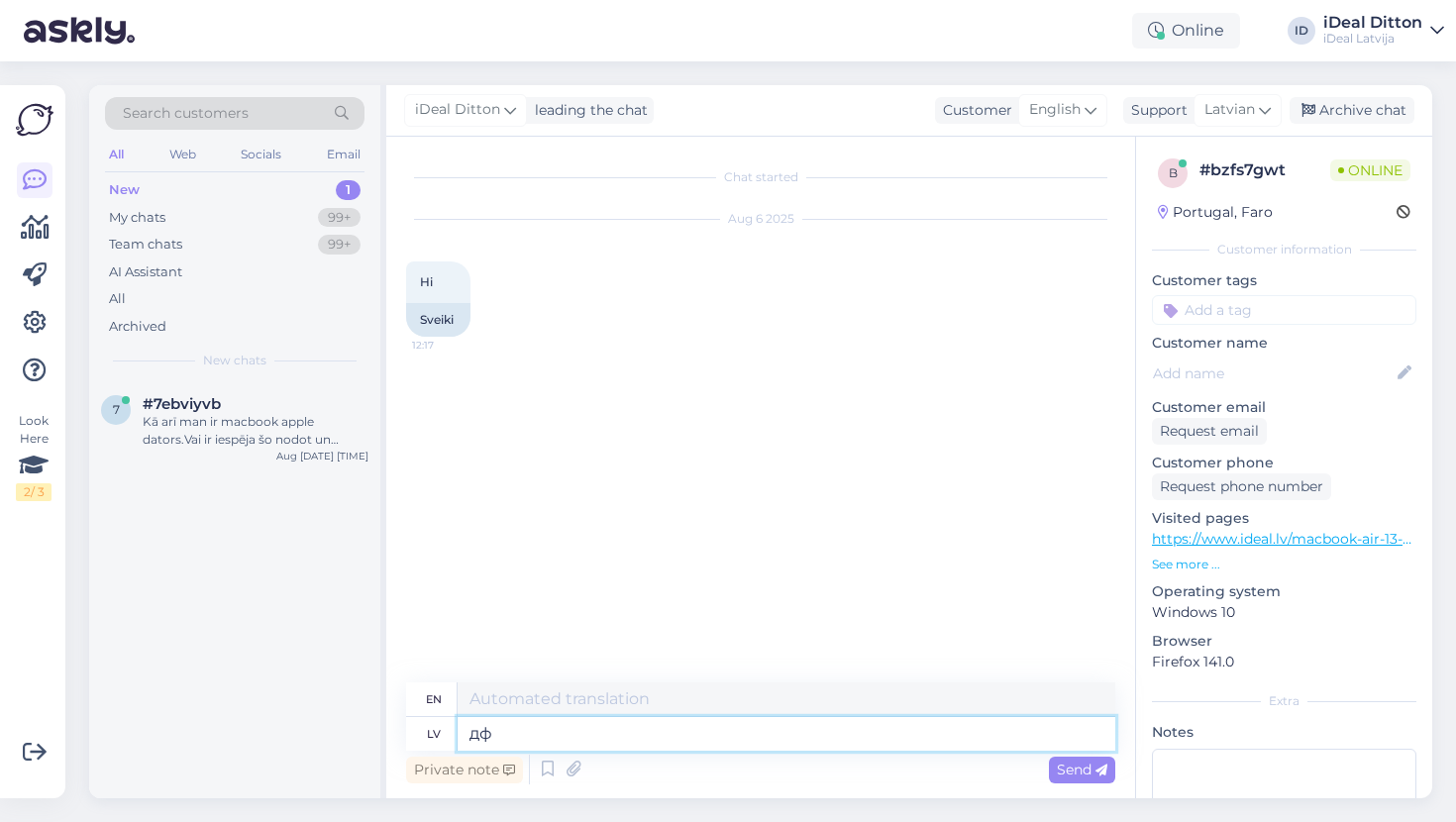 type on "д" 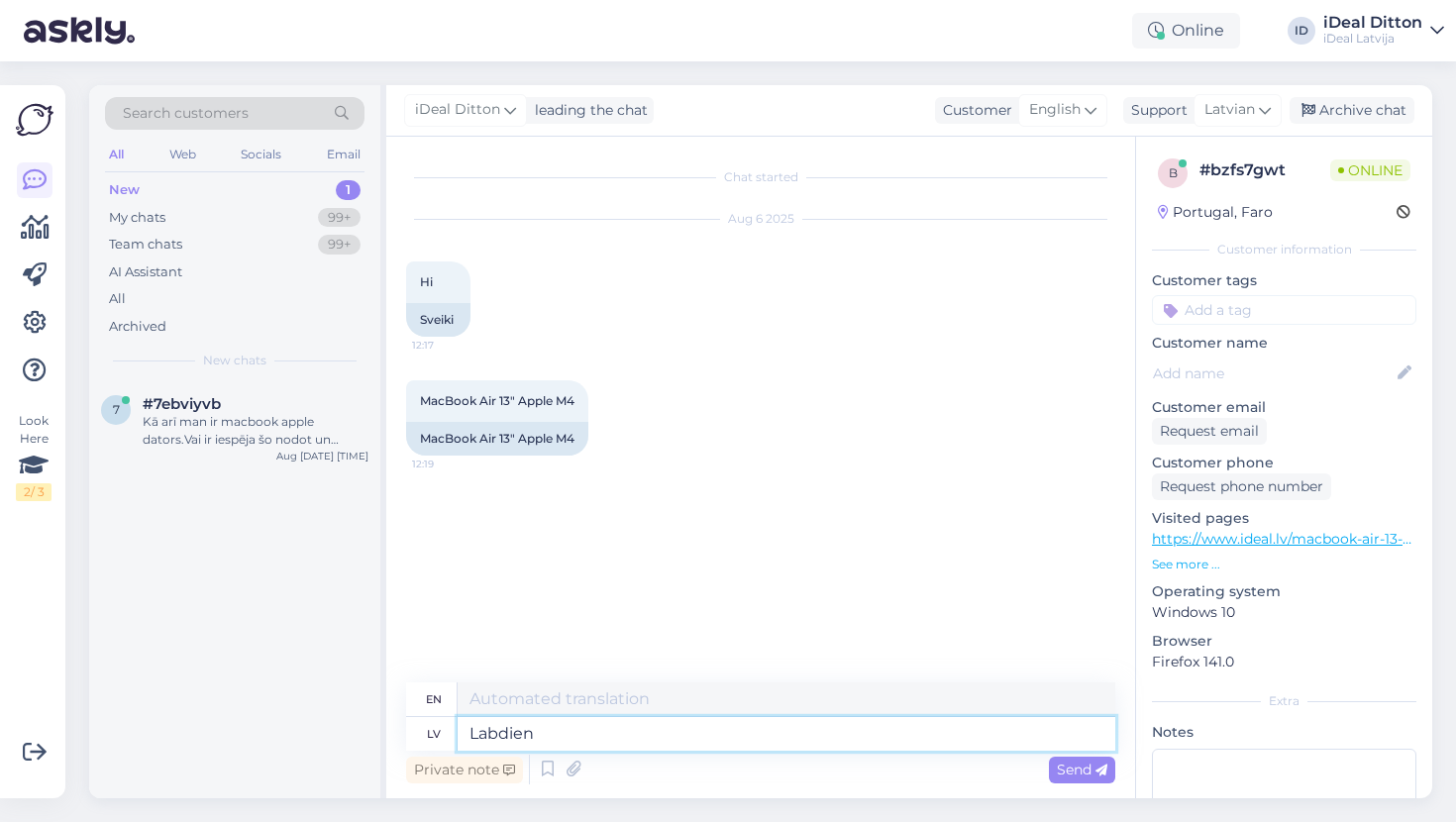 type on "Labdien" 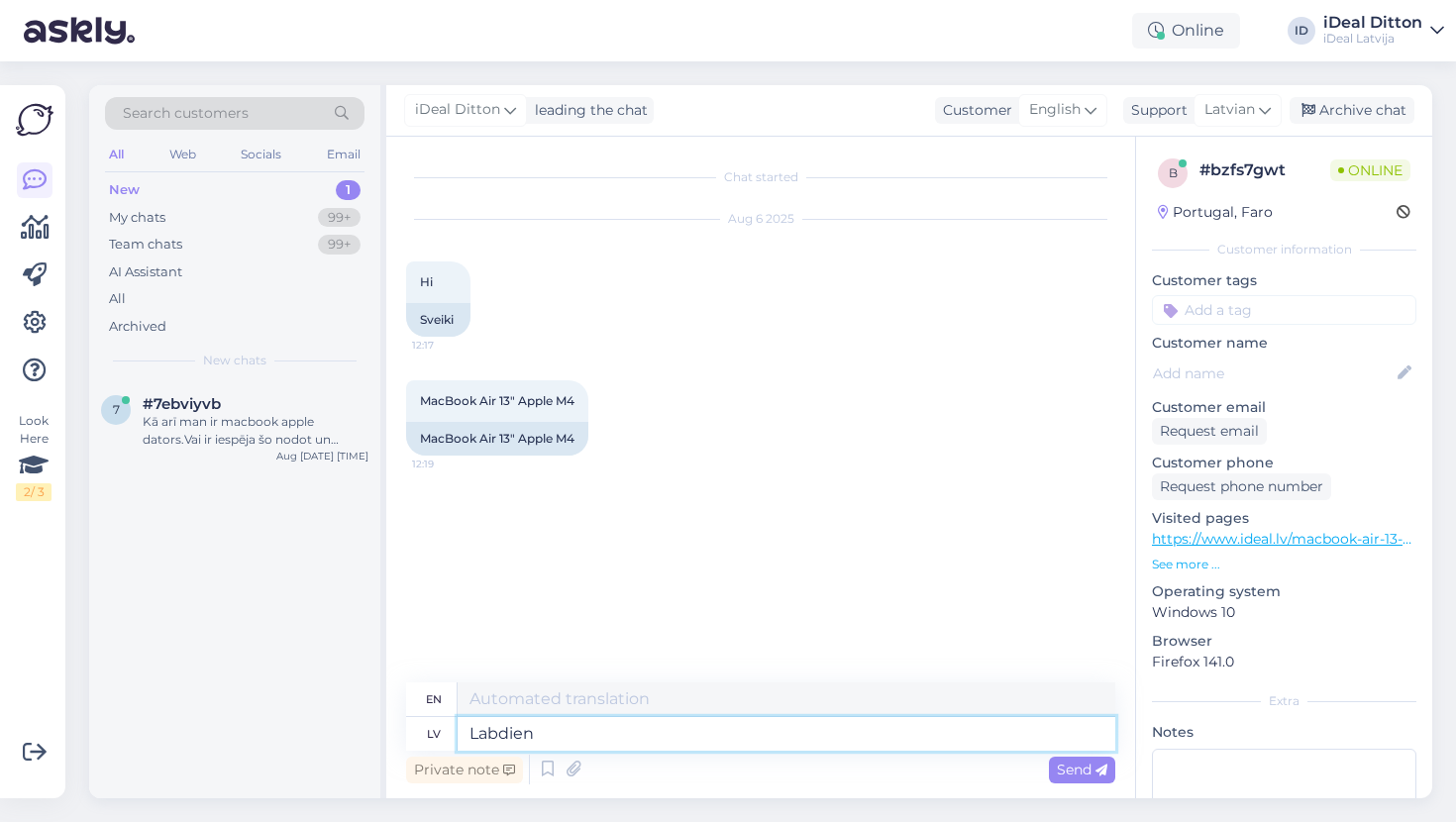 type on "Hello" 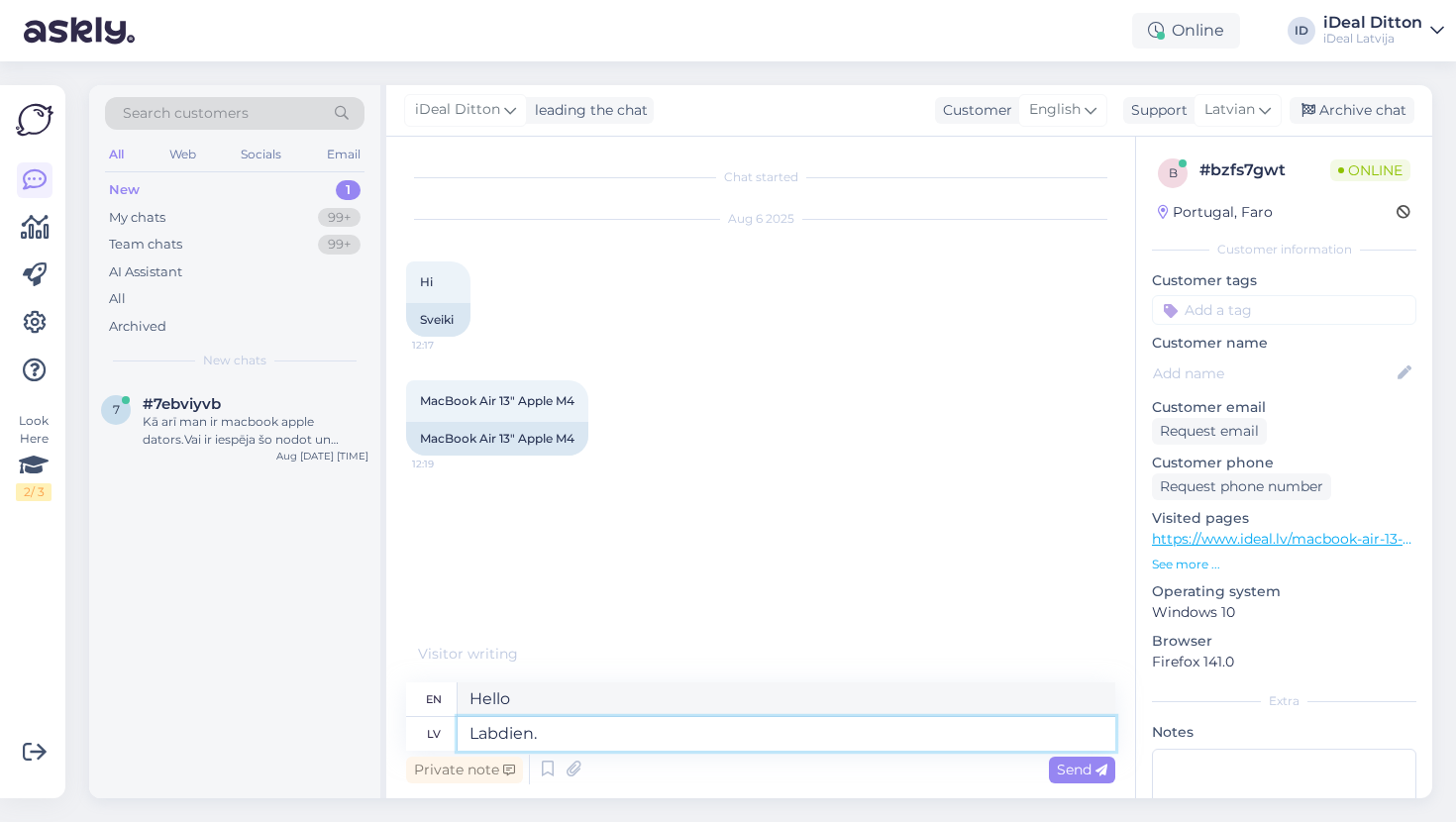 type on "Labdien." 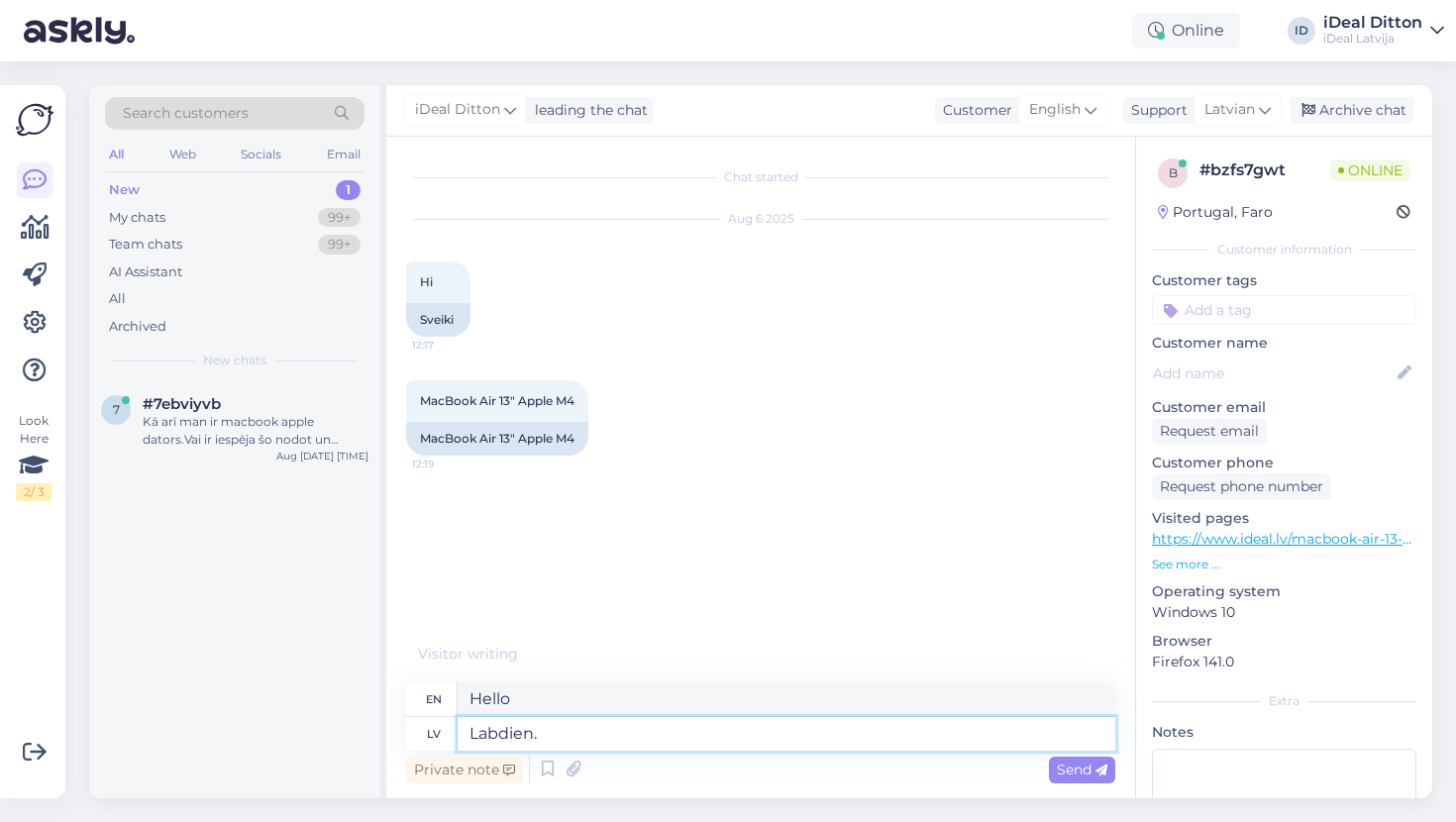 type on "Hello." 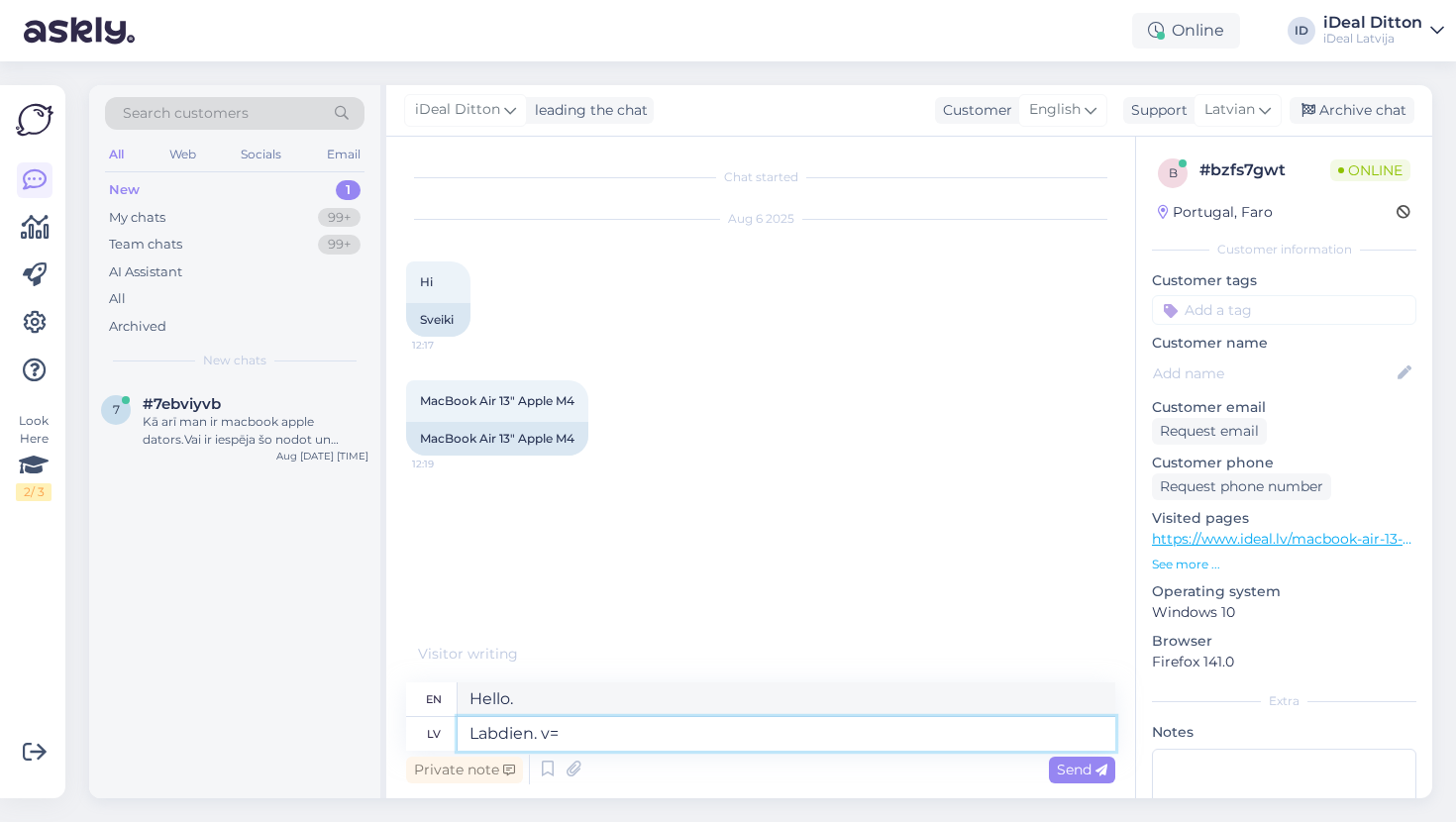 paste on "Vai ir kas tāds, ar ko varu palīdzēt tieši šobrīd?" 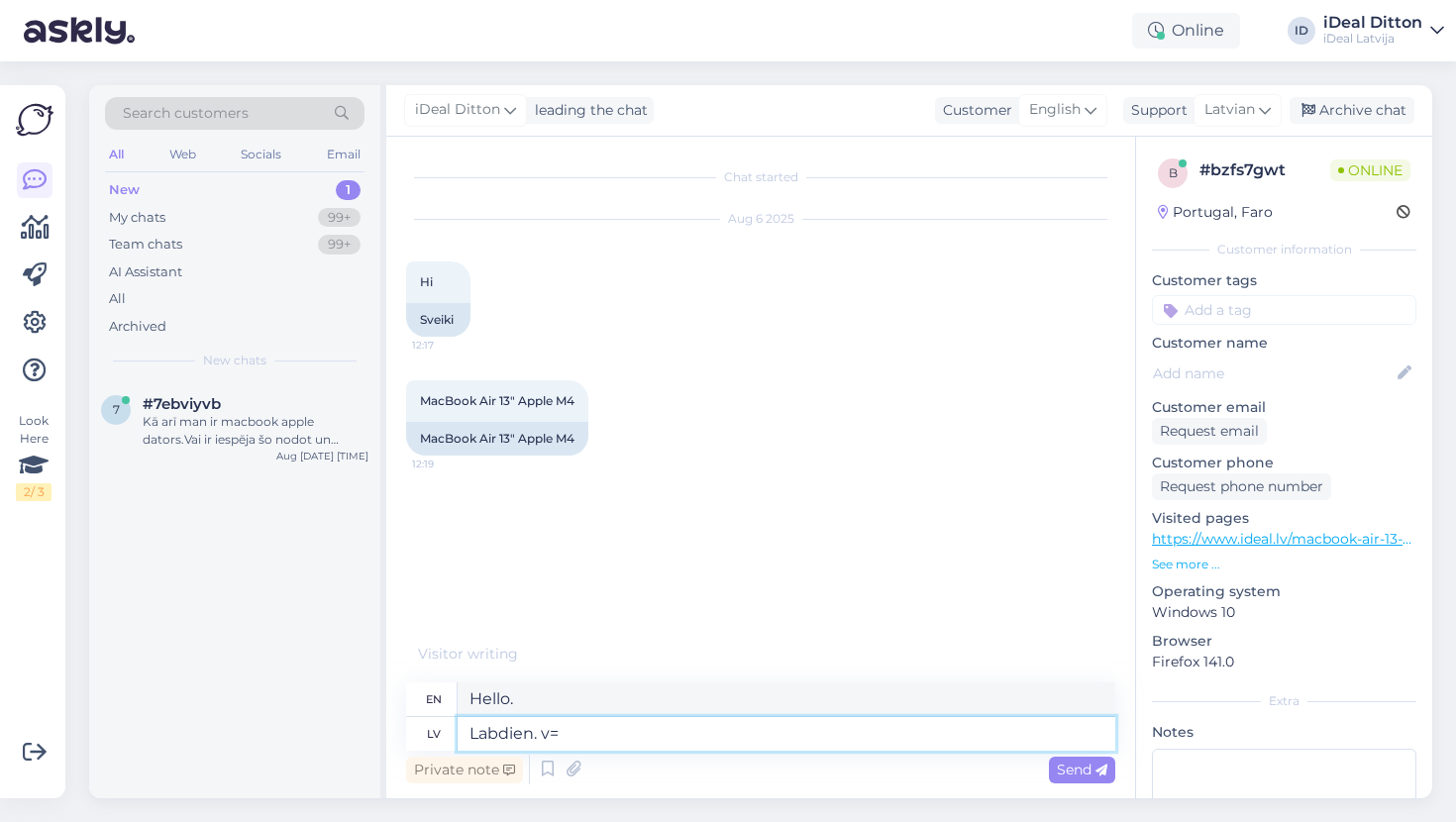 type on "Labdien. v=Vai ir kas tāds, ar ko varu palīdzēt tieši šobrīd?" 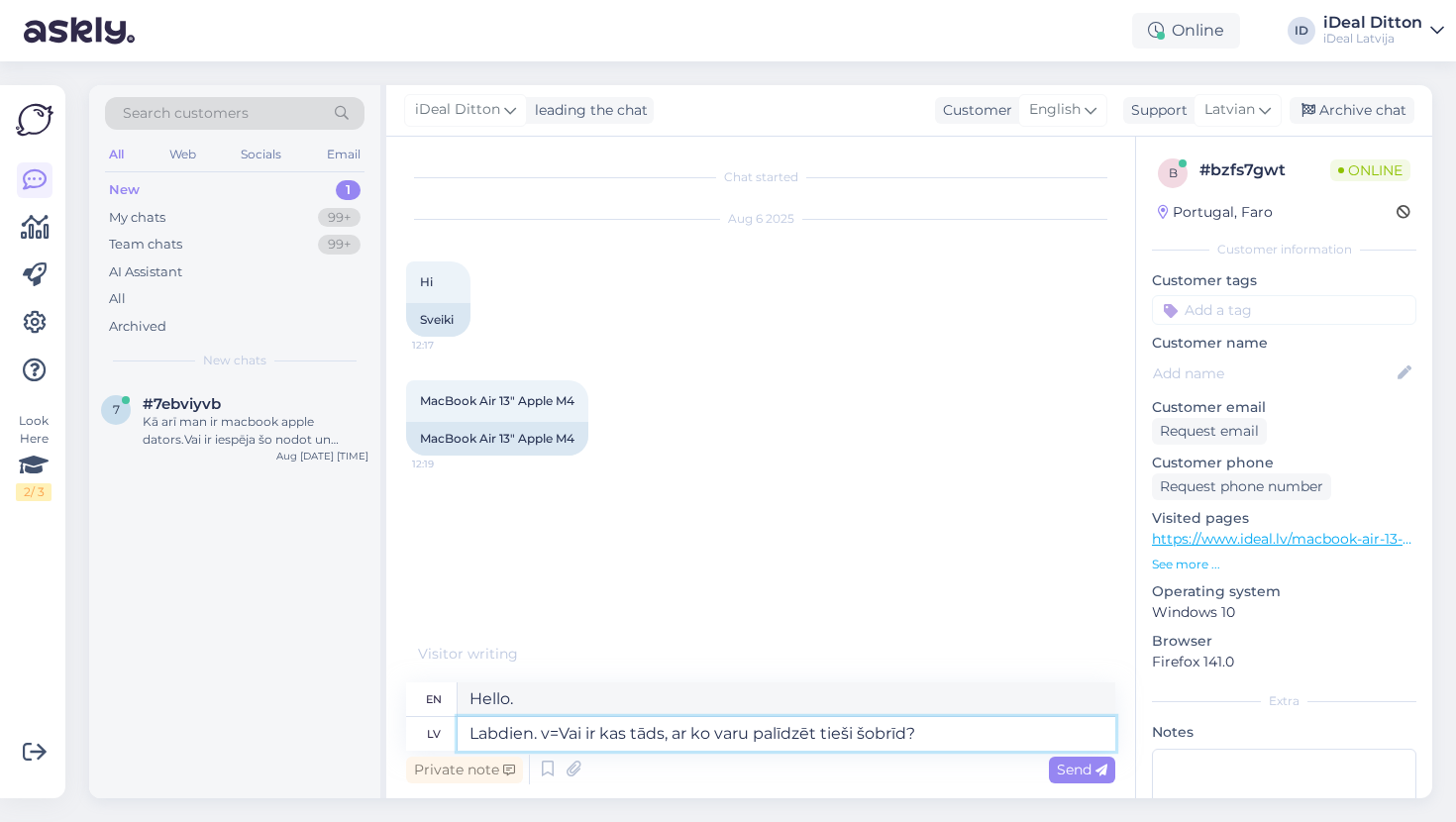 type on "Hello. v=Is there anything I can help with right now?" 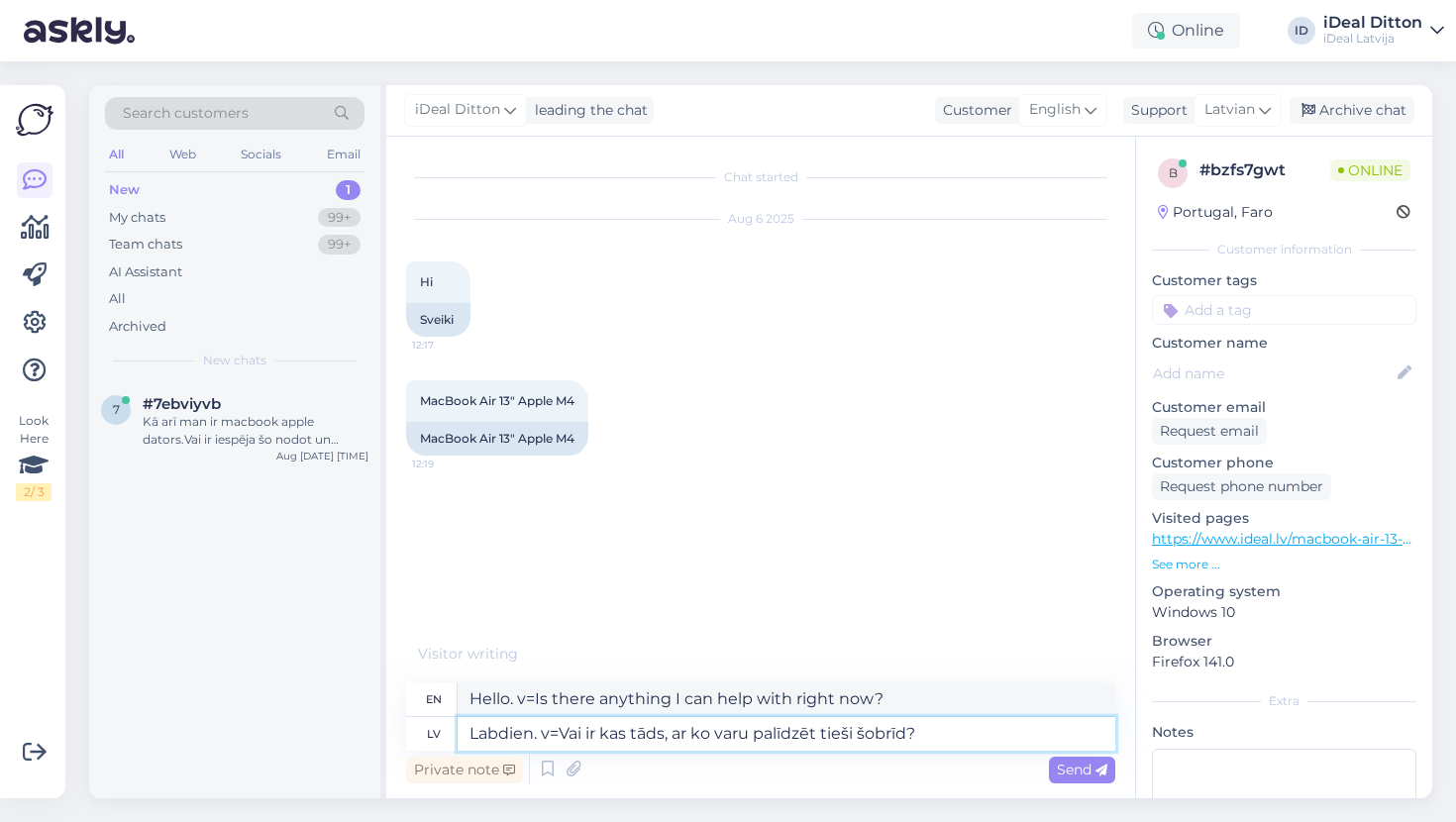 click on "Labdien. v=Vai ir kas tāds, ar ko varu palīdzēt tieši šobrīd?" at bounding box center [786, 734] 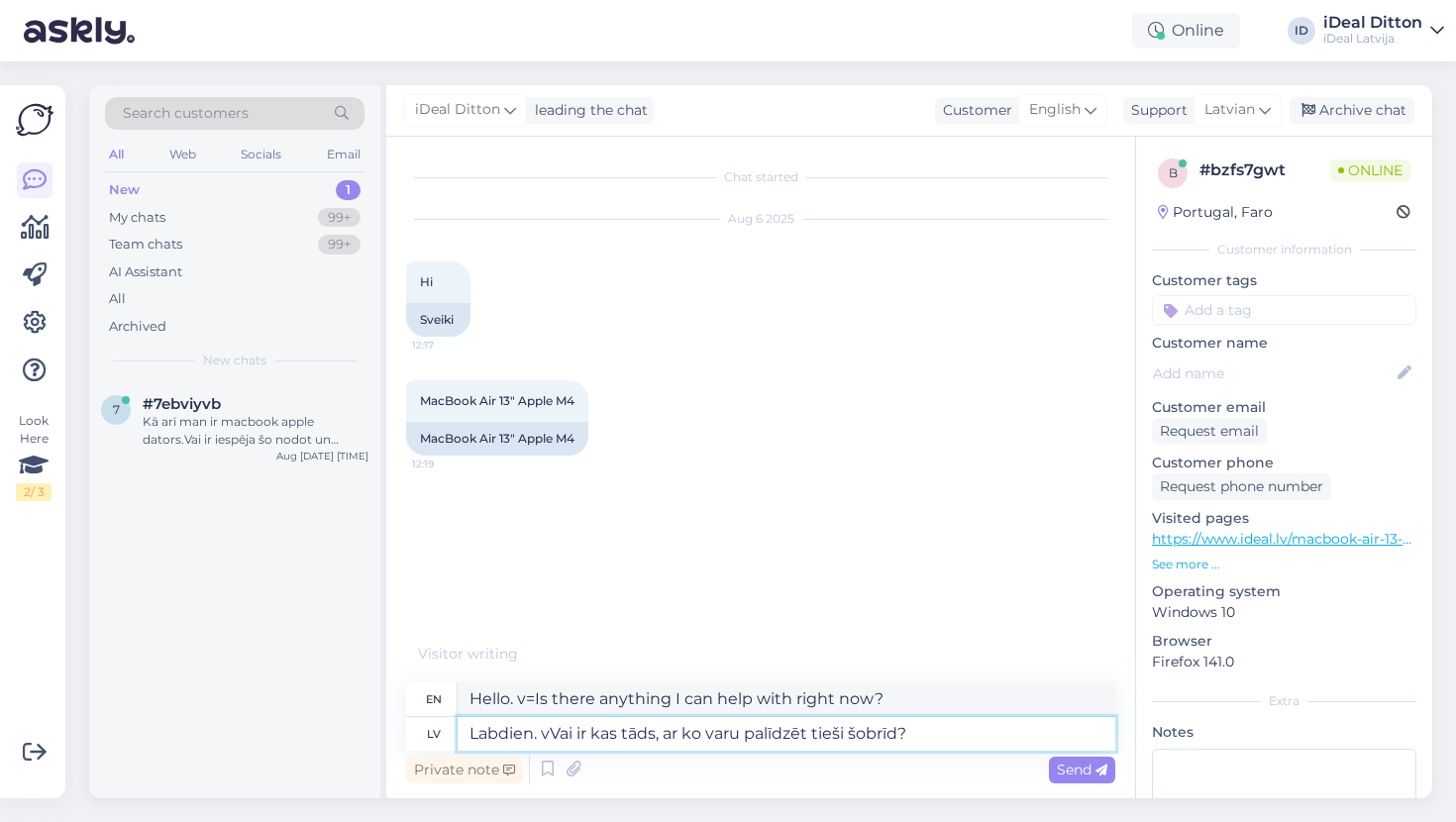 type on "Labdien. Vai ir kas tāds, ar ko varu palīdzēt tieši šobrīd?" 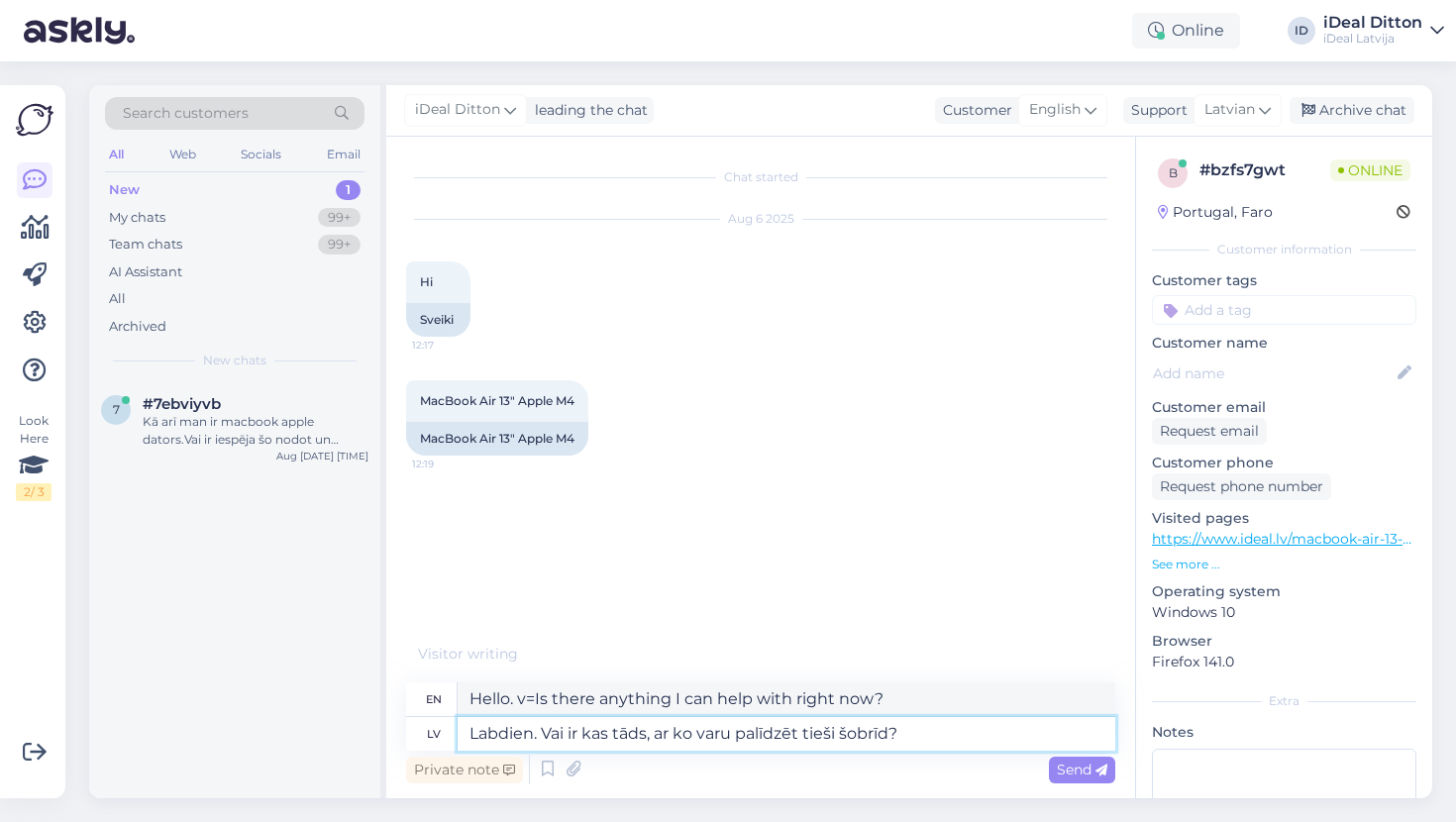 type on "Hello. Is there anything I can help you with right now?" 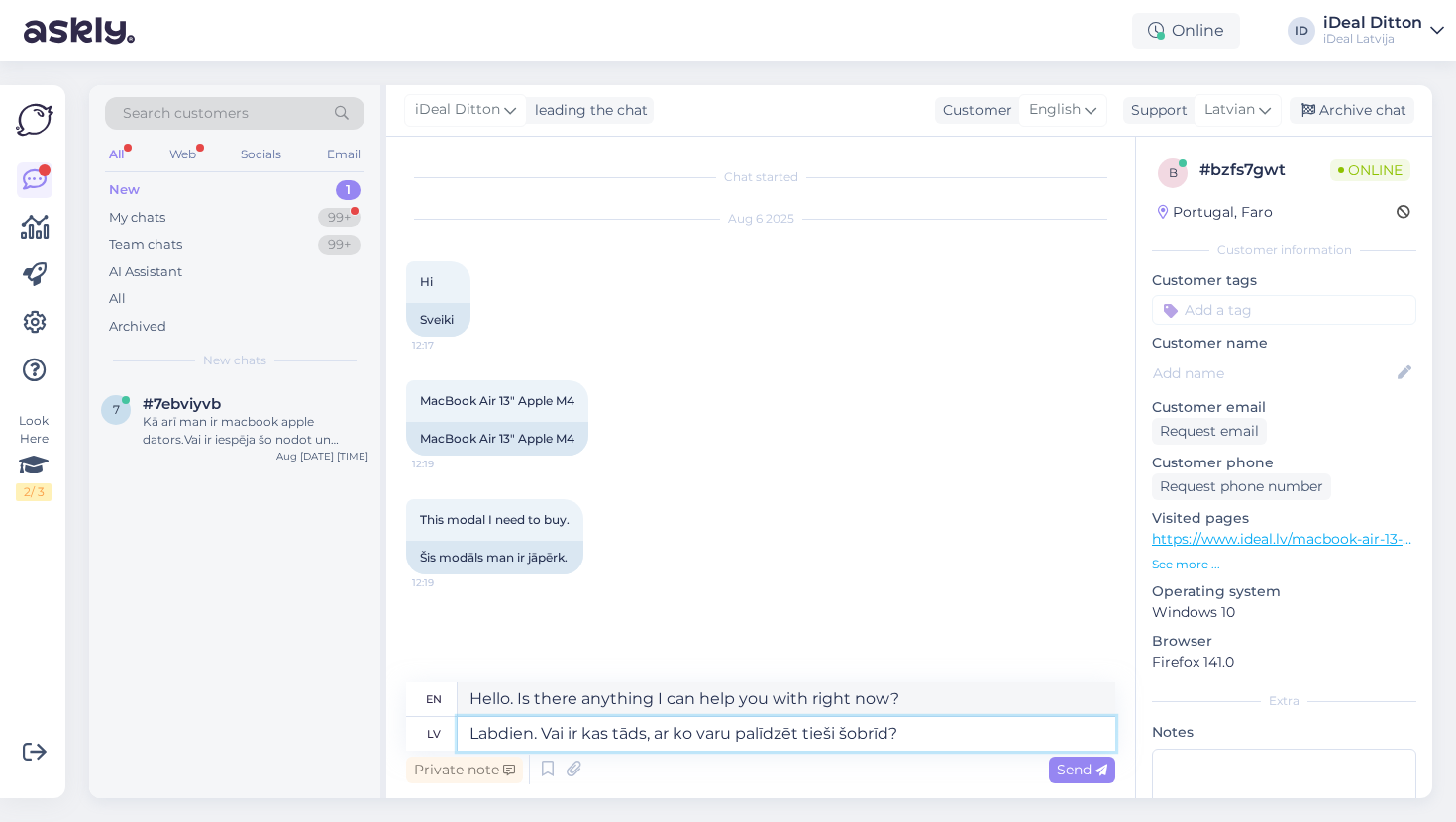 type 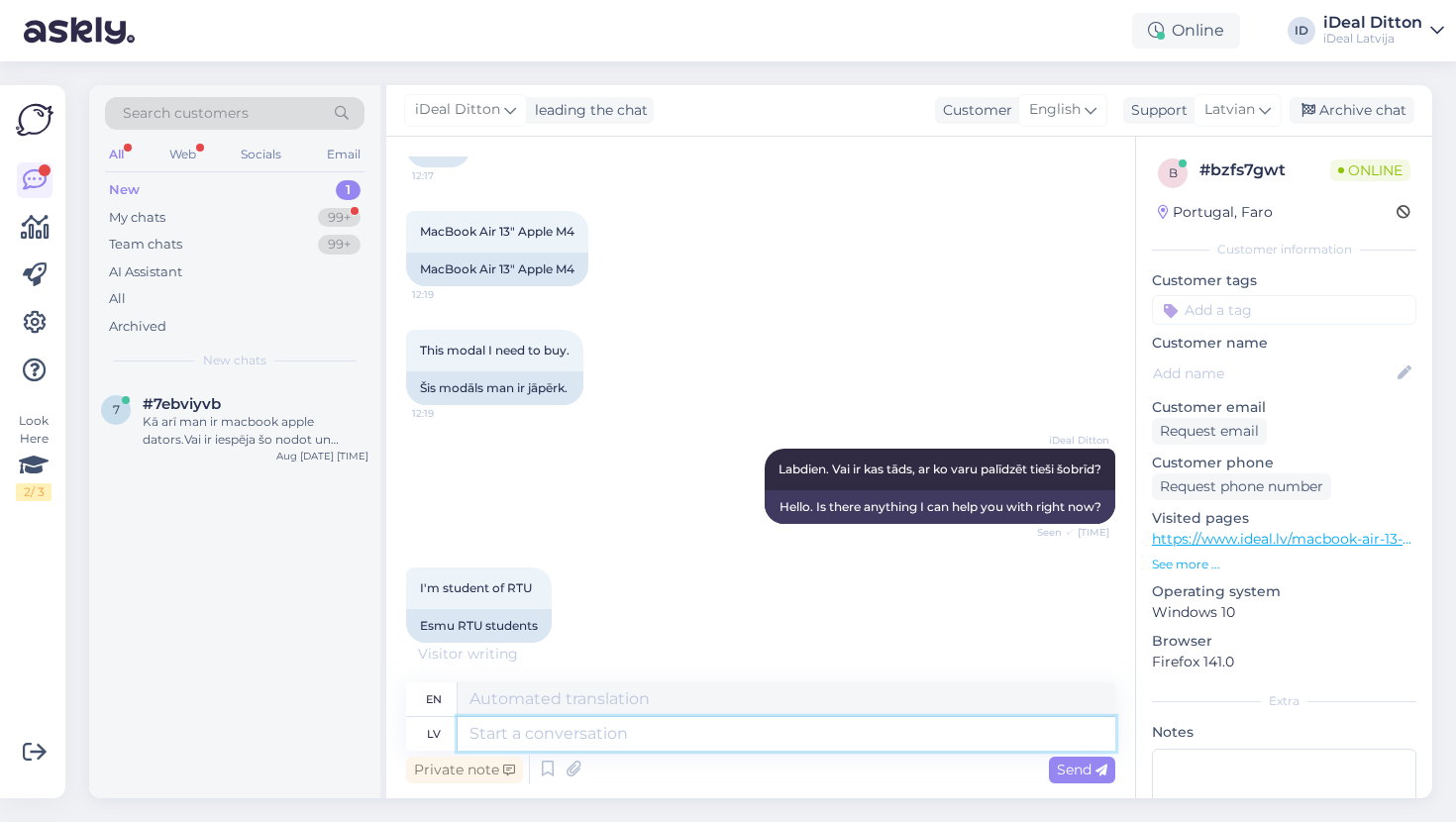 scroll, scrollTop: 288, scrollLeft: 0, axis: vertical 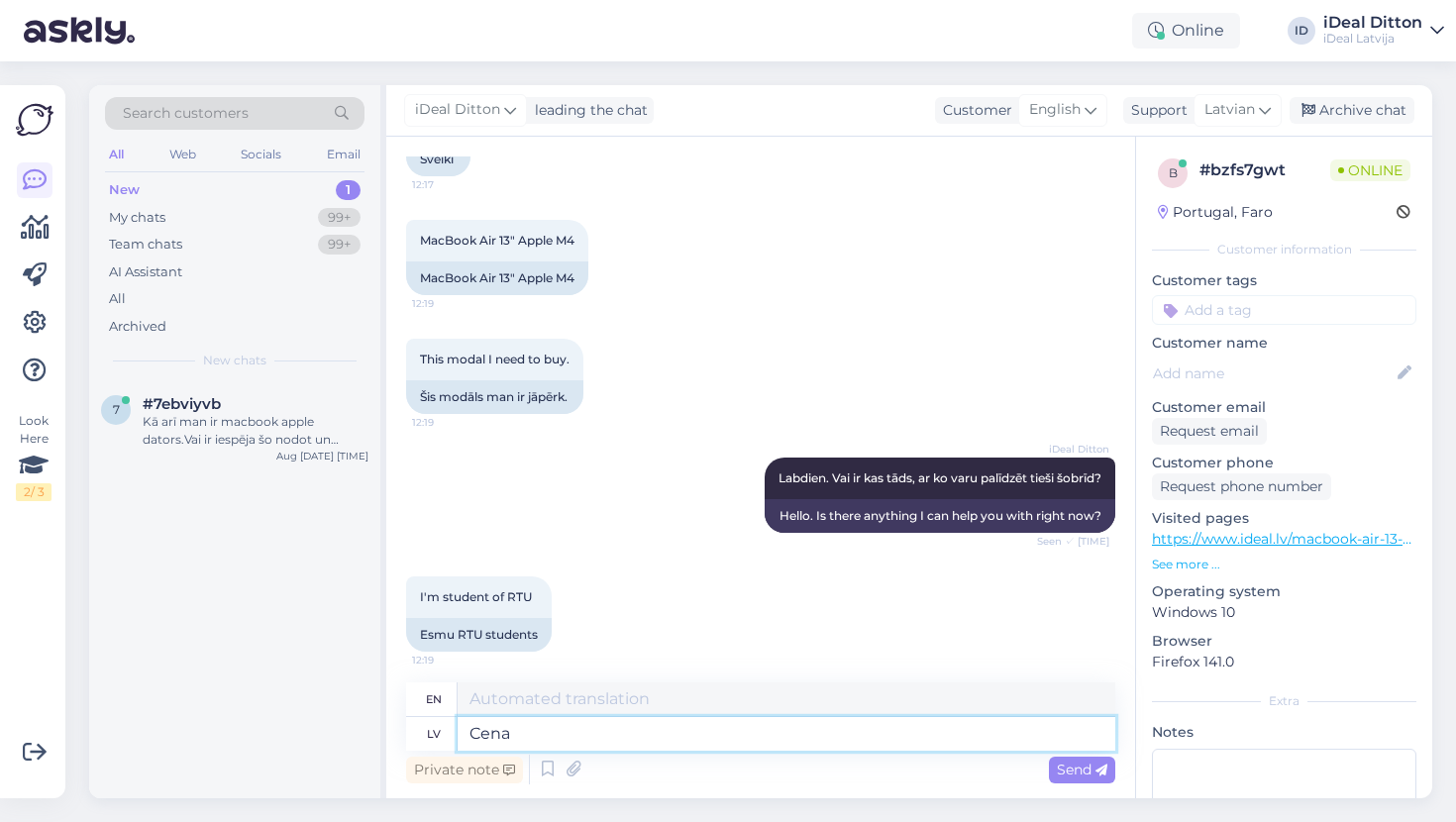 type on "Cena" 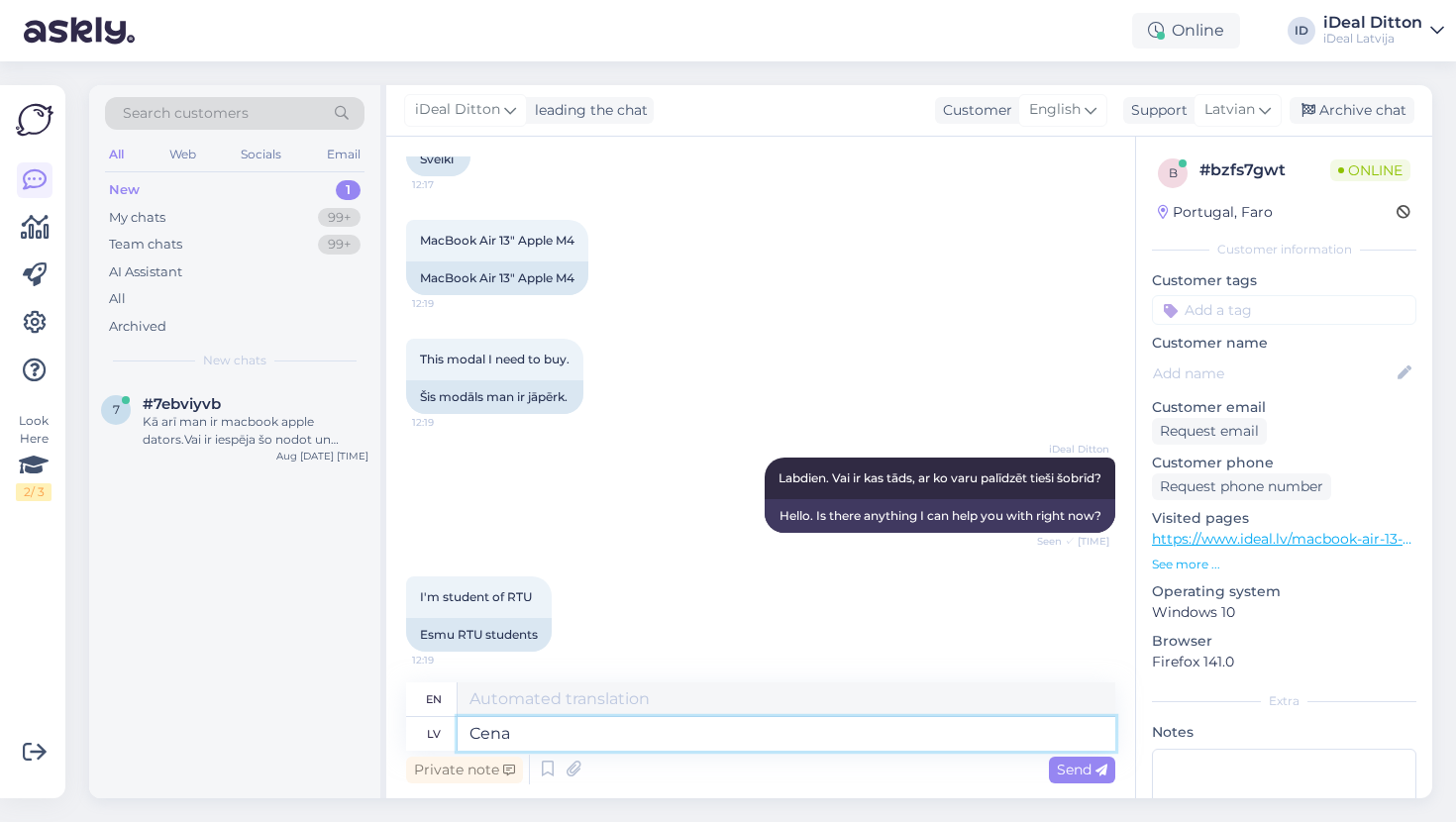 type on "Price" 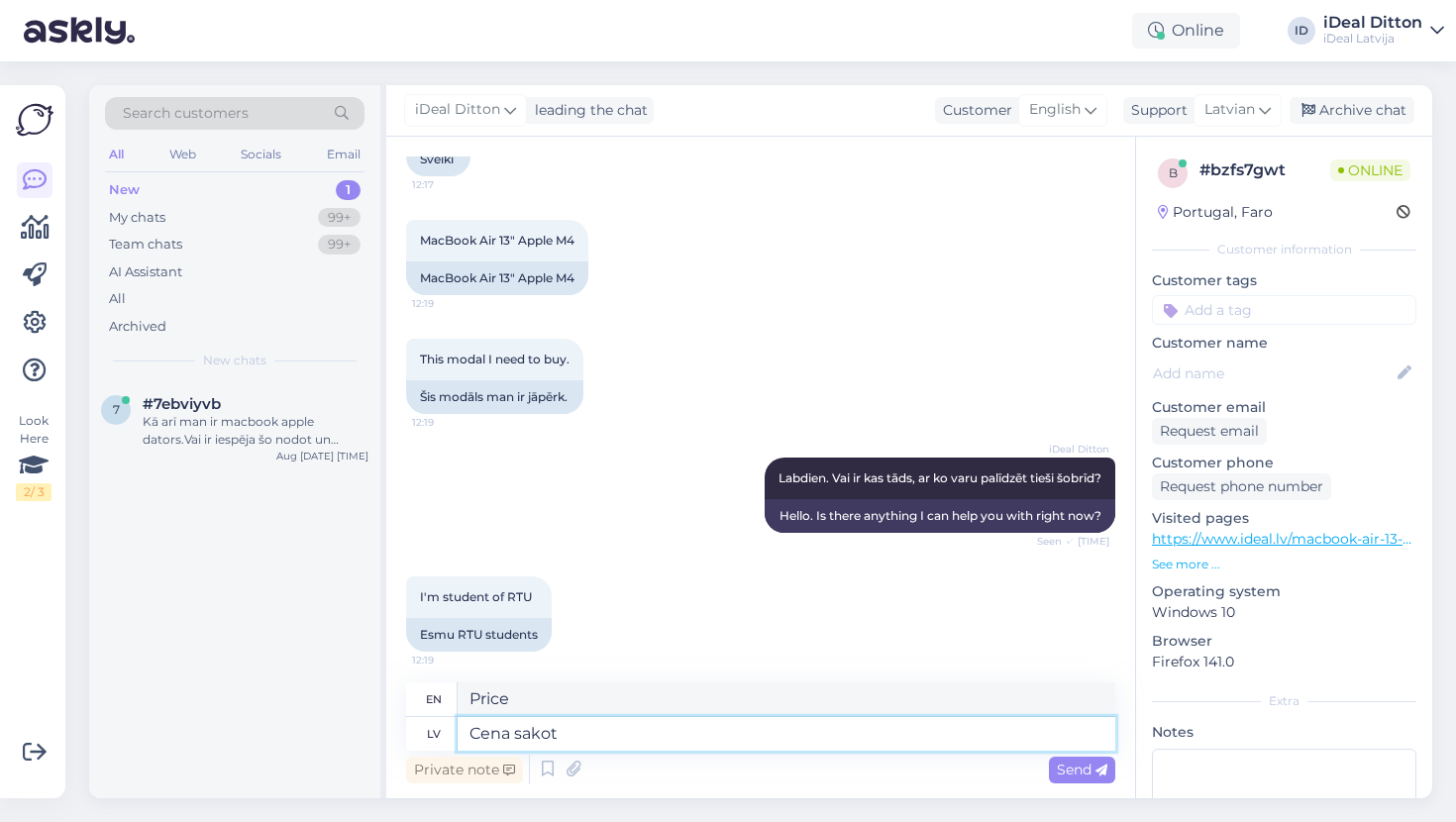 type on "Cena sakot" 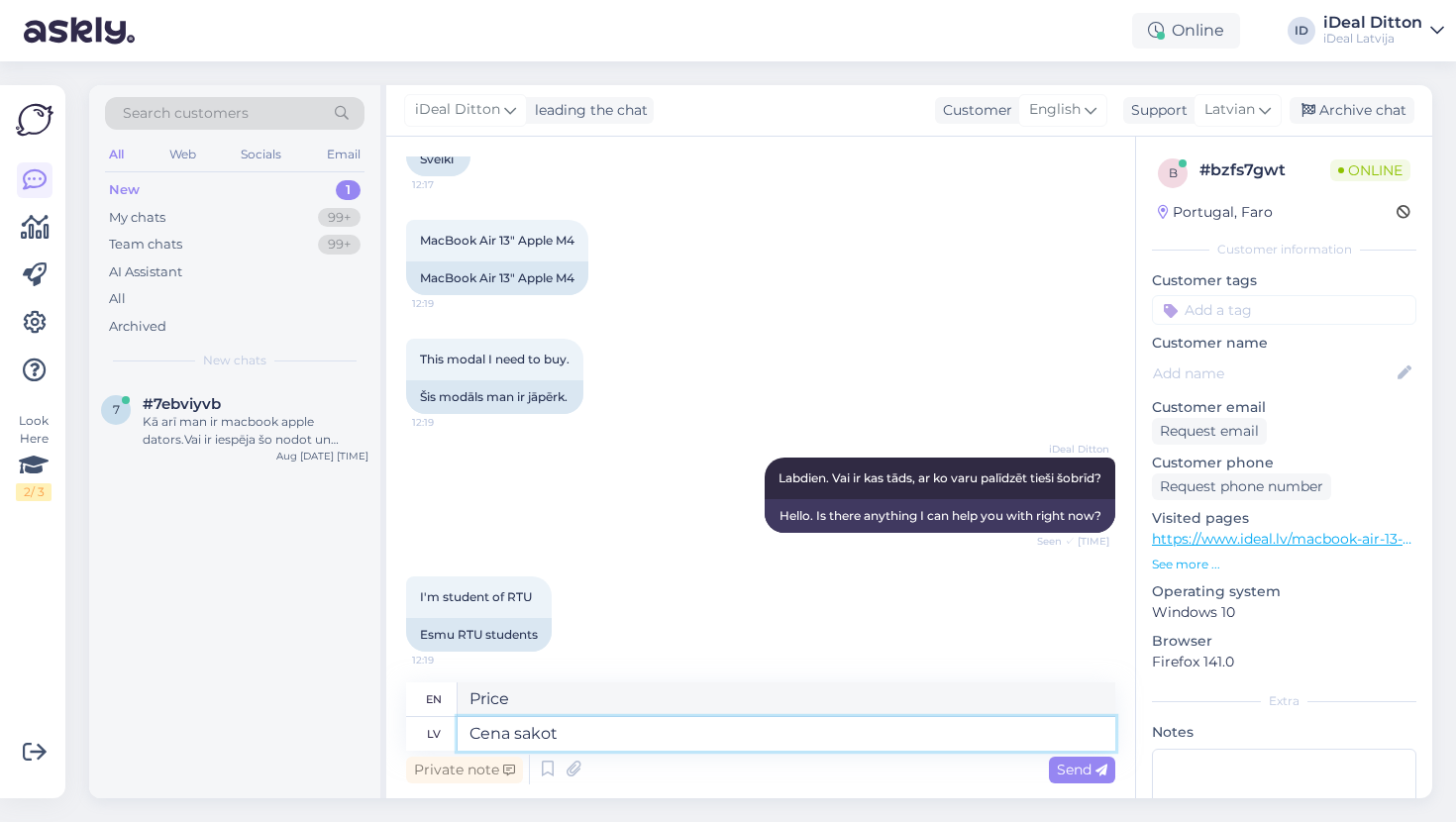 type on "Price saying" 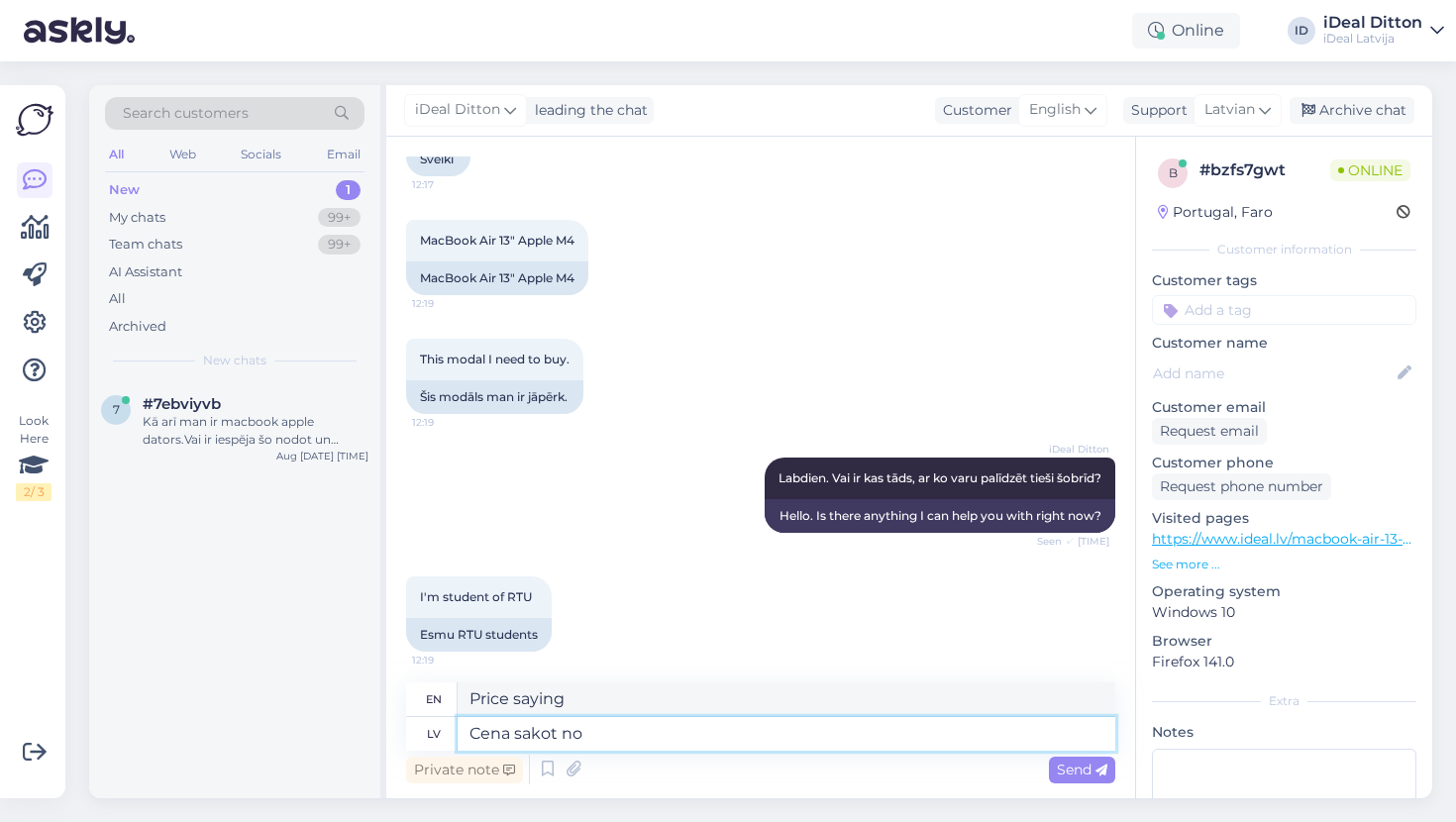 type on "Cena sakot no" 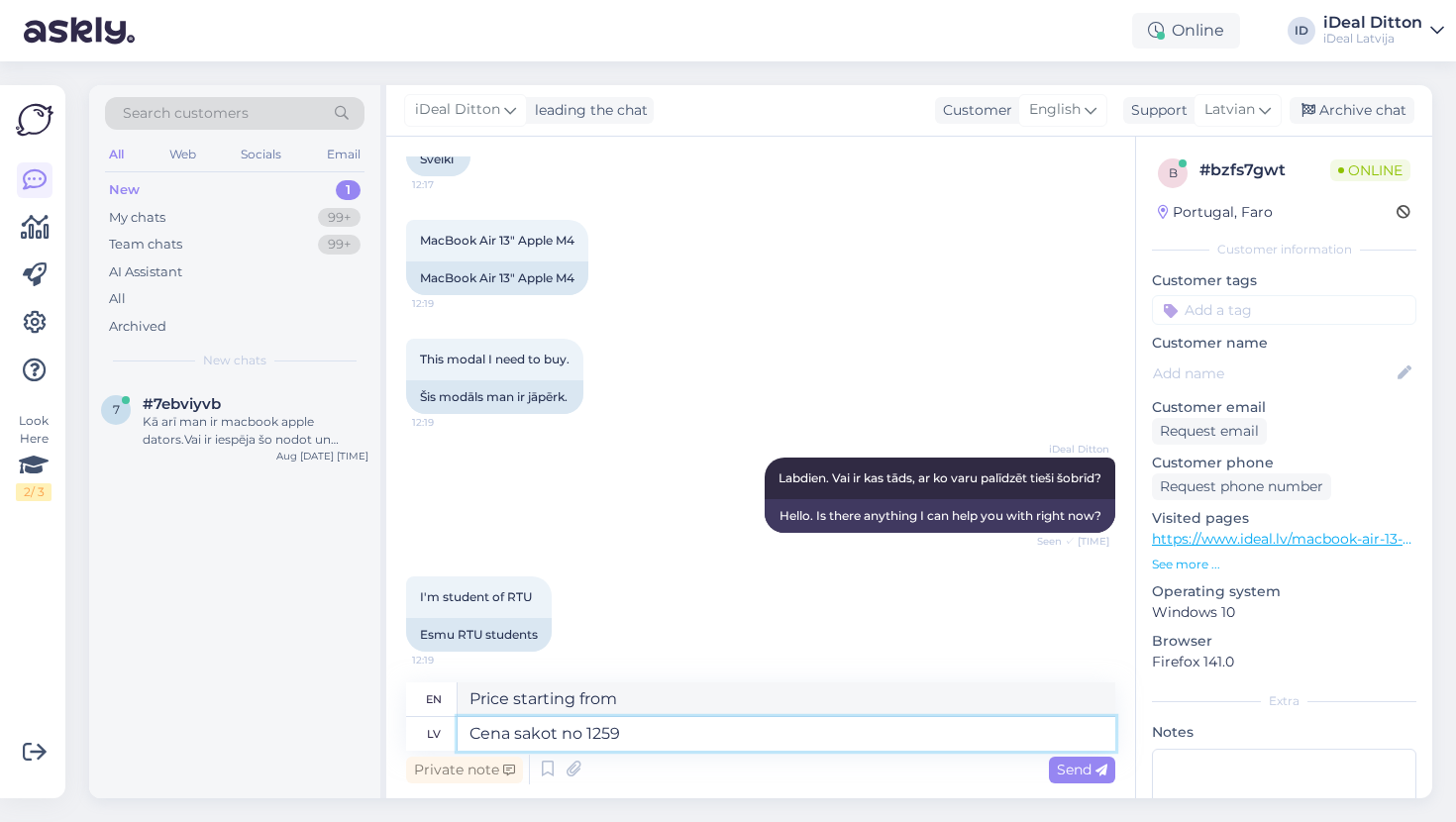 type on "Cena sakot no 1259" 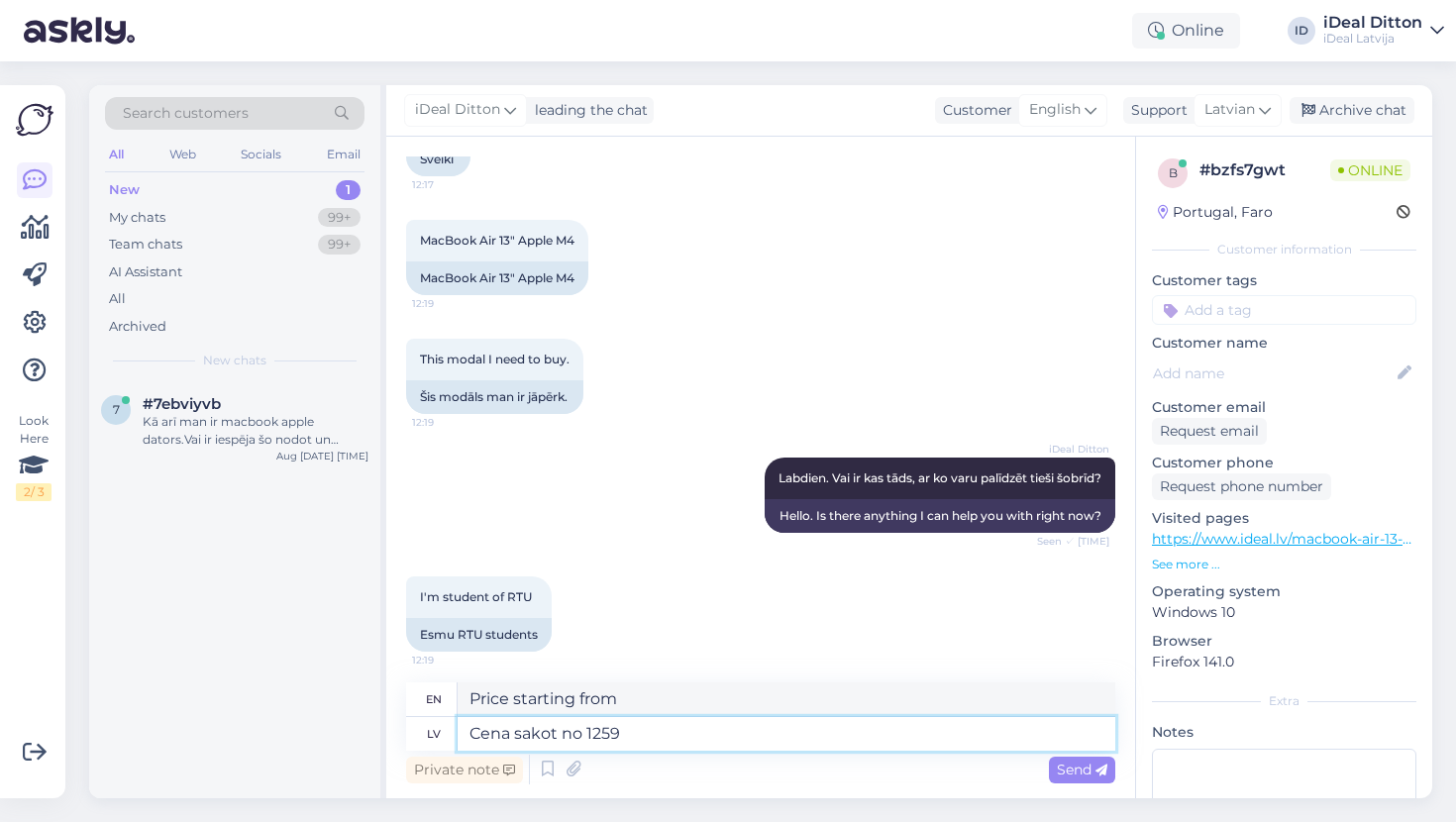 type on "Price starting from 1259" 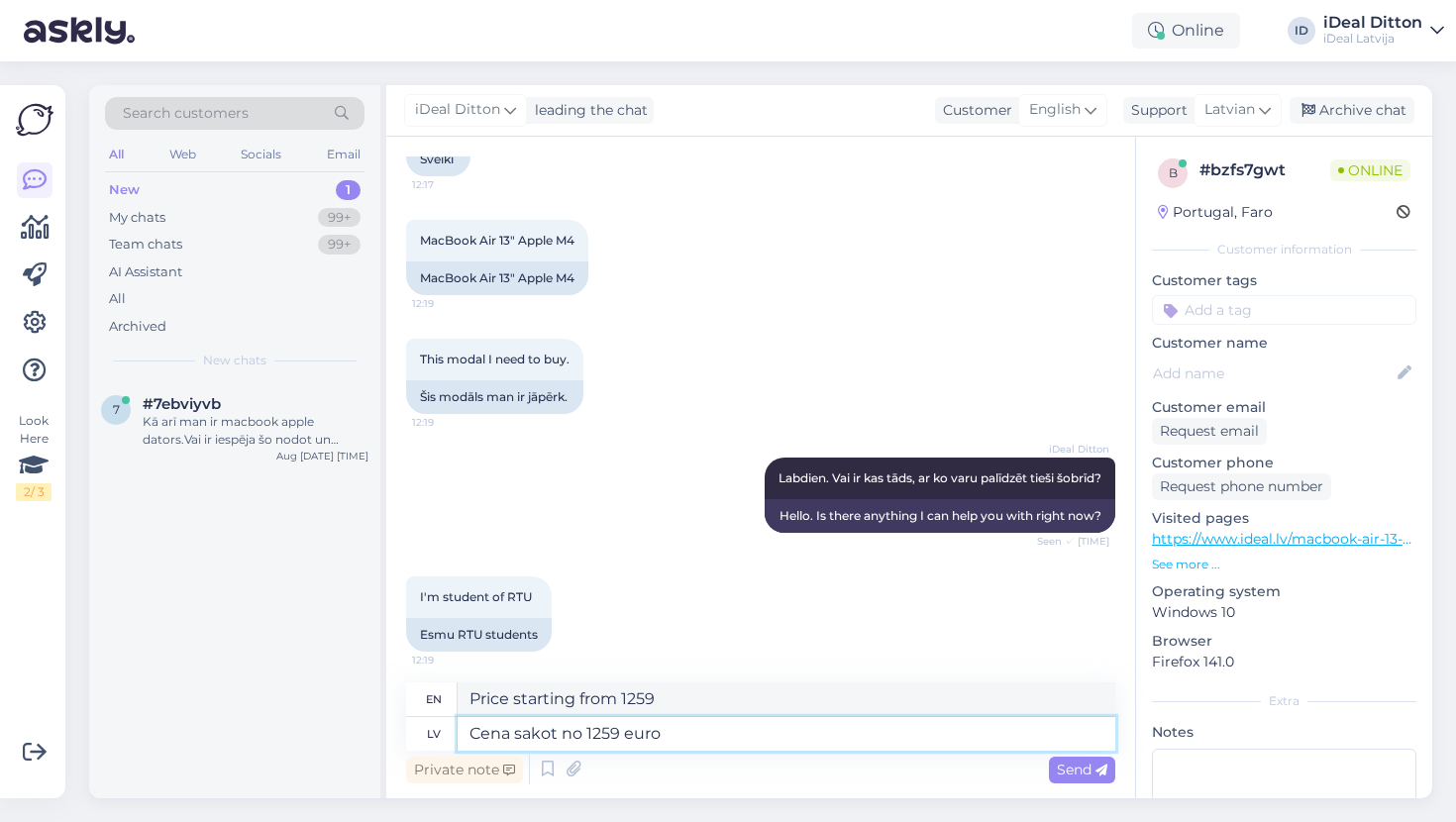 type on "Cena sakot no 1259 euro" 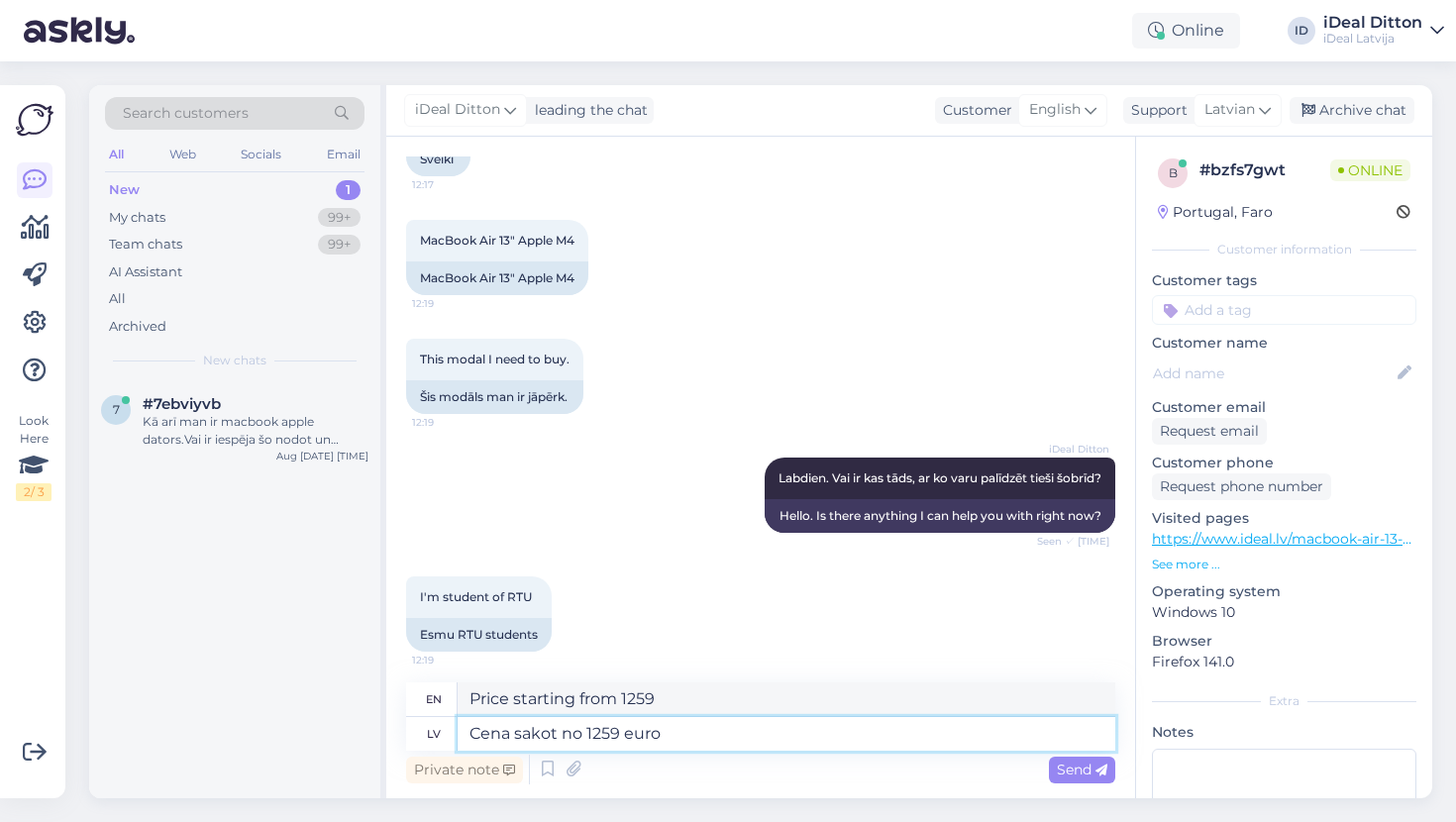 type on "Price starting from 1259 euros" 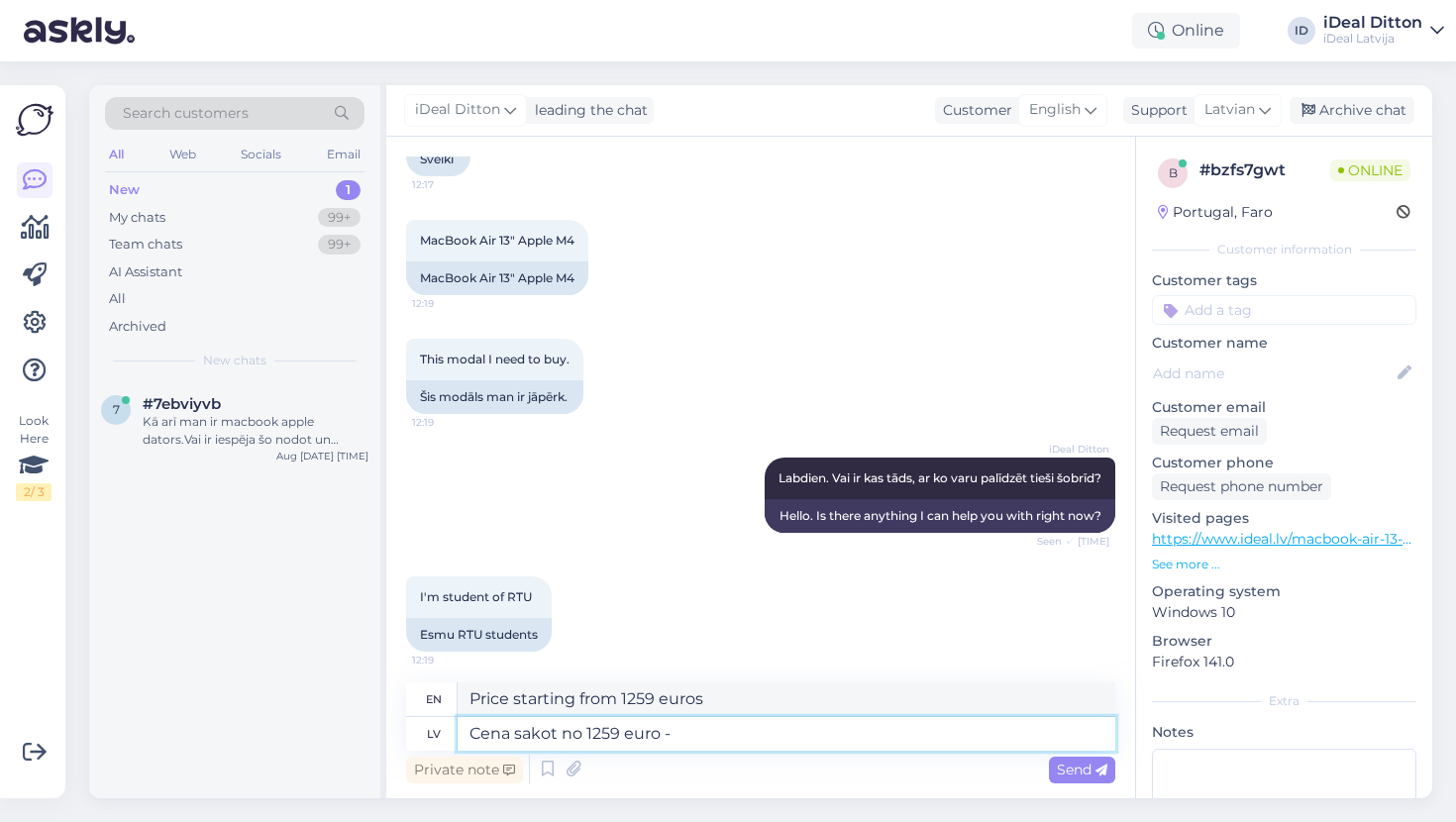 type on "Cena sakot no 1259 euro -" 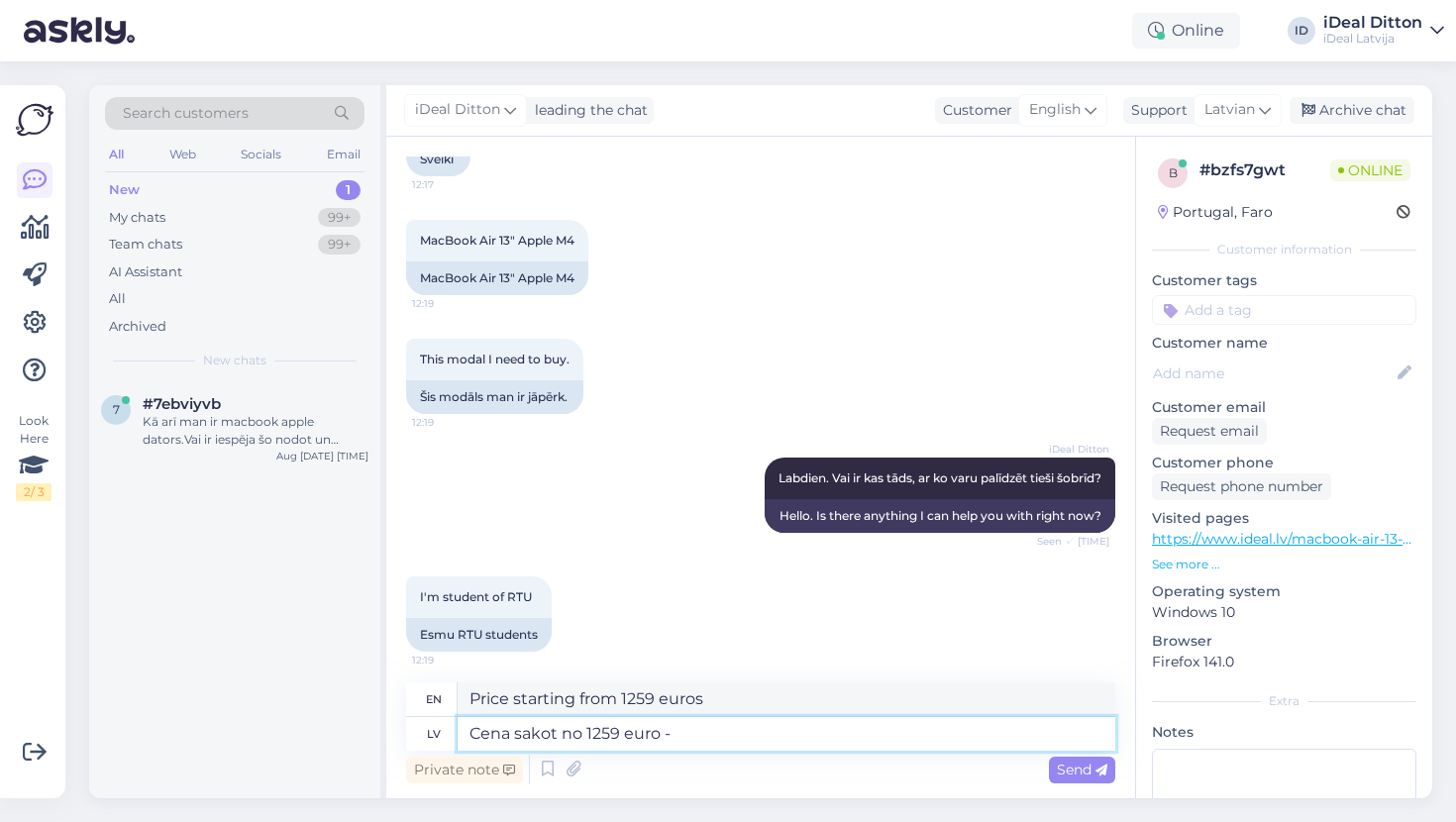 type on "Price starting from 1259 euros -" 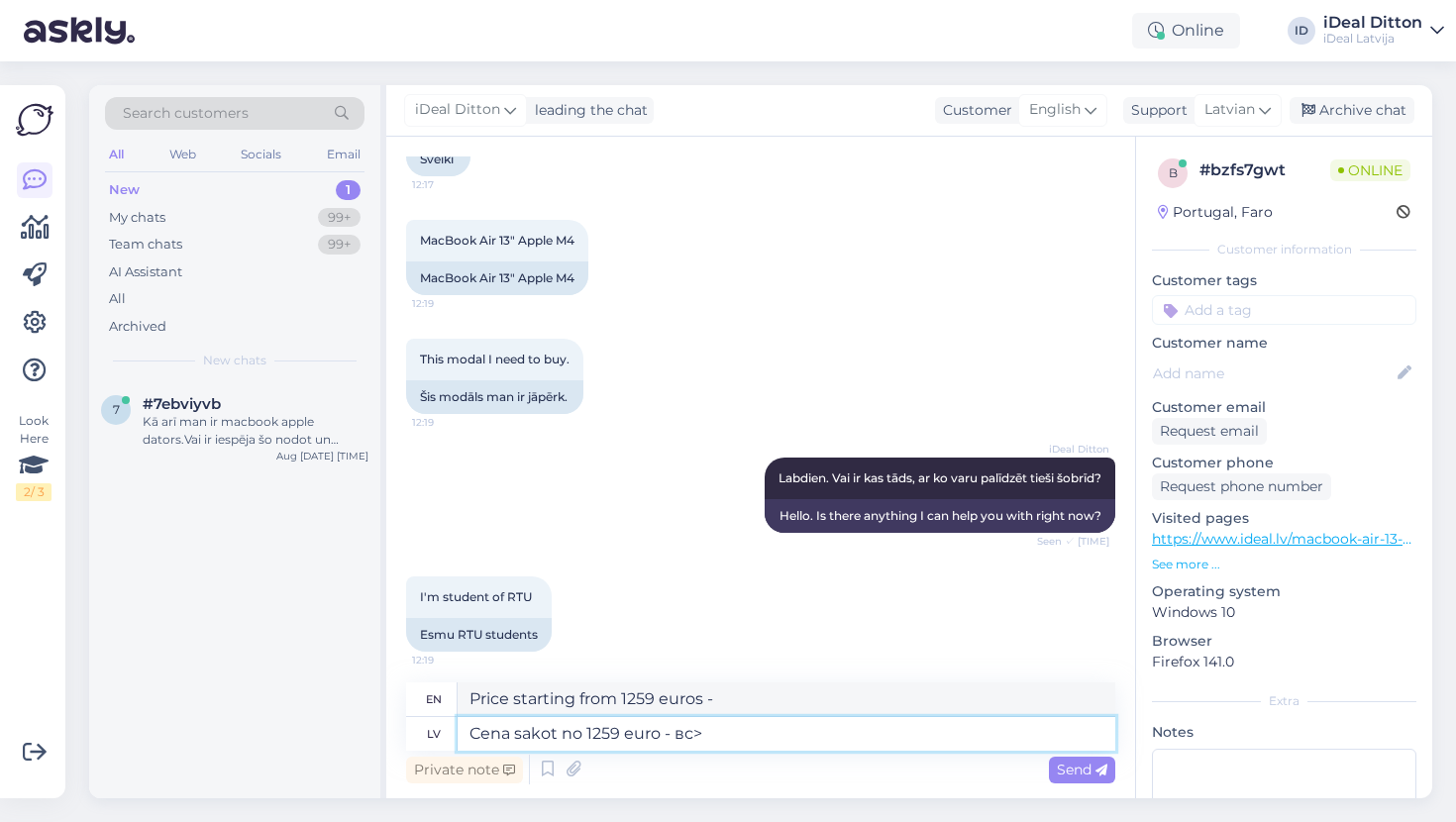 type on "Cena sakot no 1259 euro - вс> з" 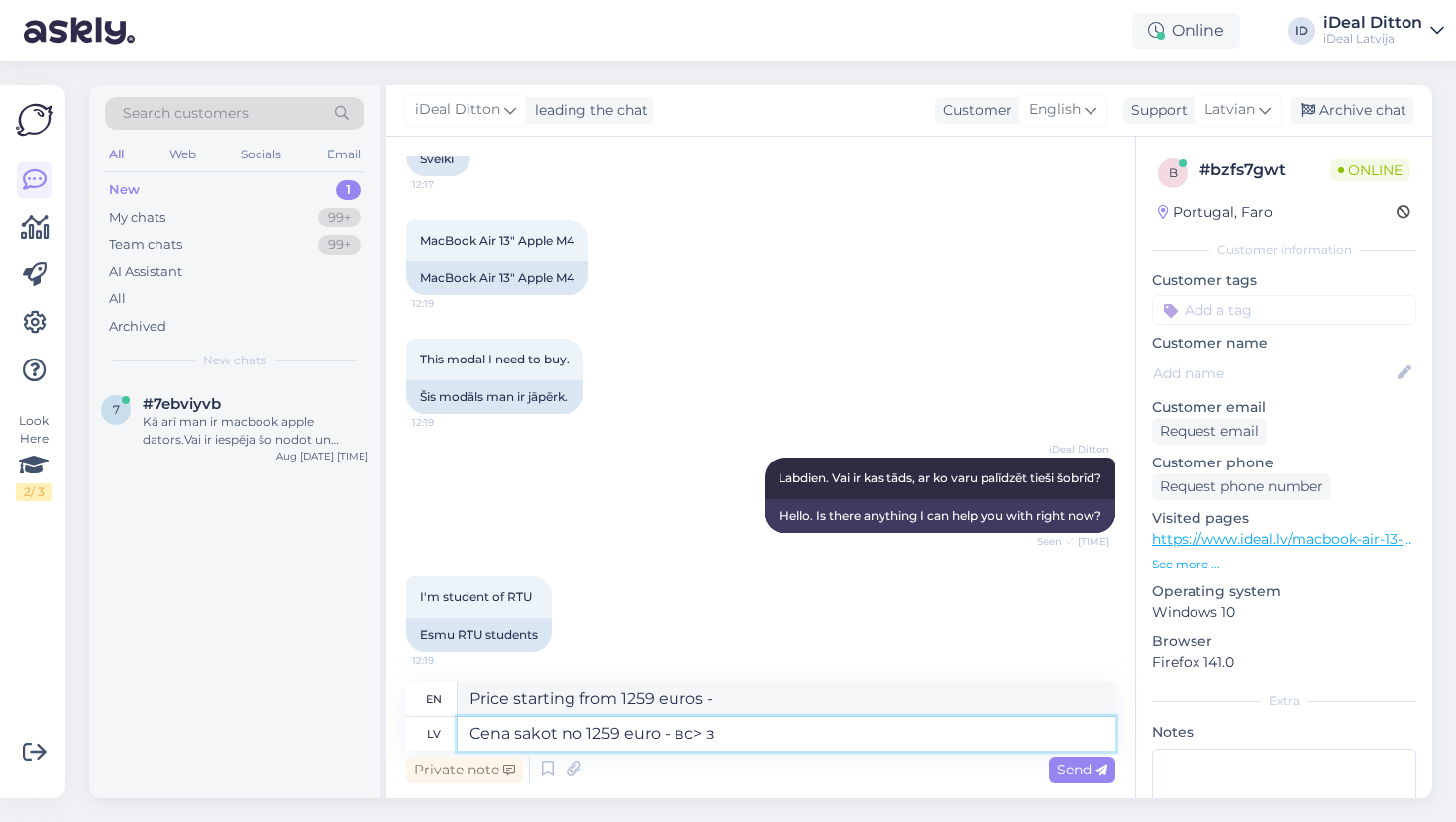 type on "The price is from 1259 euros - вс>" 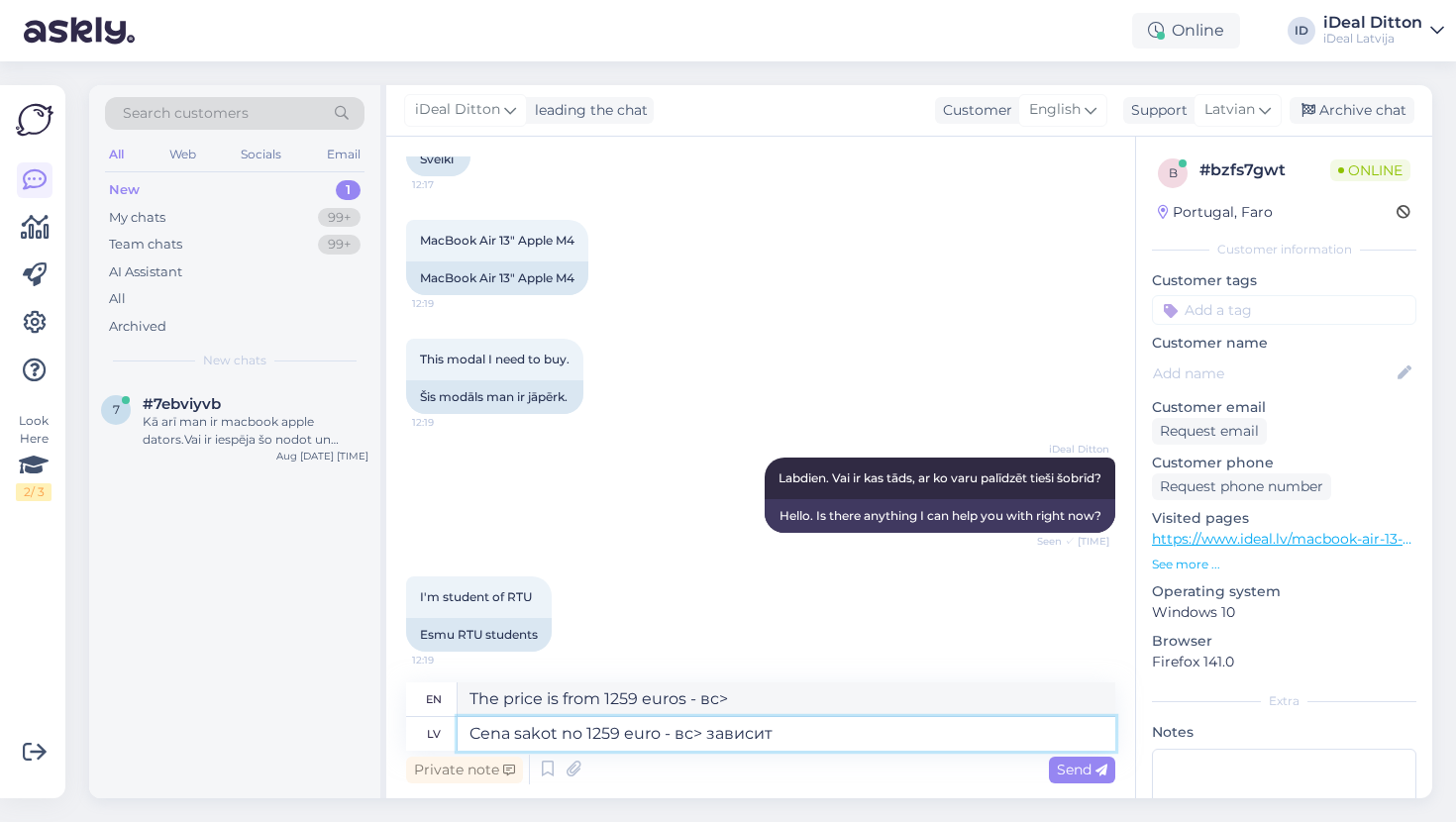 type on "Cena sakot no 1259 euro - вс> зависит о" 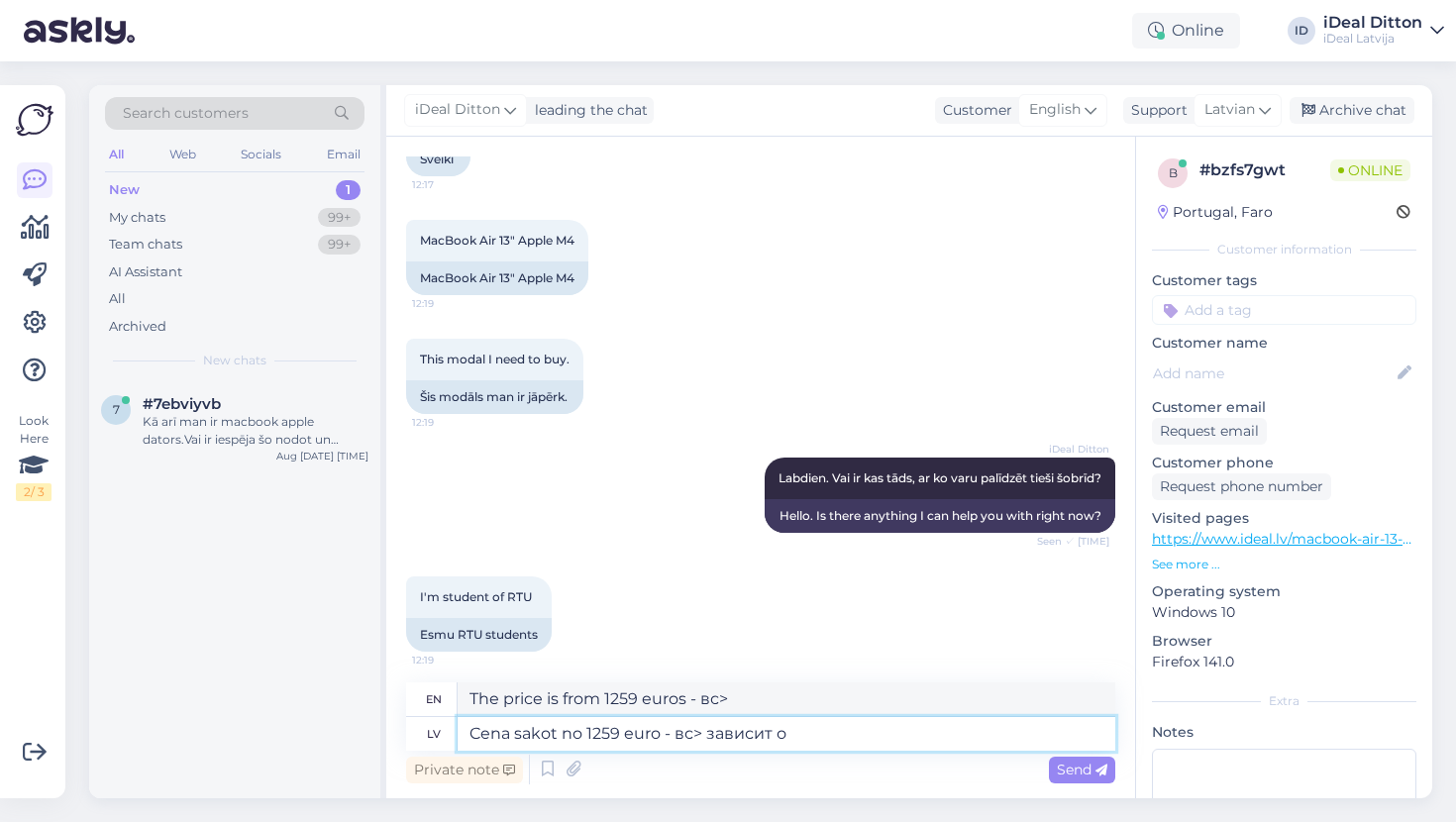 type on "The price is from 1259 euros - it depends" 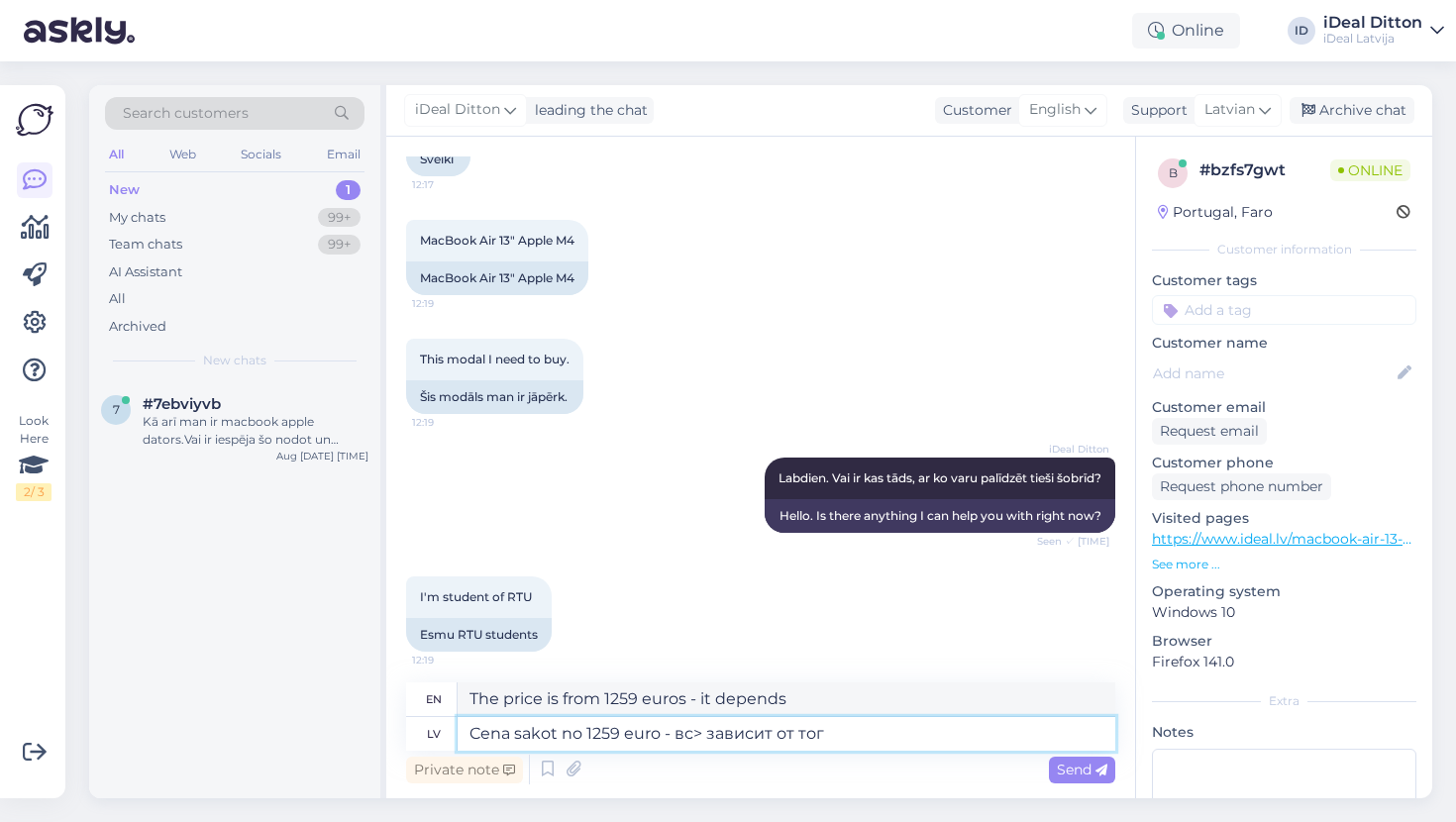 type on "Cena sakot no 1259 euro - вс> зависит от того" 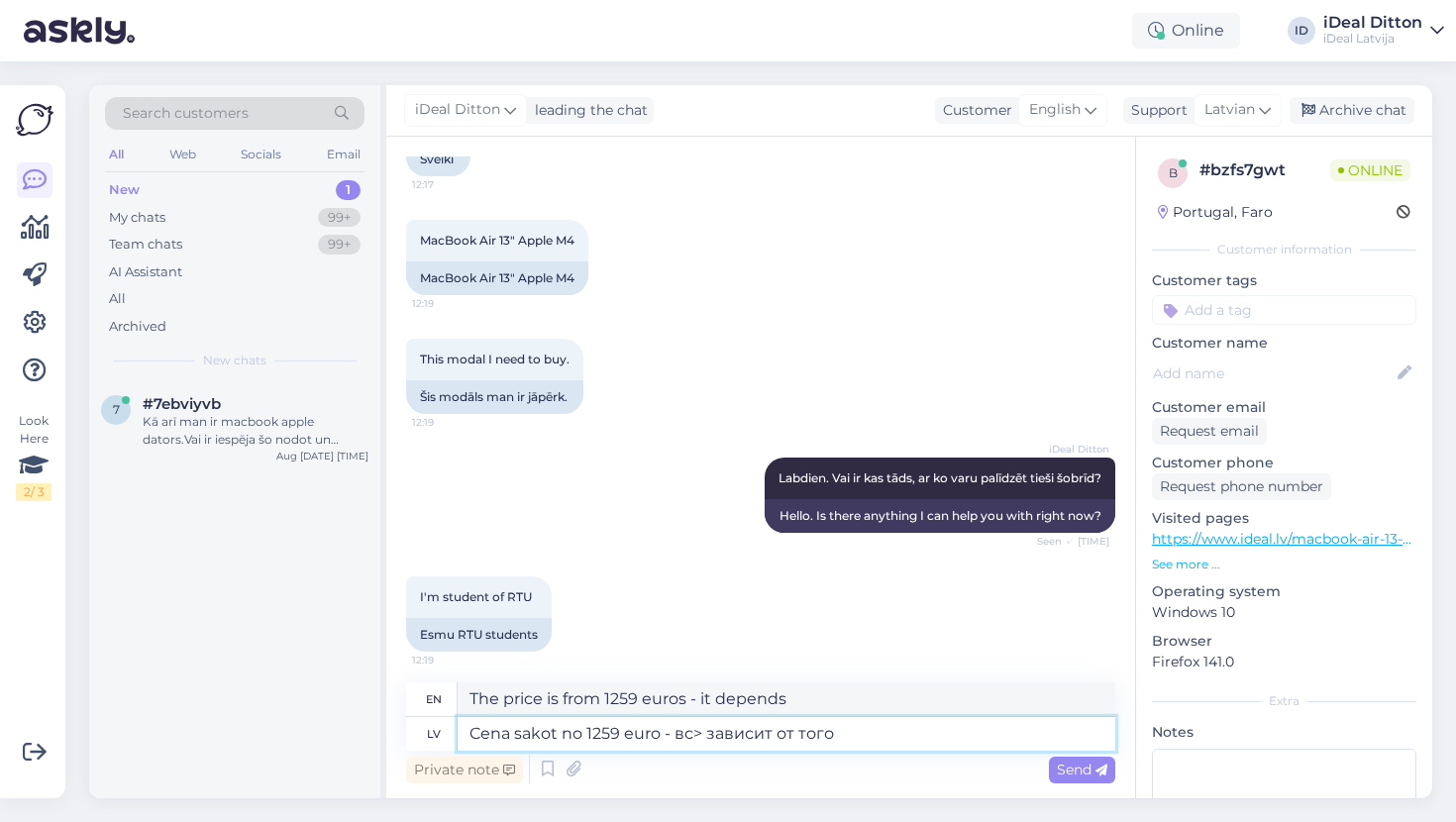 type on "The price is from 1259 euros - it depends on it" 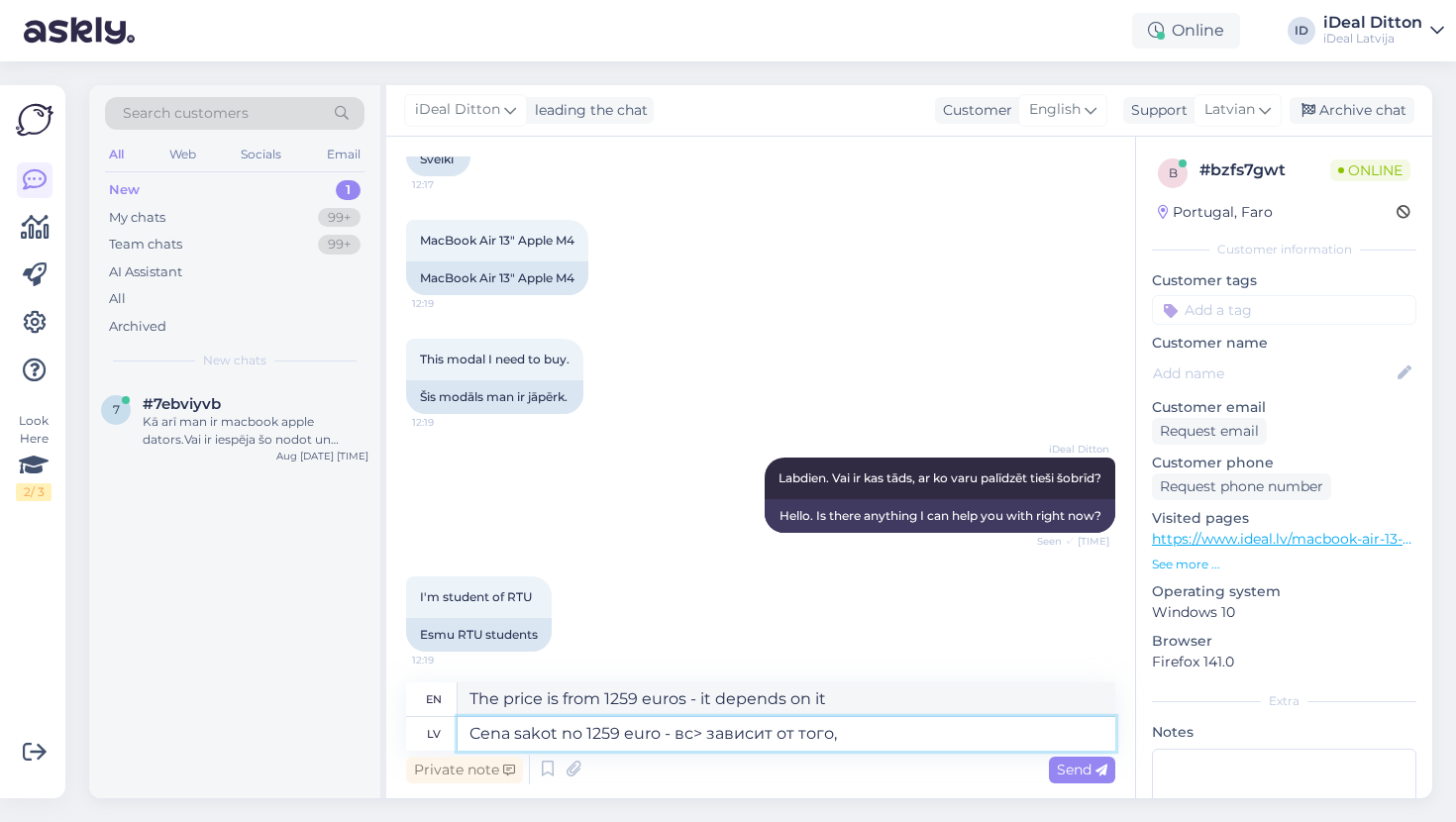 type on "Cena sakot no 1259 euro - вс> зависит от того," 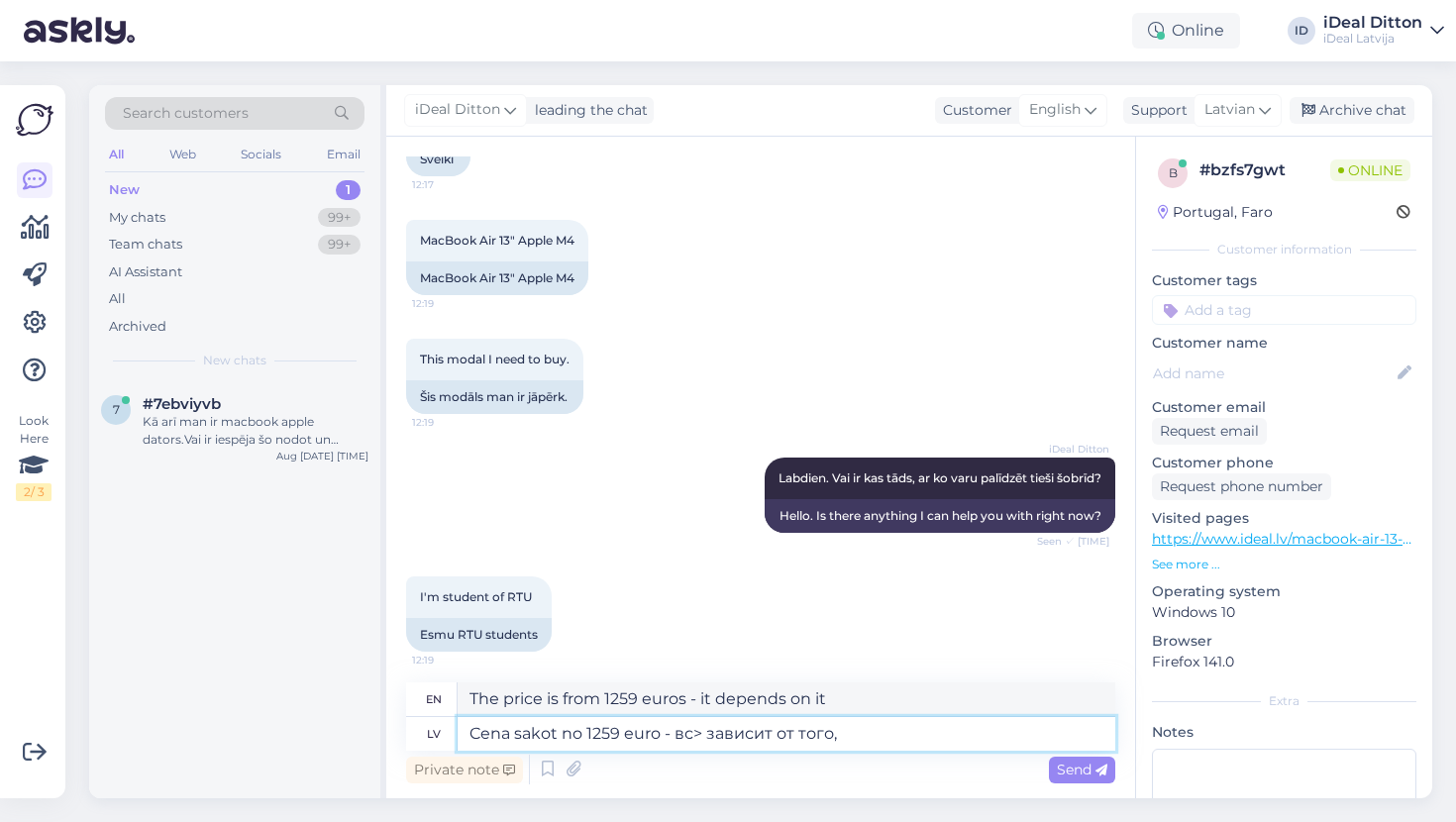 type on "The price is from 1259 euros - it depends" 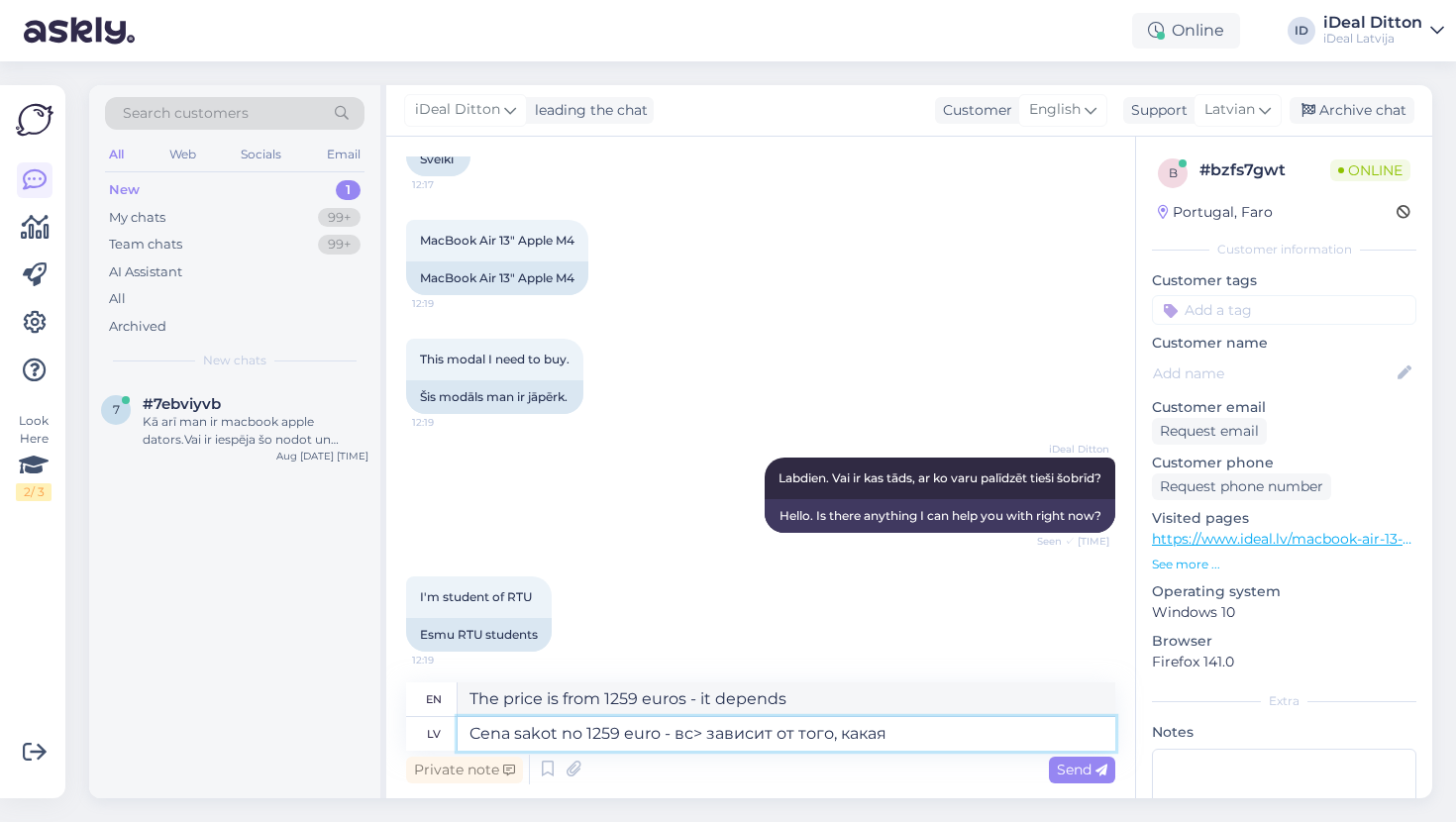 type on "Cena sakot no 1259 euro - вс> зависит от того, какая" 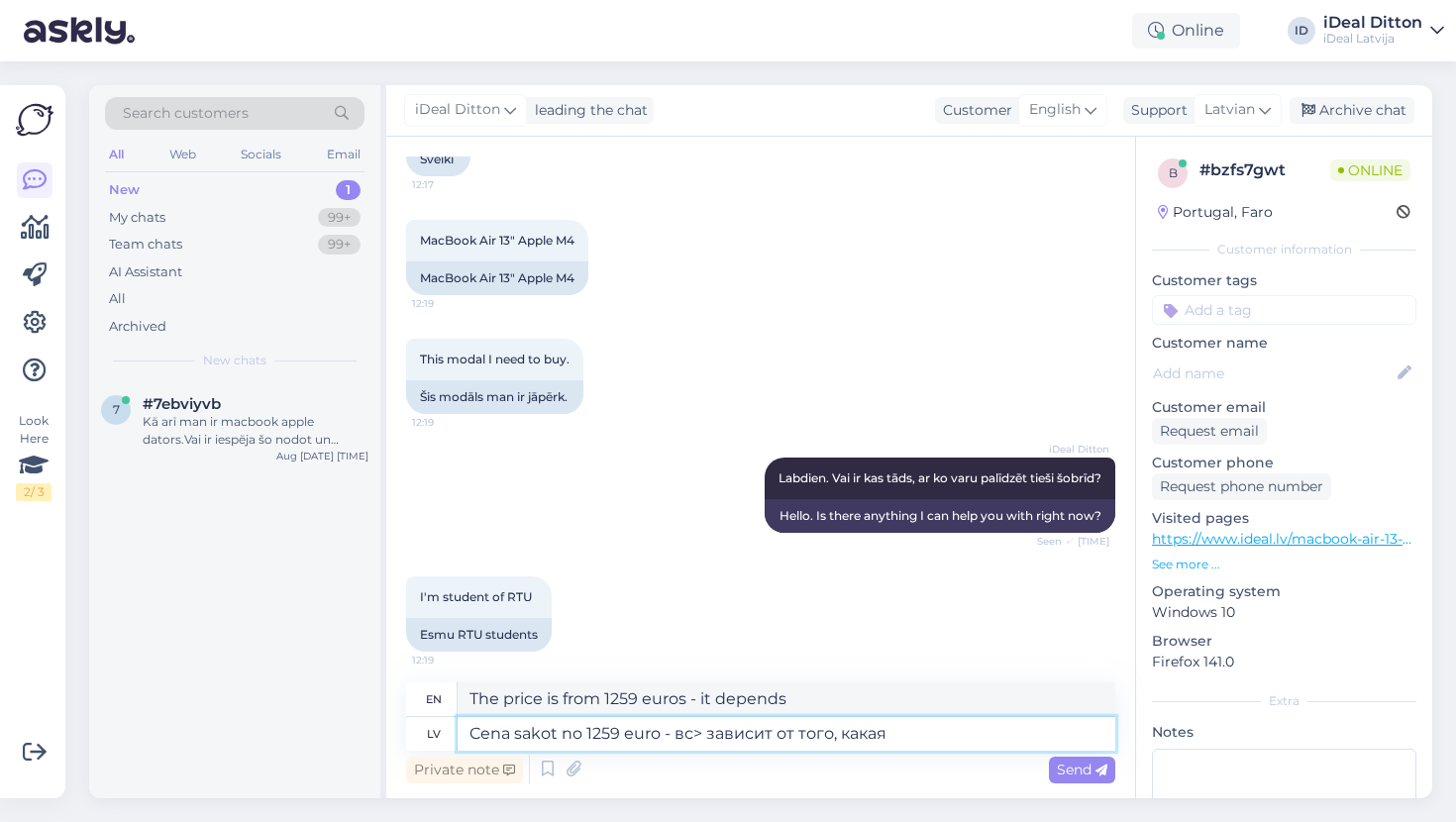 type on "The price is from 1259 euros - вс> depends on того, какая" 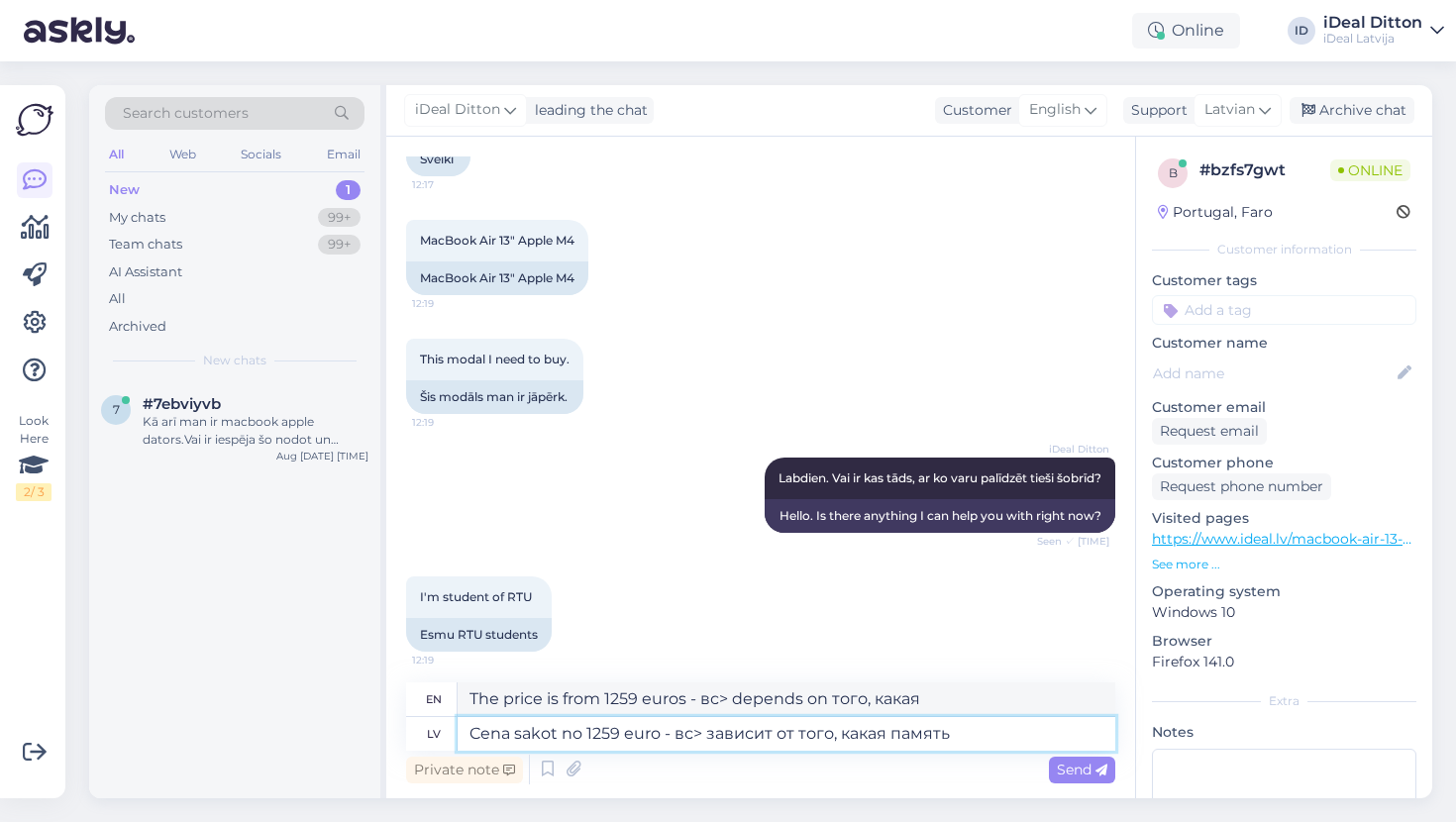 type on "Cena sakot no 1259 euro - вс> зависит от того, какая память" 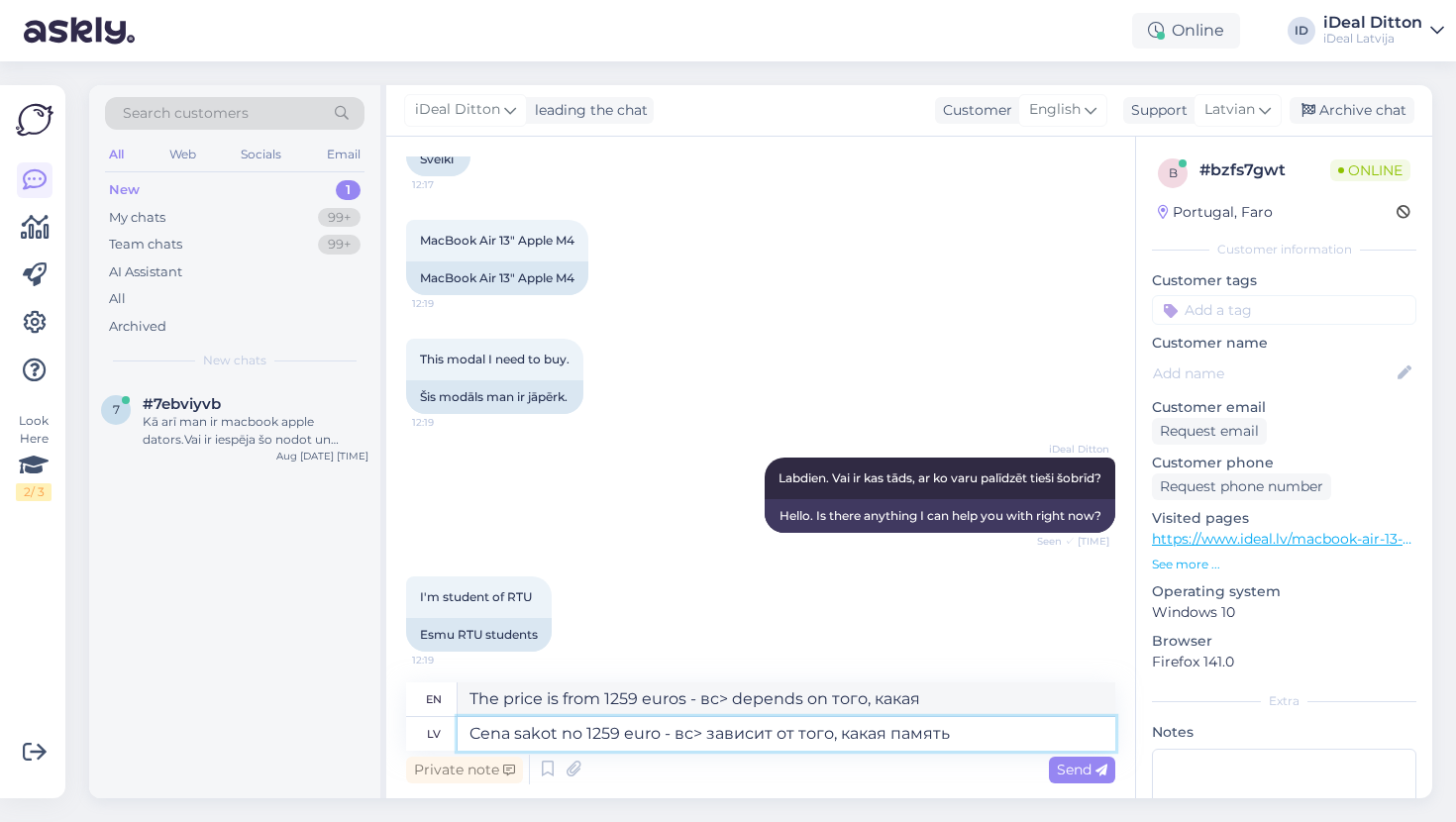 type on "The price is from 1259 euros - it depends on the memory" 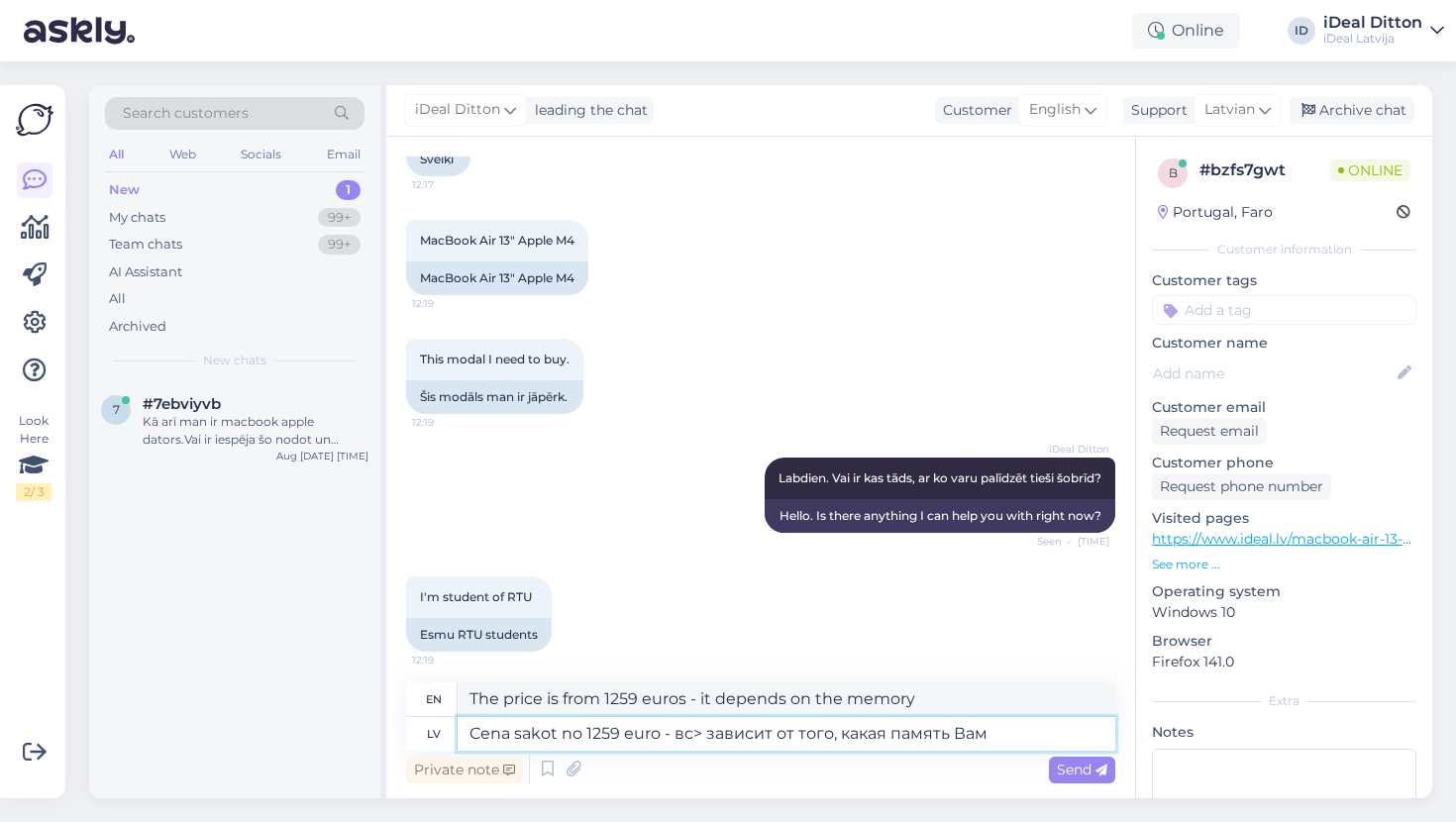 type on "Cena sakot no 1259 euro - вс> зависит от того, какая память Вам" 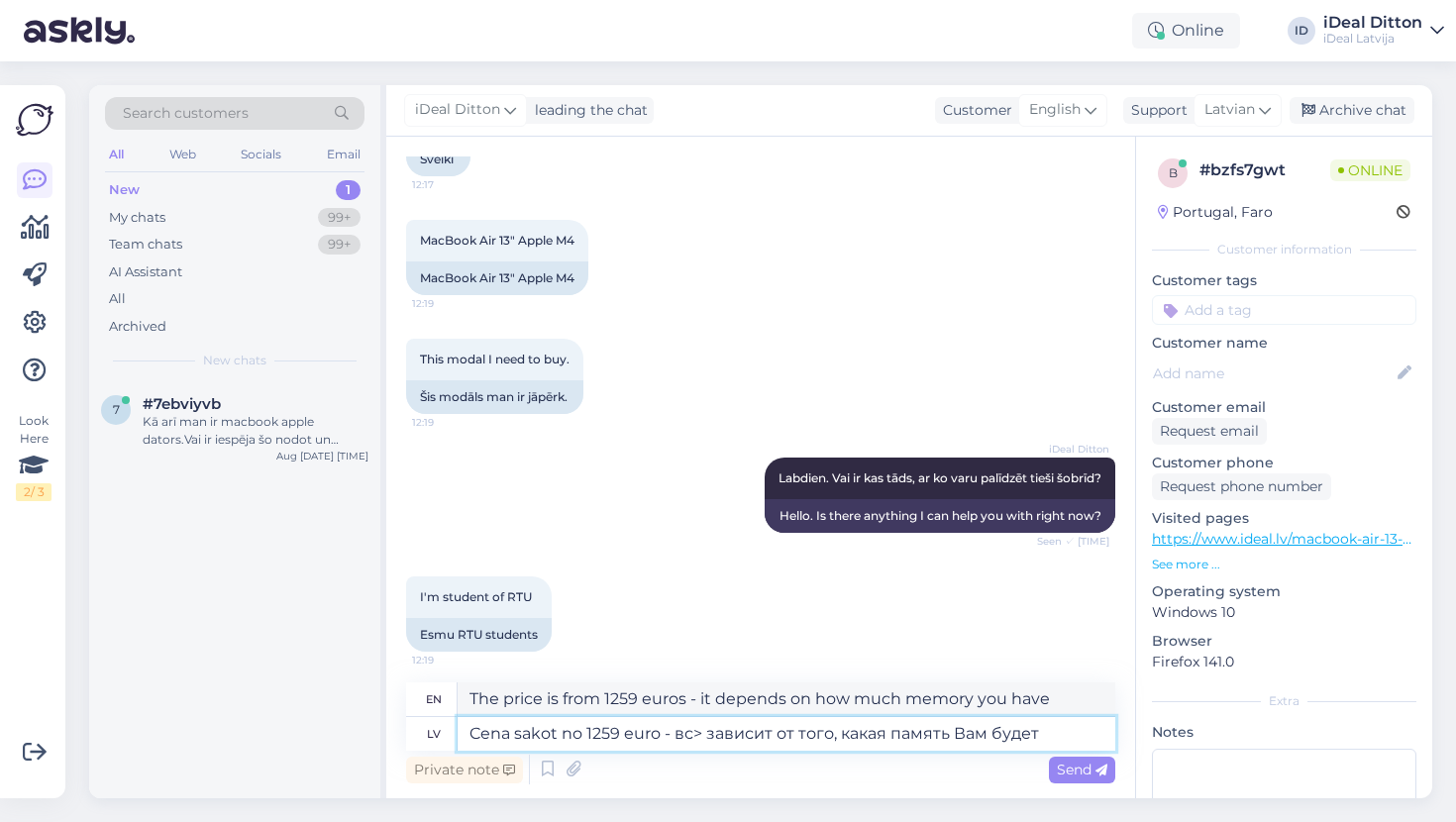 type on "Cena sakot no 1259 euro - вс> зависит от того, какая память Вам будет н" 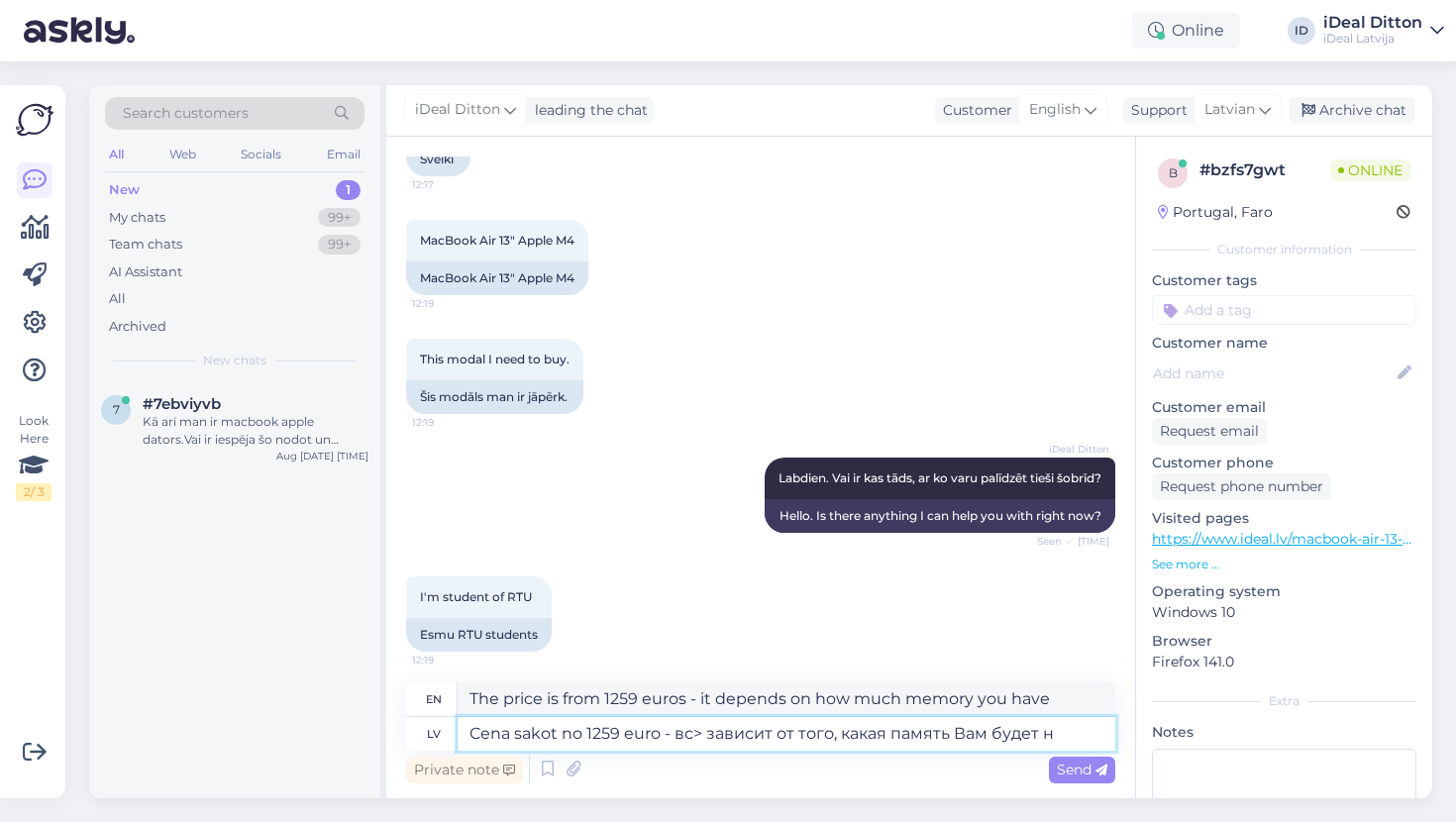 type on "The price is from 1259 euros - it depends on what kind of memory you have" 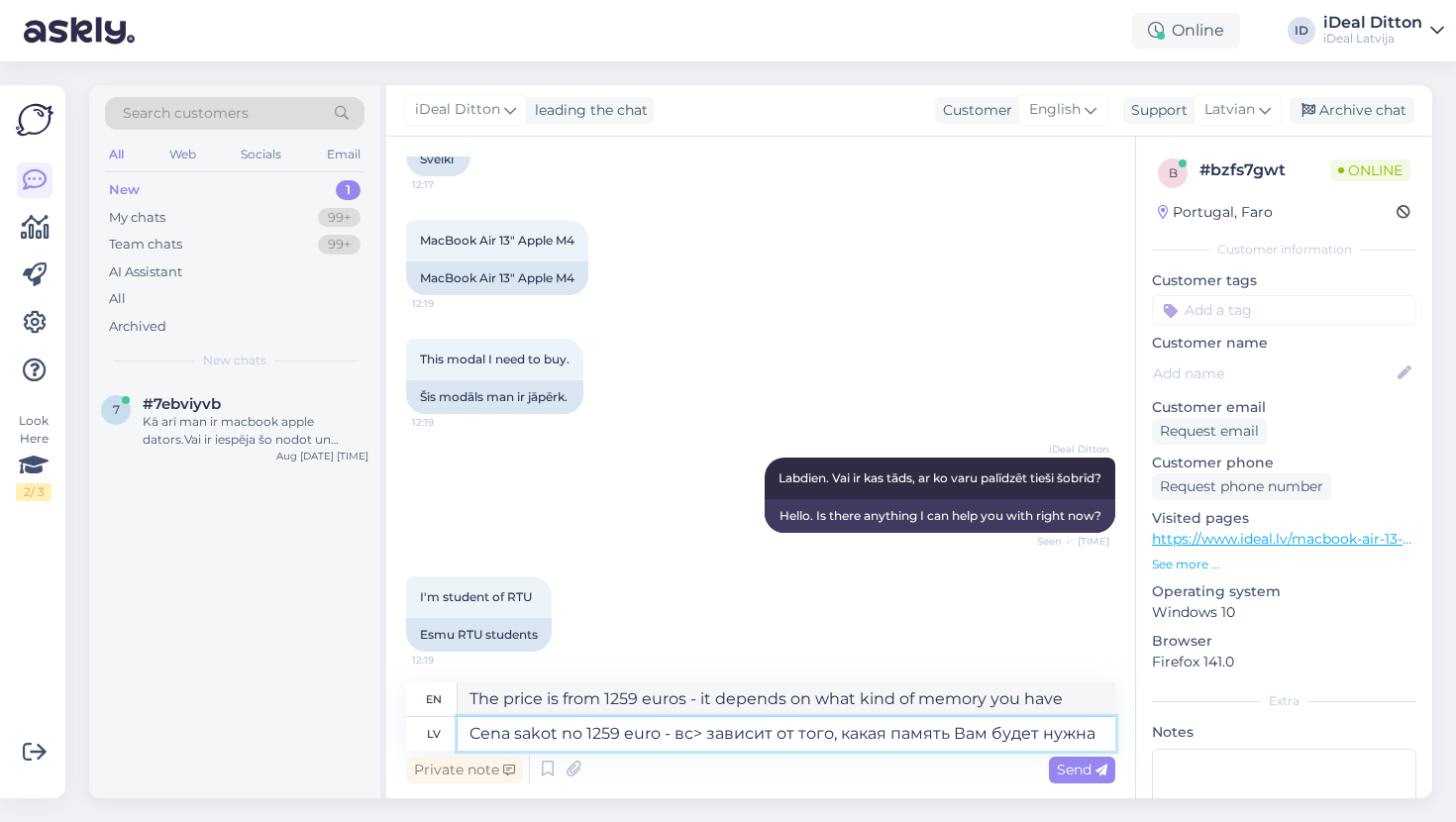 type on "Cena sakot no 1259 euro - вс> зависит от того, какая память Вам будет нужна?" 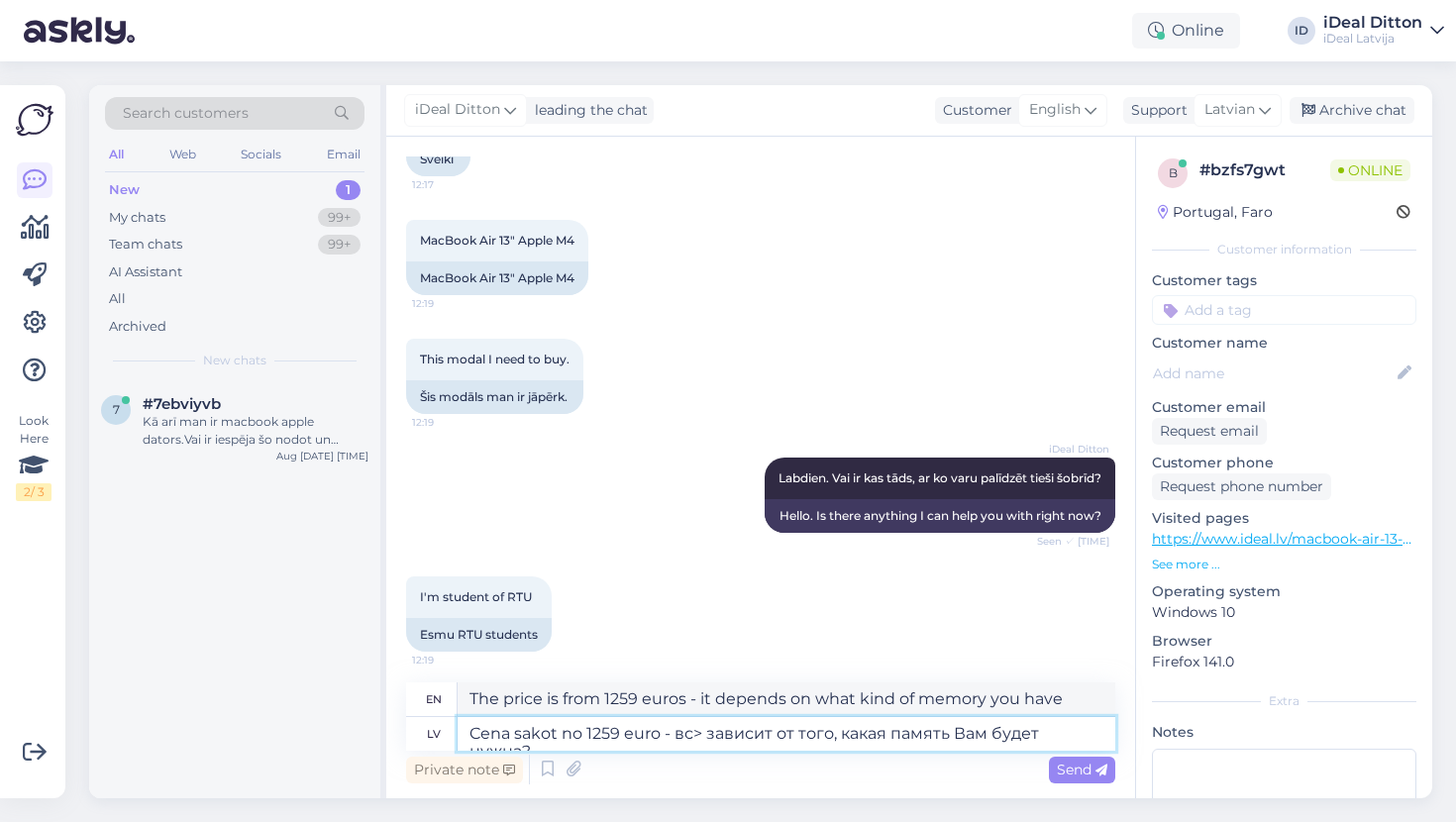 type on "The price is from 1259 euros - it depends on what kind of memory you need?" 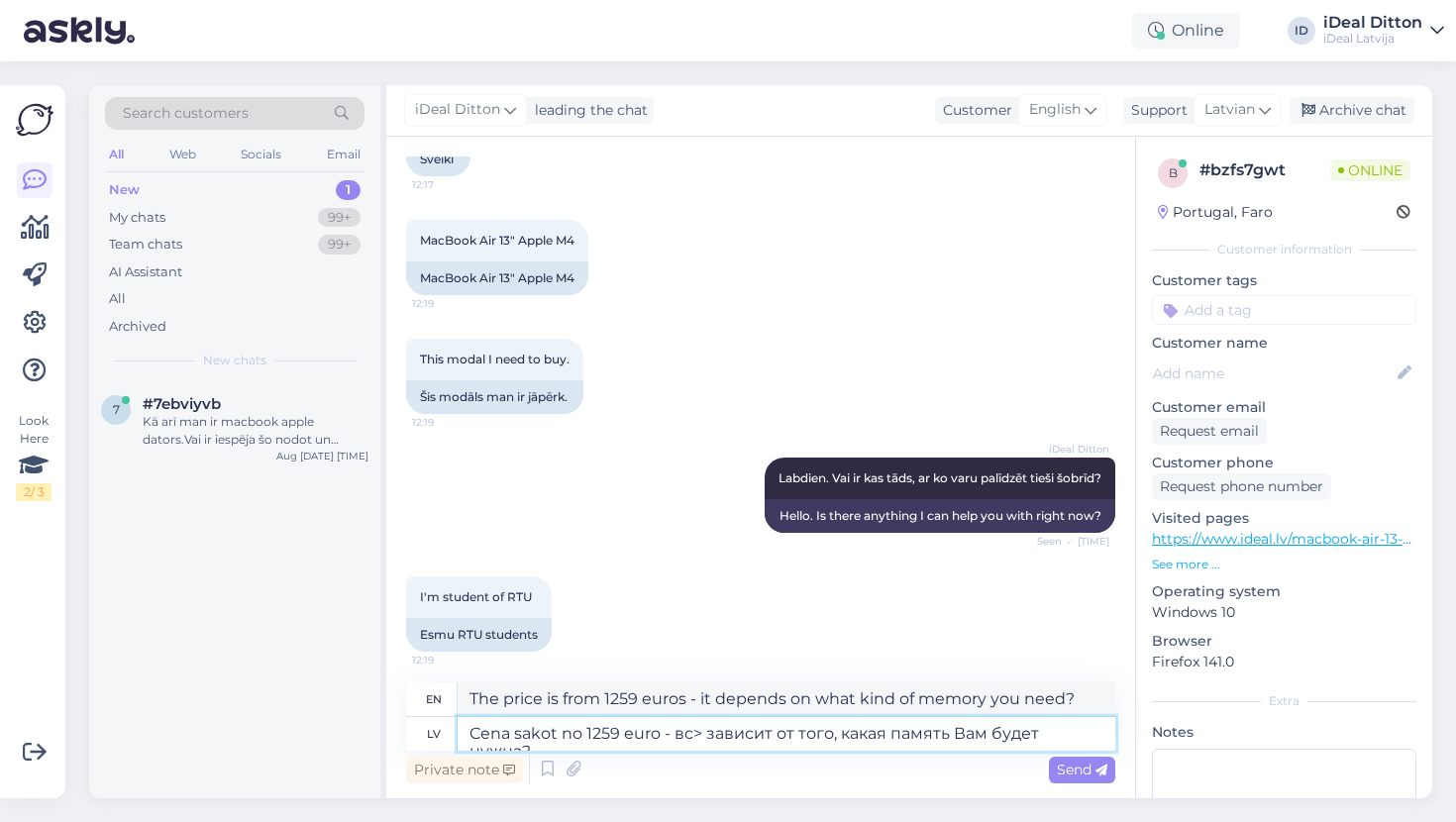drag, startPoint x: 1102, startPoint y: 734, endPoint x: 464, endPoint y: 726, distance: 638.0502 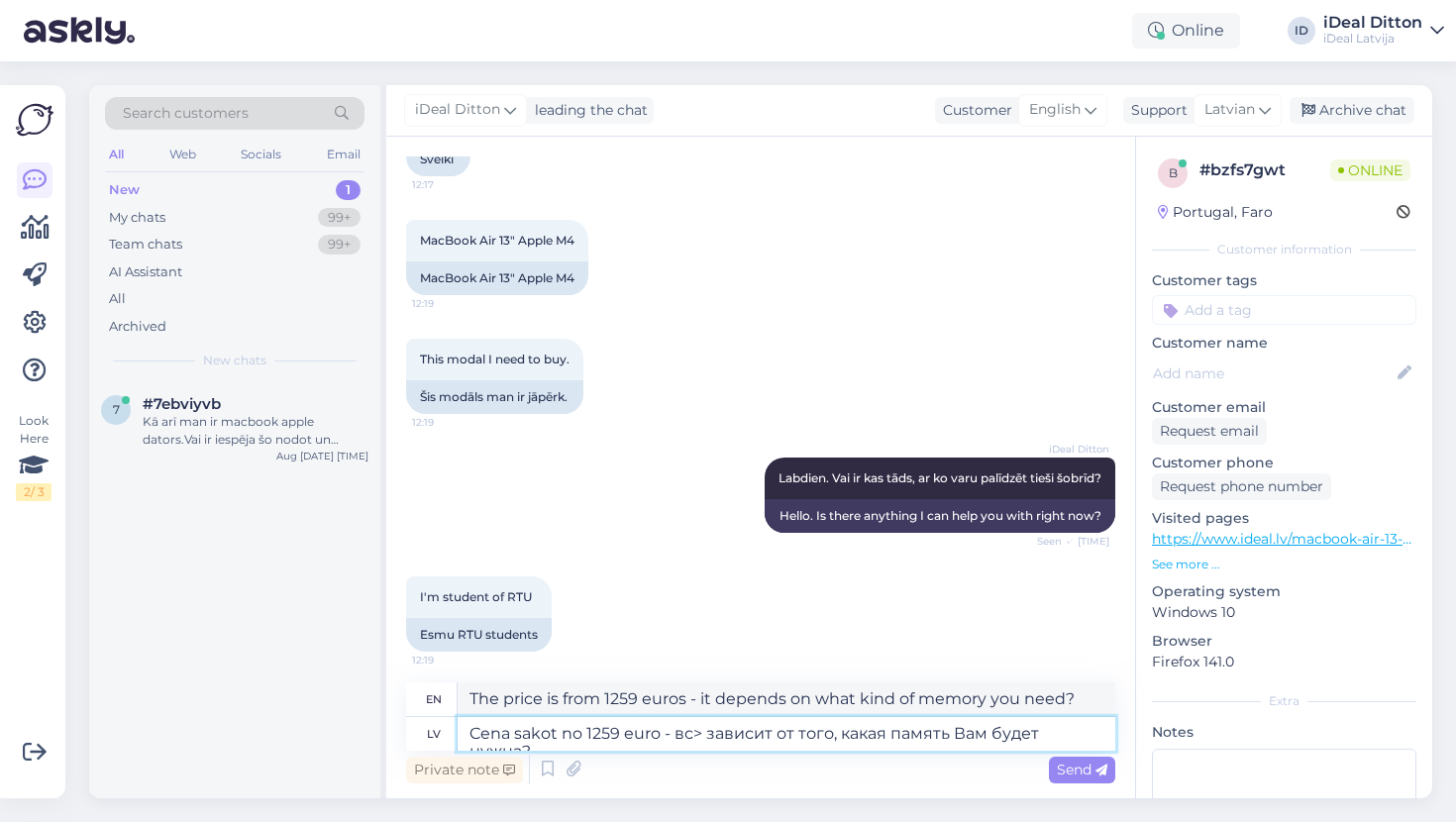click on "Cena sakot no 1259 euro - вс> зависит от того, какая память Вам будет нужна?" at bounding box center [786, 734] 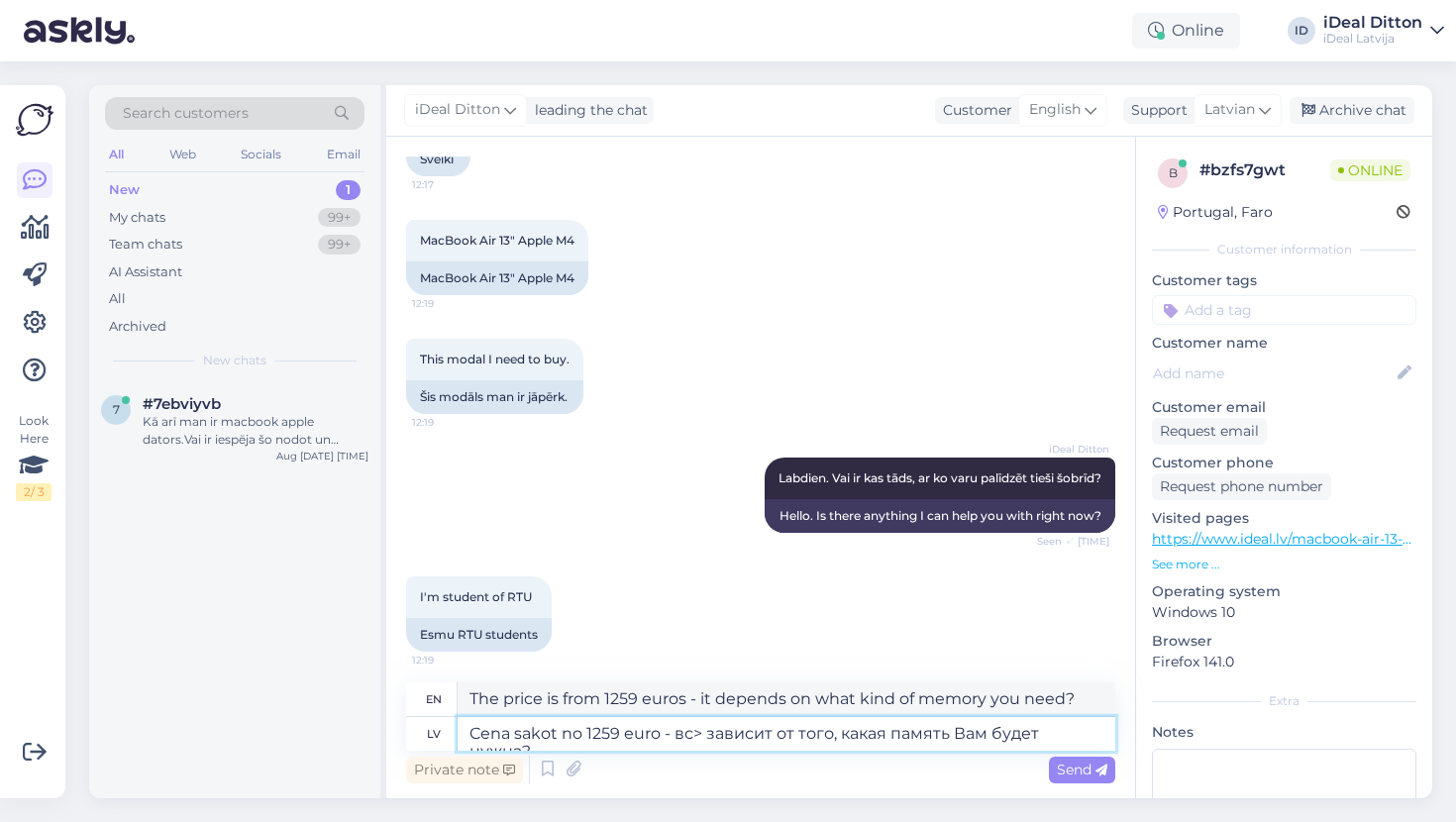 type 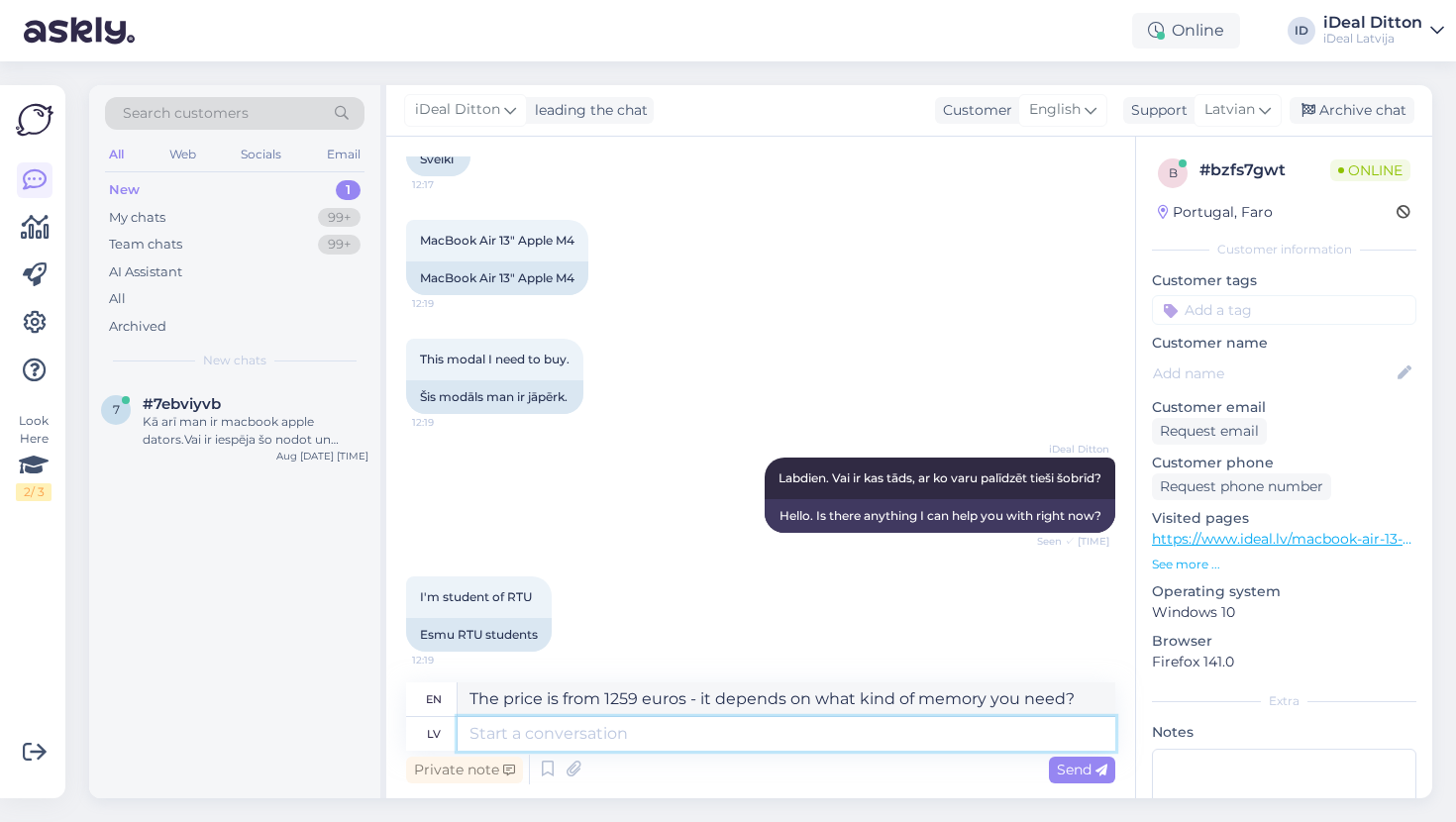 type 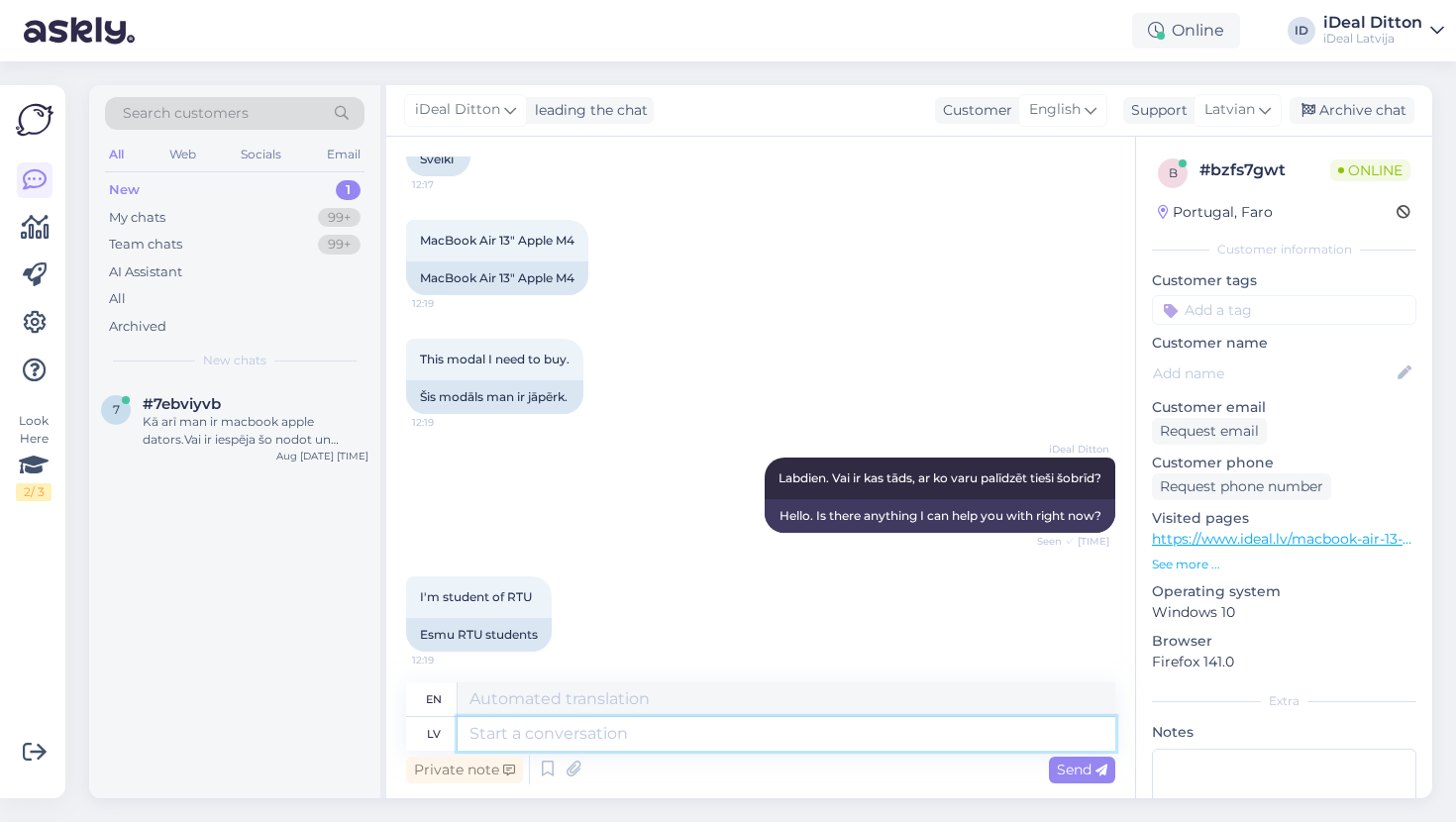 click at bounding box center [786, 734] 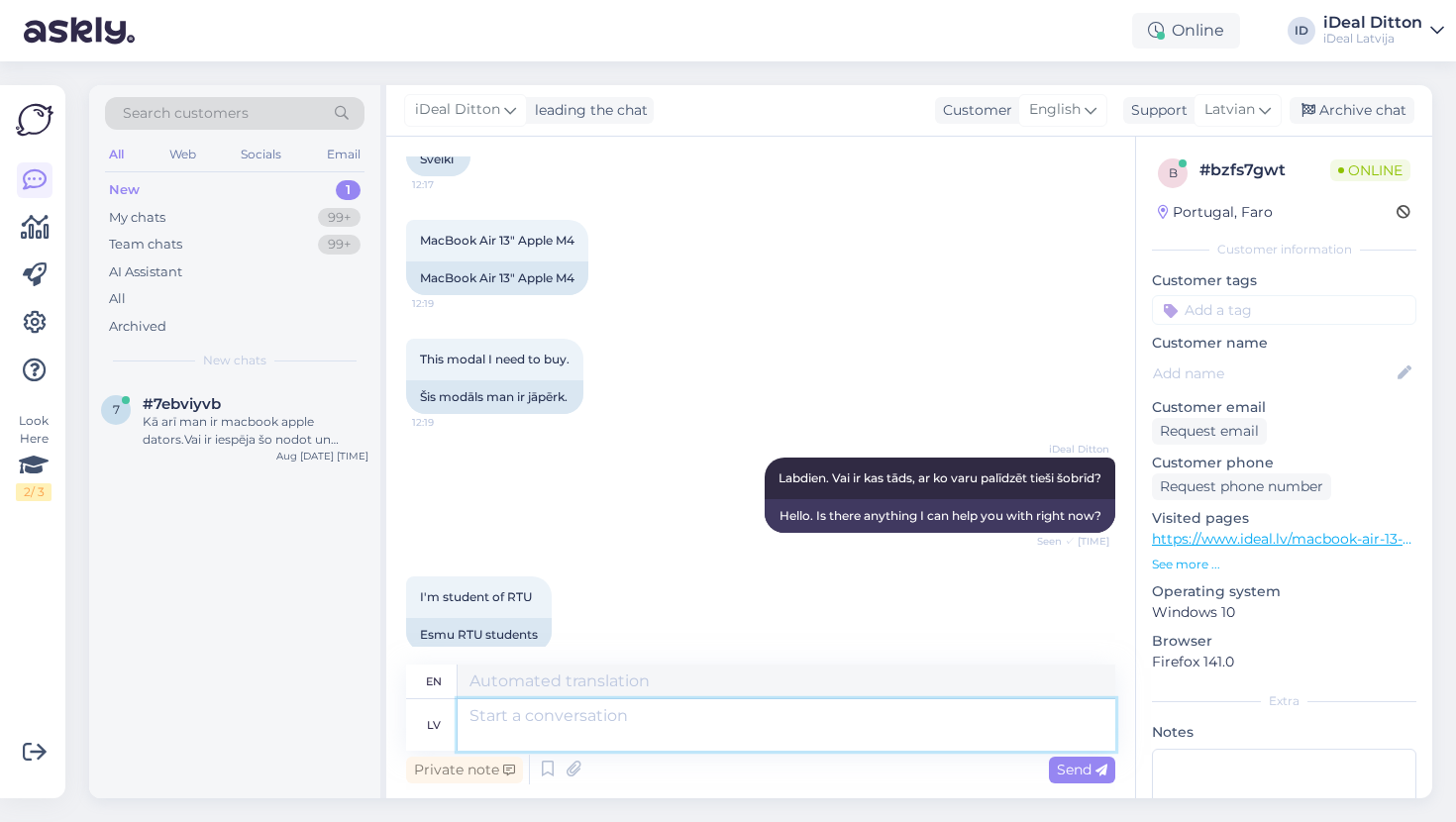 type on "Cena sākas no 1259 eiro – galīgā summa būs atkarīga no izvēlētās atmiņas ietilpības." 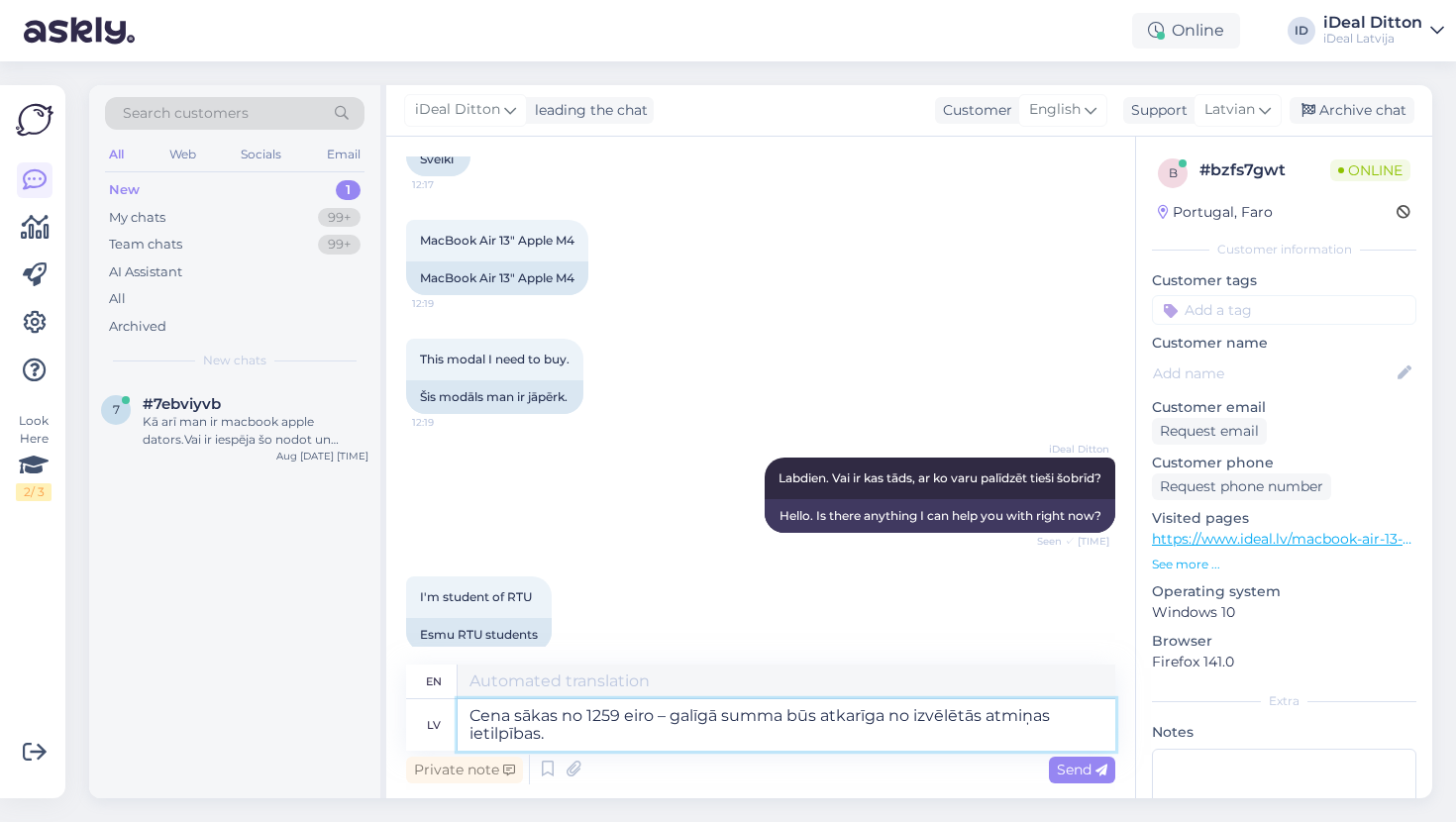 type on "The price starts at 1,259 euros - the final amount will depend on the selected memory capacity." 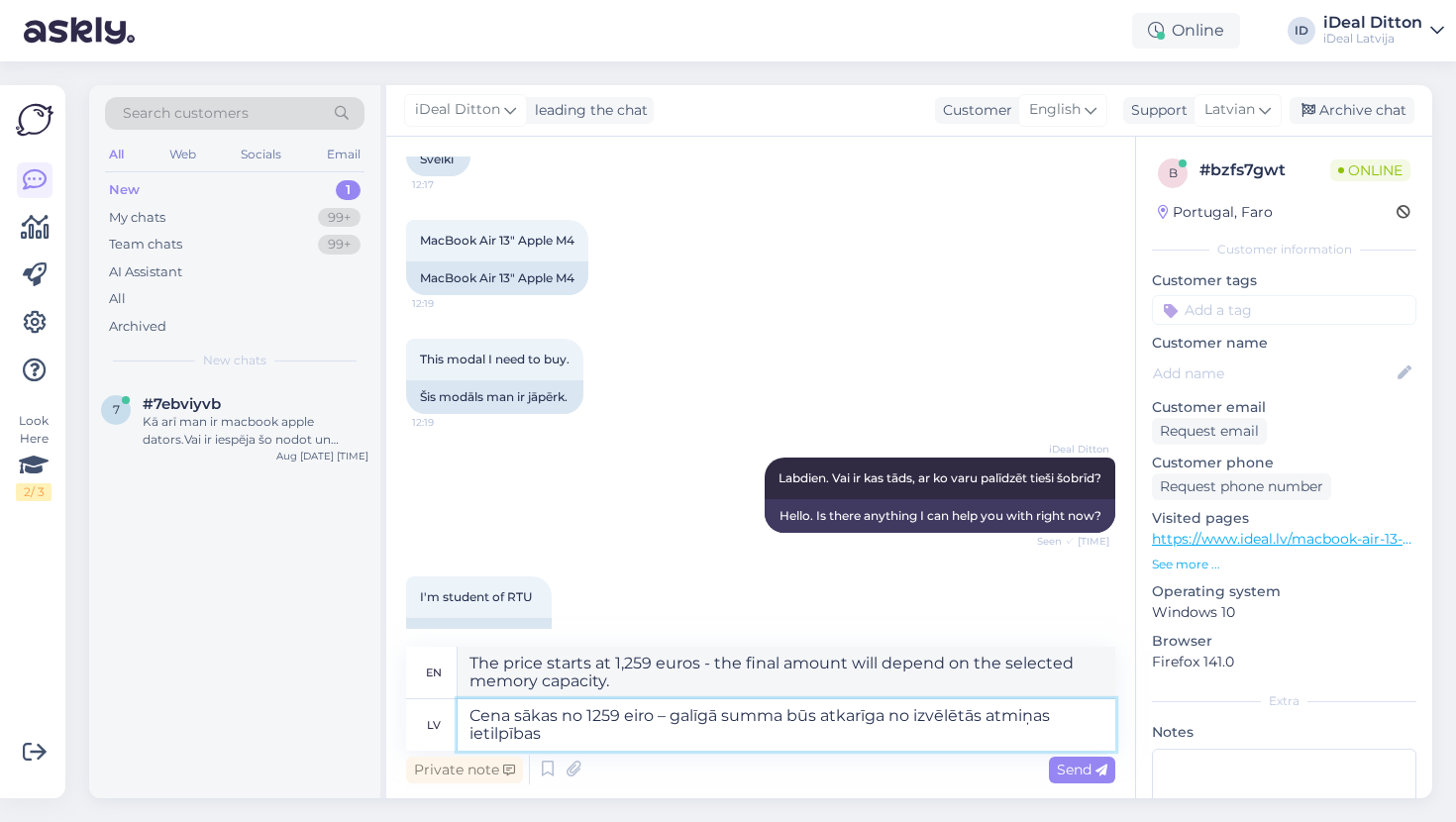type on "Cena sākas no 1259 eiro – galīgā summa būs atkarīga no izvēlētās atmiņas ietilpības" 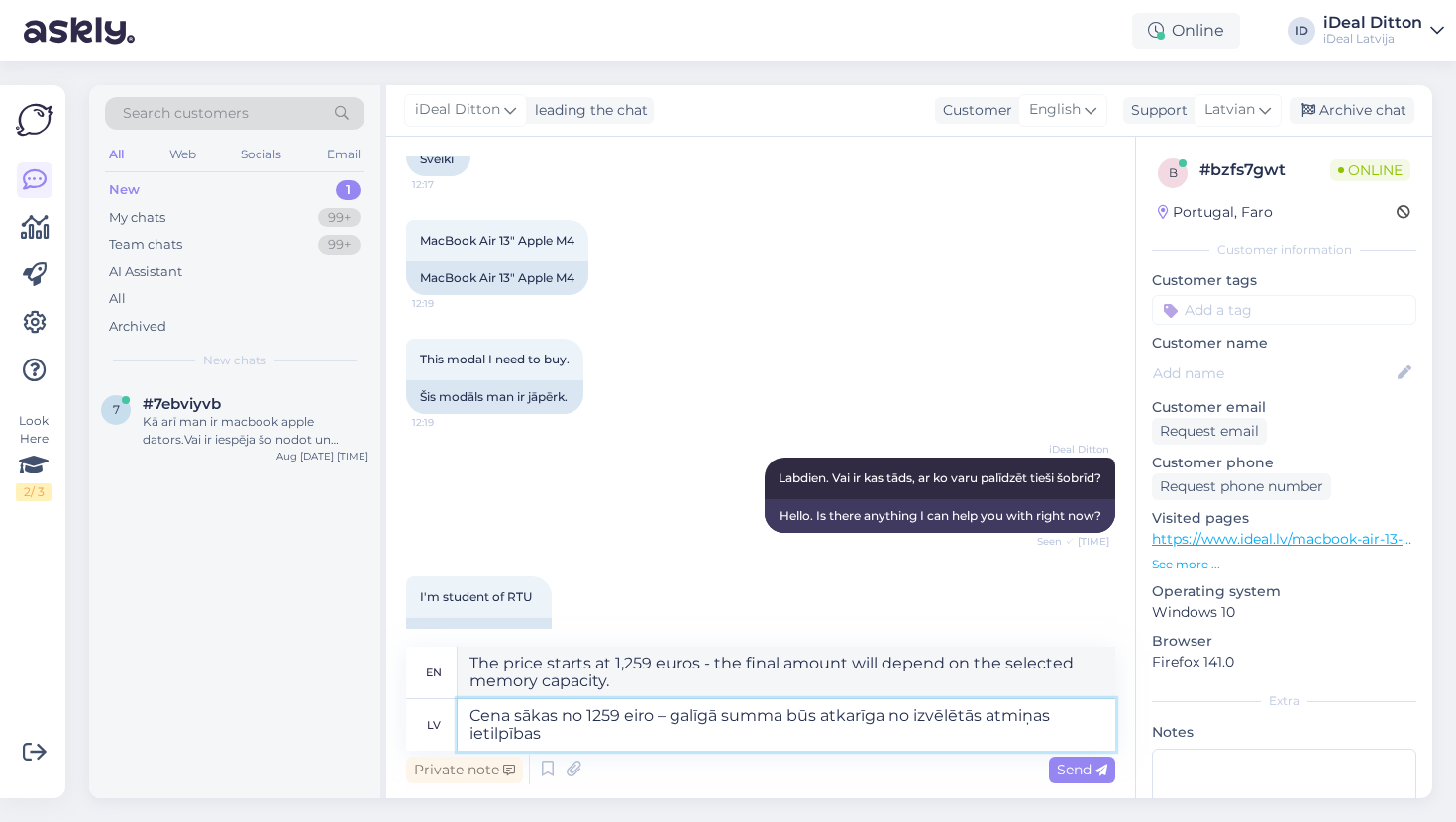 type on "The price starts at 1259 euros - the final amount will depend on the selected memory capacity" 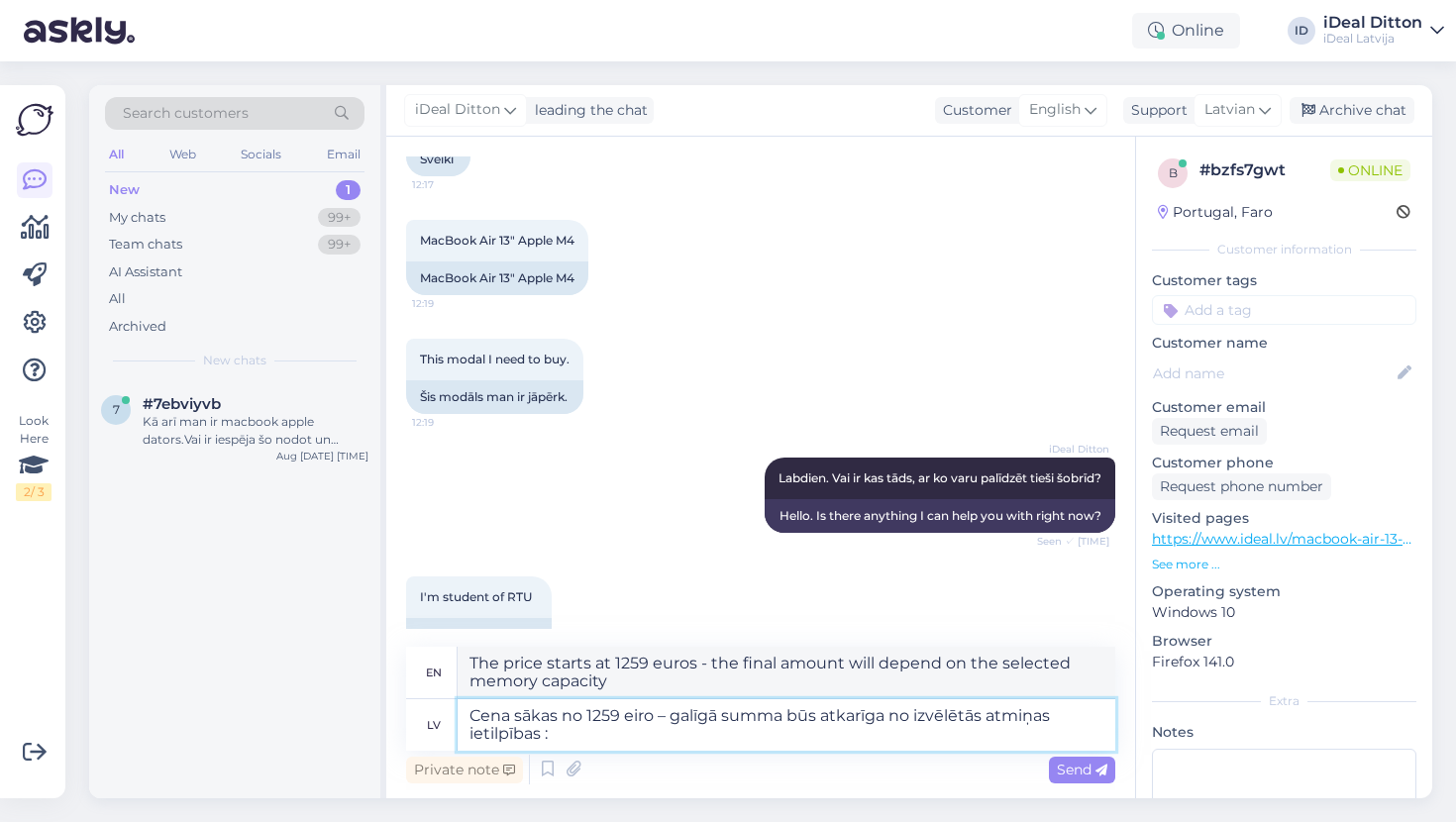 type on "Cena sākas no 1259 eiro – galīgā summa būs atkarīga no izvēlētās atmiņas ietilpības :" 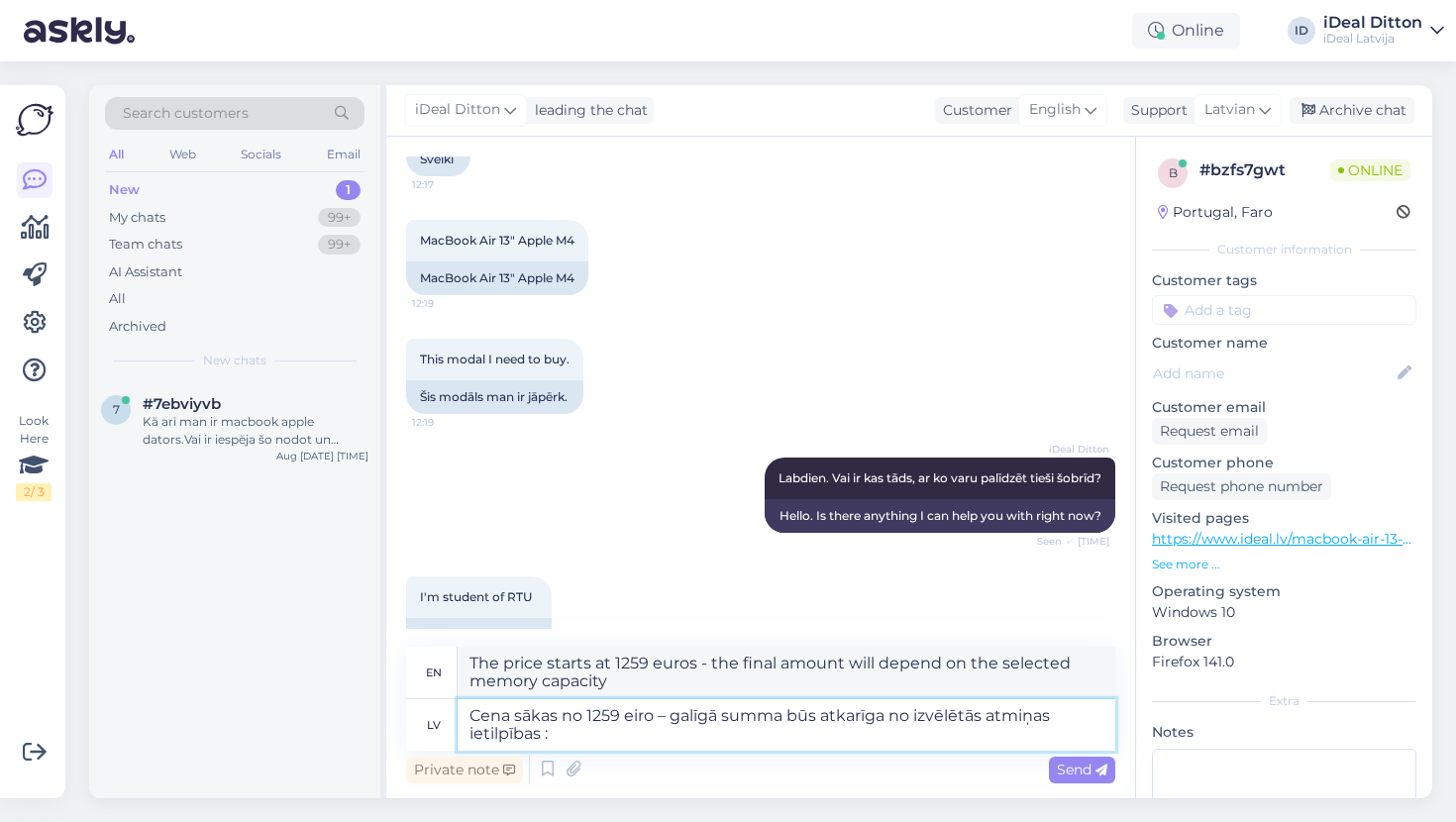 type on "The price starts at 1259 euros - the final amount will depend on the selected memory capacity:" 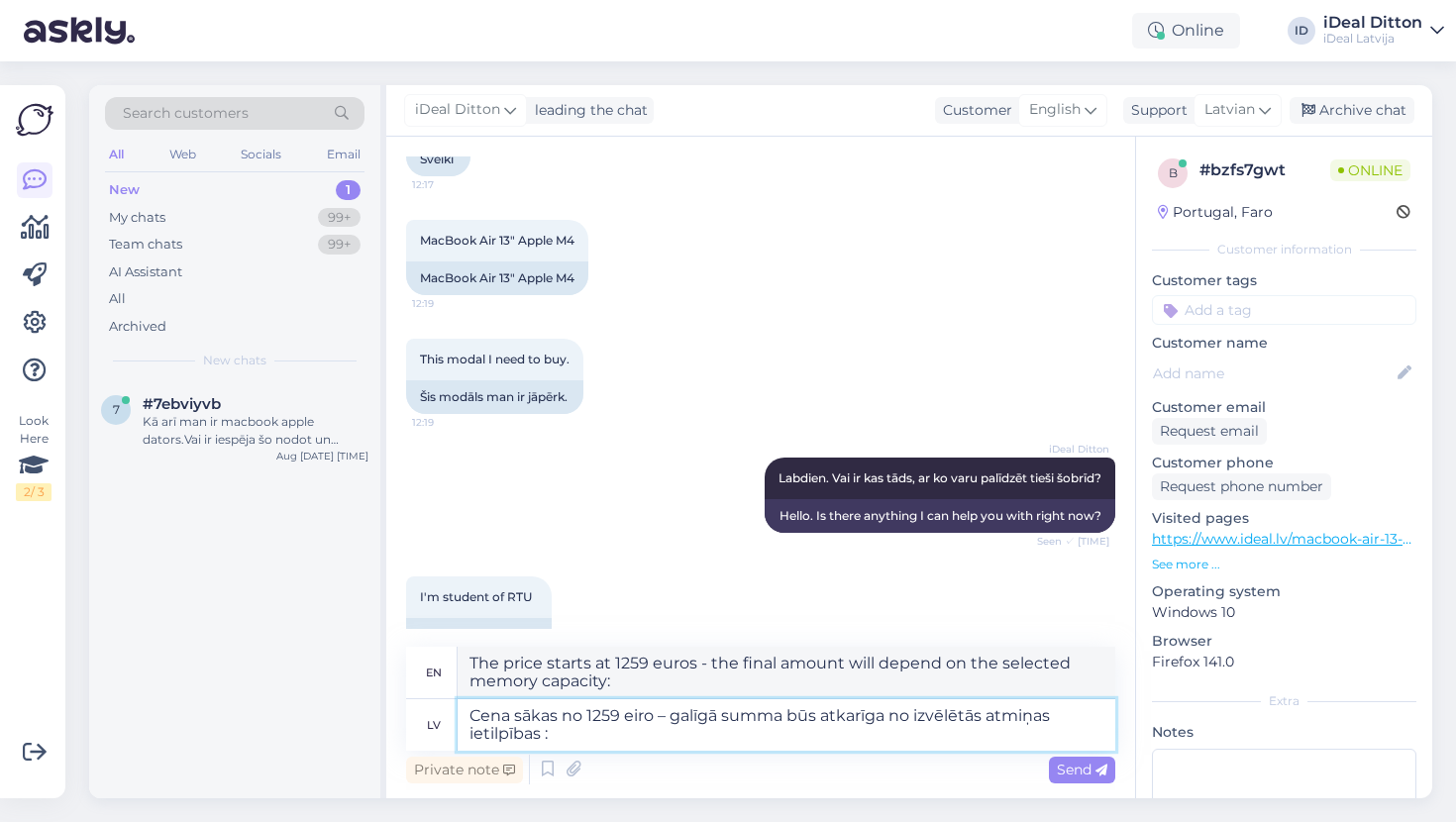 paste on "https://www.ideal.lv/macbook-air-13-apple-m4?color=147&erply_storage=11&erply_language=94&erply_ram=329" 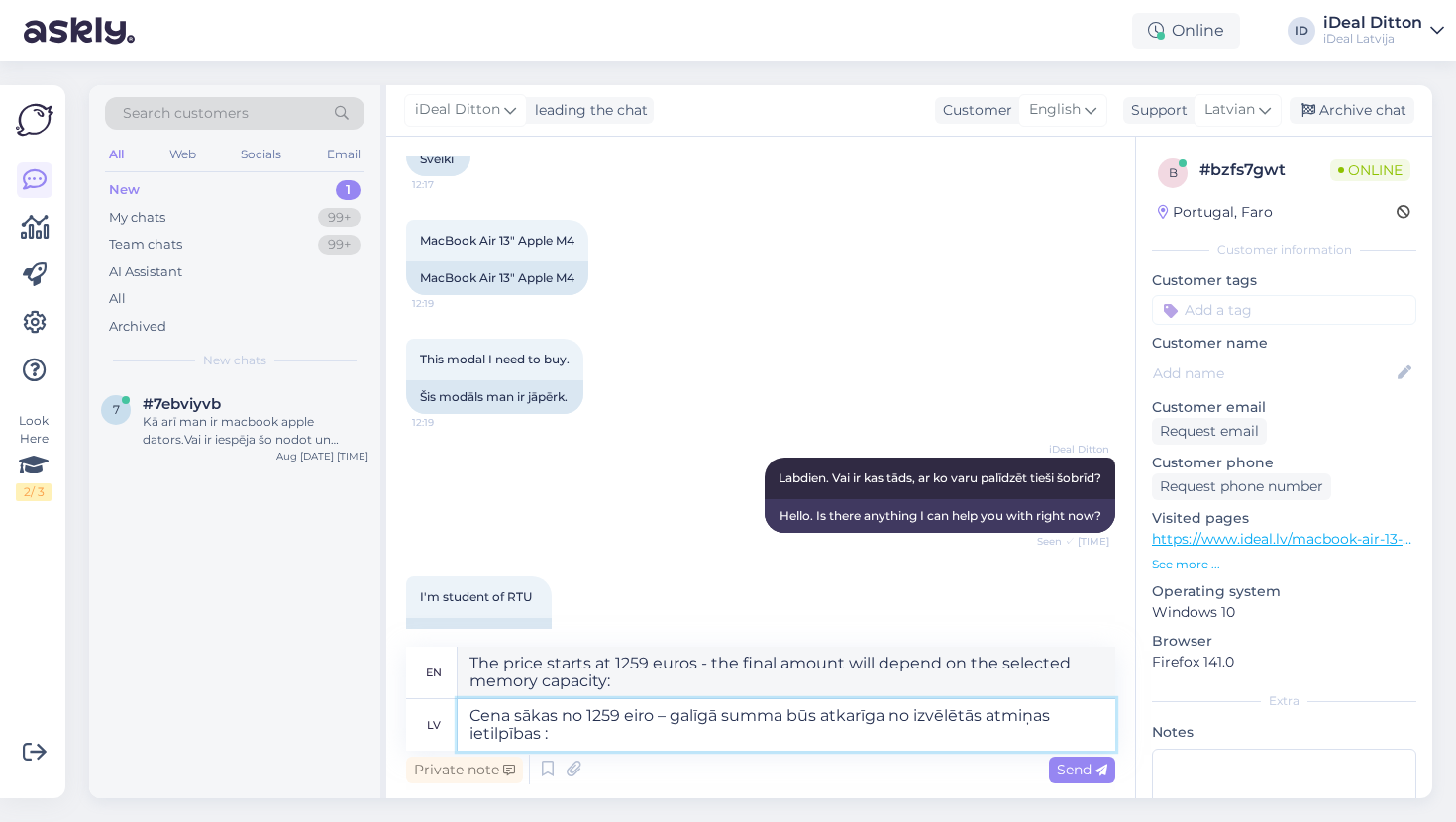 type on "Cena sākas no 1259 eiro – galīgā summa būs atkarīga no izvēlētās atmiņas ietilpības : https://www.ideal.lv/macbook-air-13-apple-m4?color=147&erply_storage=11&erply_ram=329" 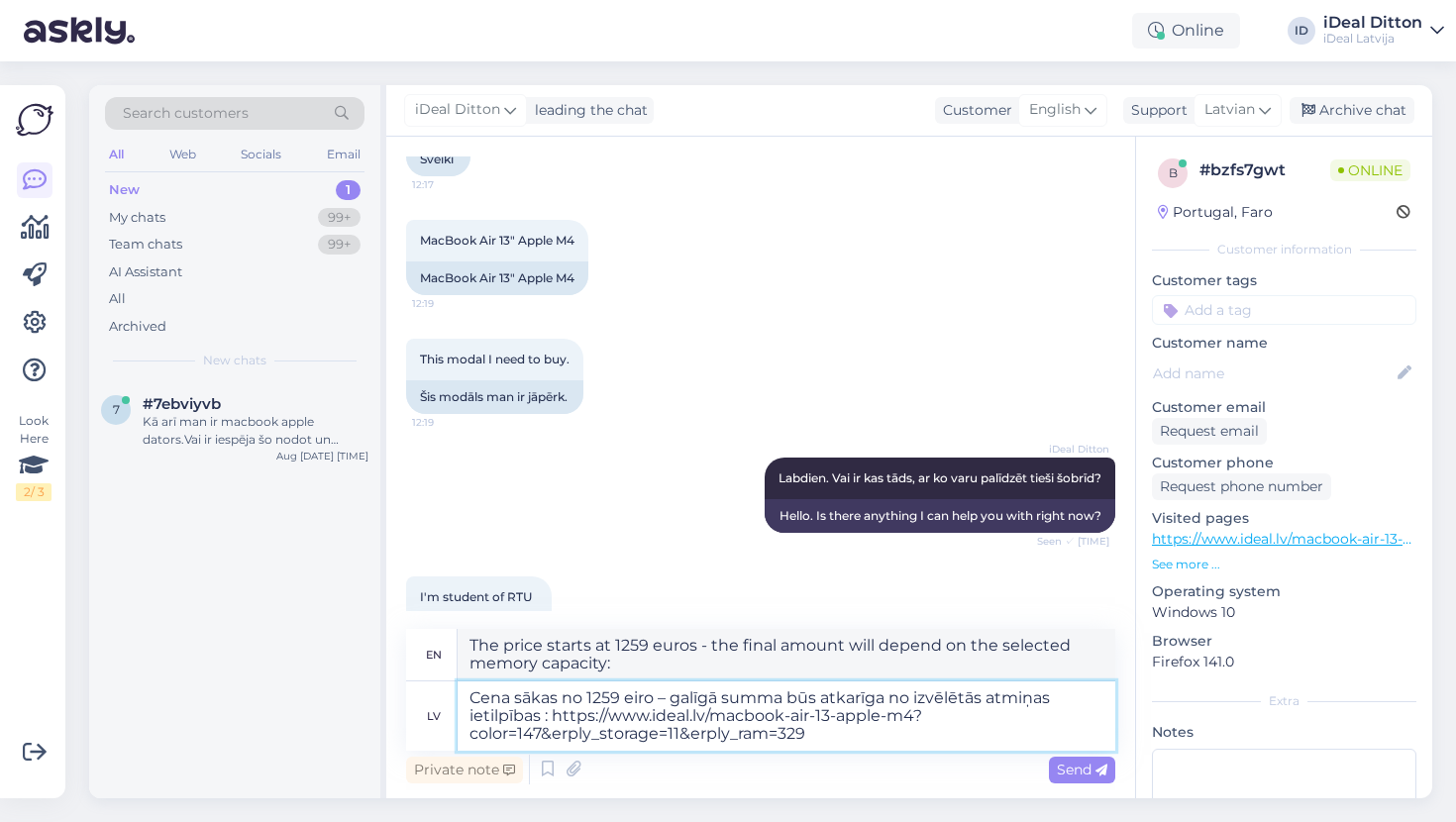 type on "The price starts at 1259 euros - the final amount will depend on the selected memory capacity: https://www.ideal.lv/macbook-air-13-apple-m4?color=147&erply_storage=11&erply_language=94&erply_ram=329" 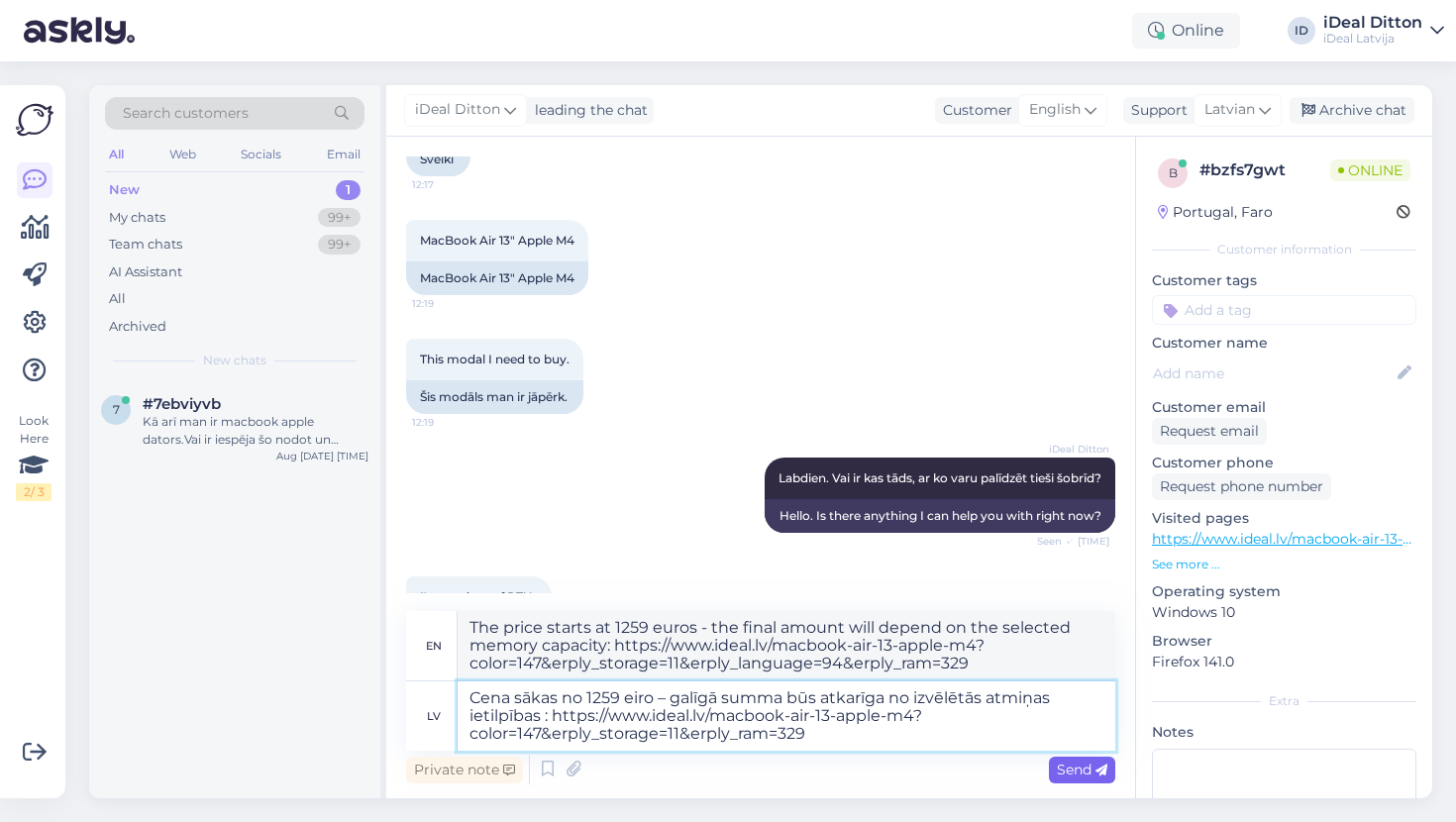 type on "Cena sākas no 1259 eiro – galīgā summa būs atkarīga no izvēlētās atmiņas ietilpības : https://www.ideal.lv/macbook-air-13-apple-m4?color=147&erply_storage=11&erply_ram=329" 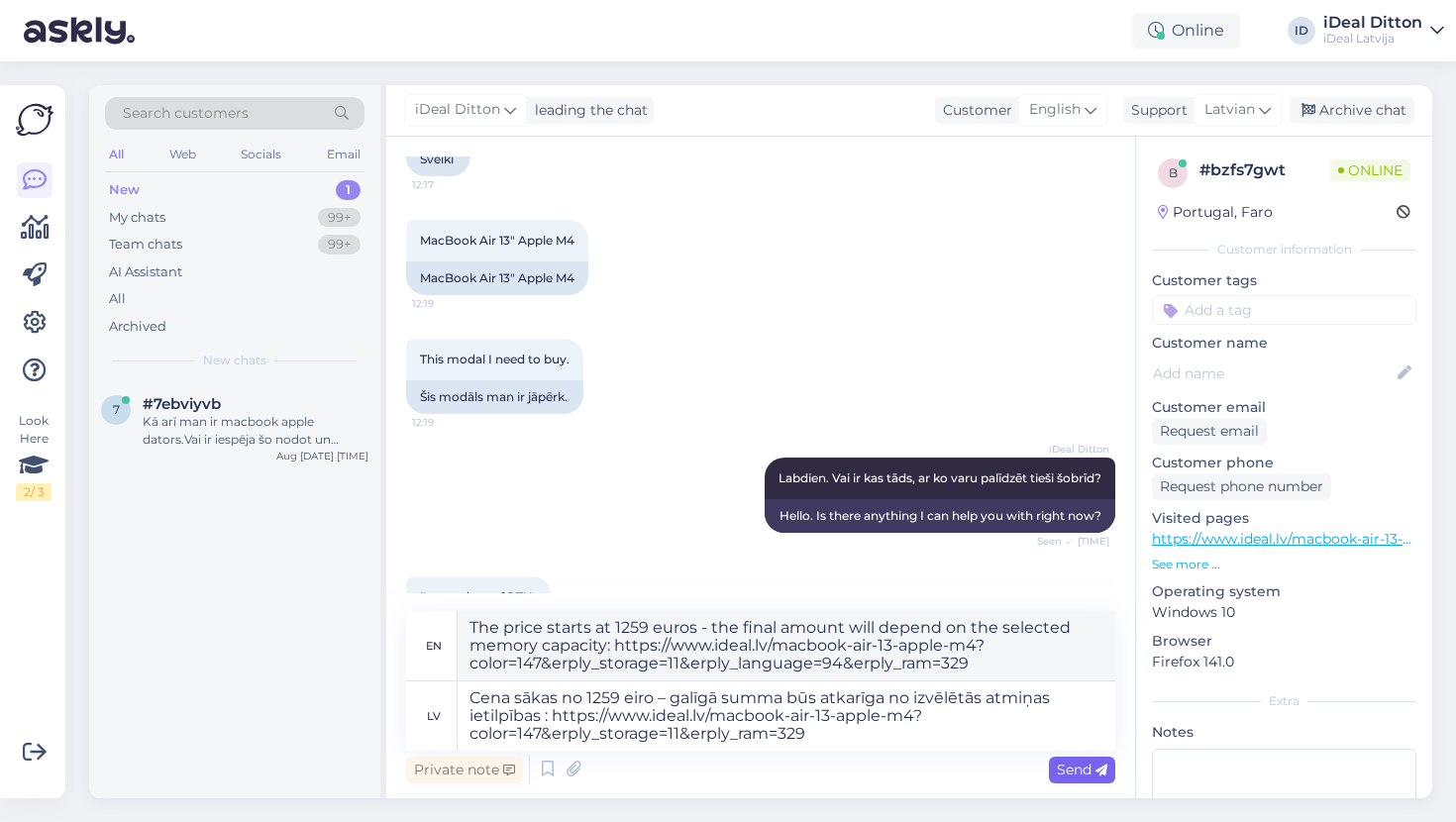 click on "Send" at bounding box center (1082, 770) 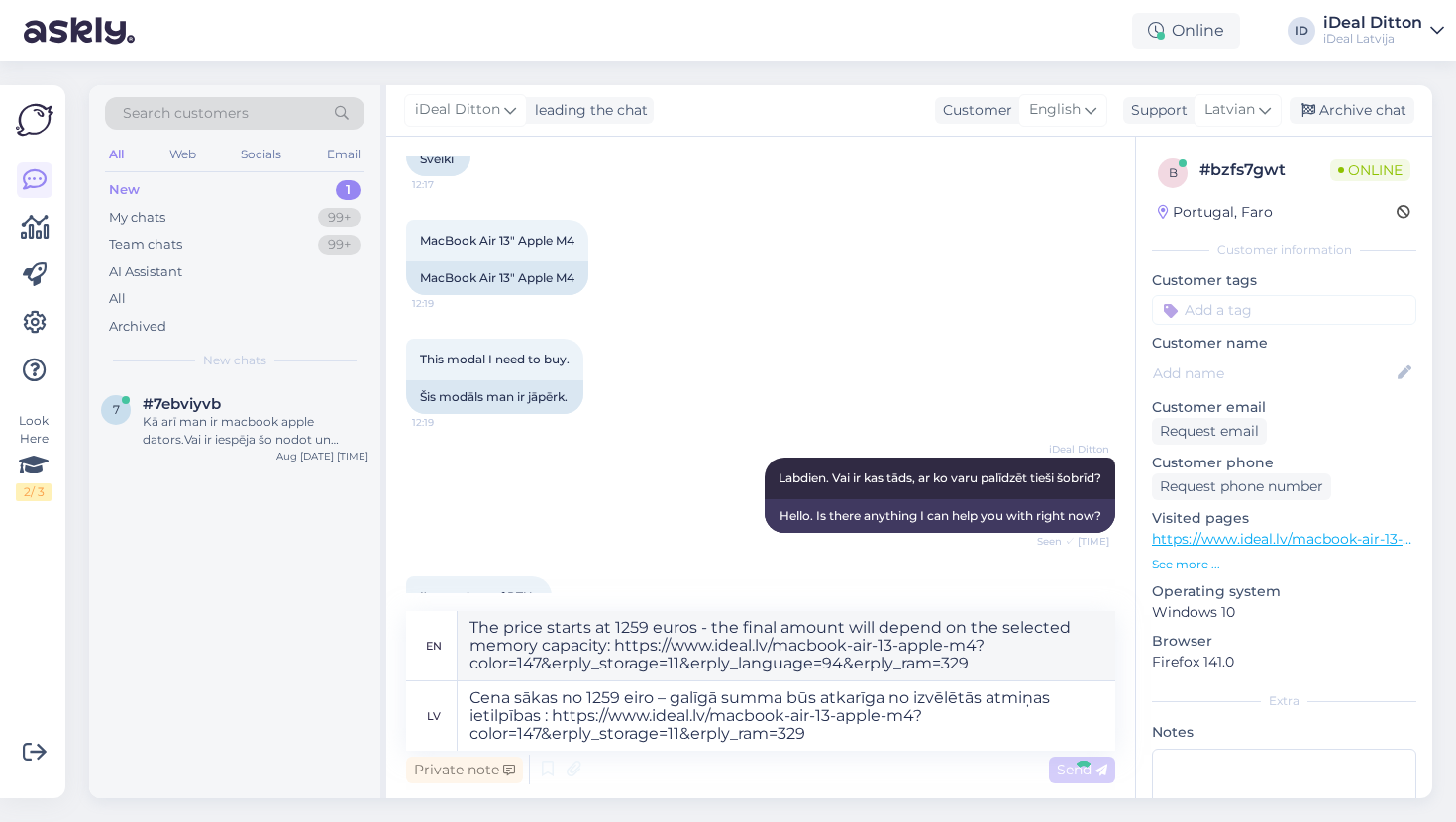 type 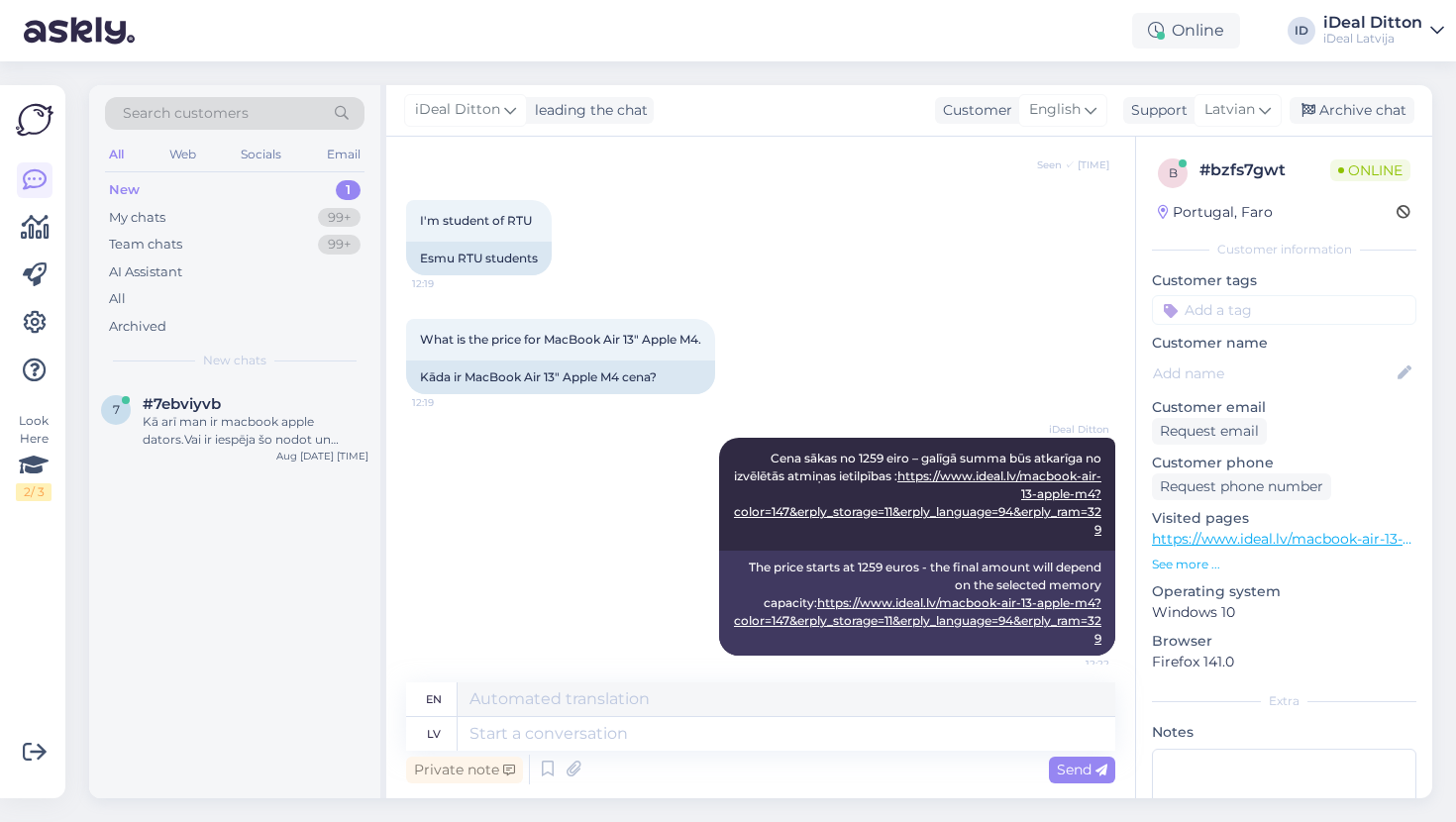 scroll, scrollTop: 550, scrollLeft: 0, axis: vertical 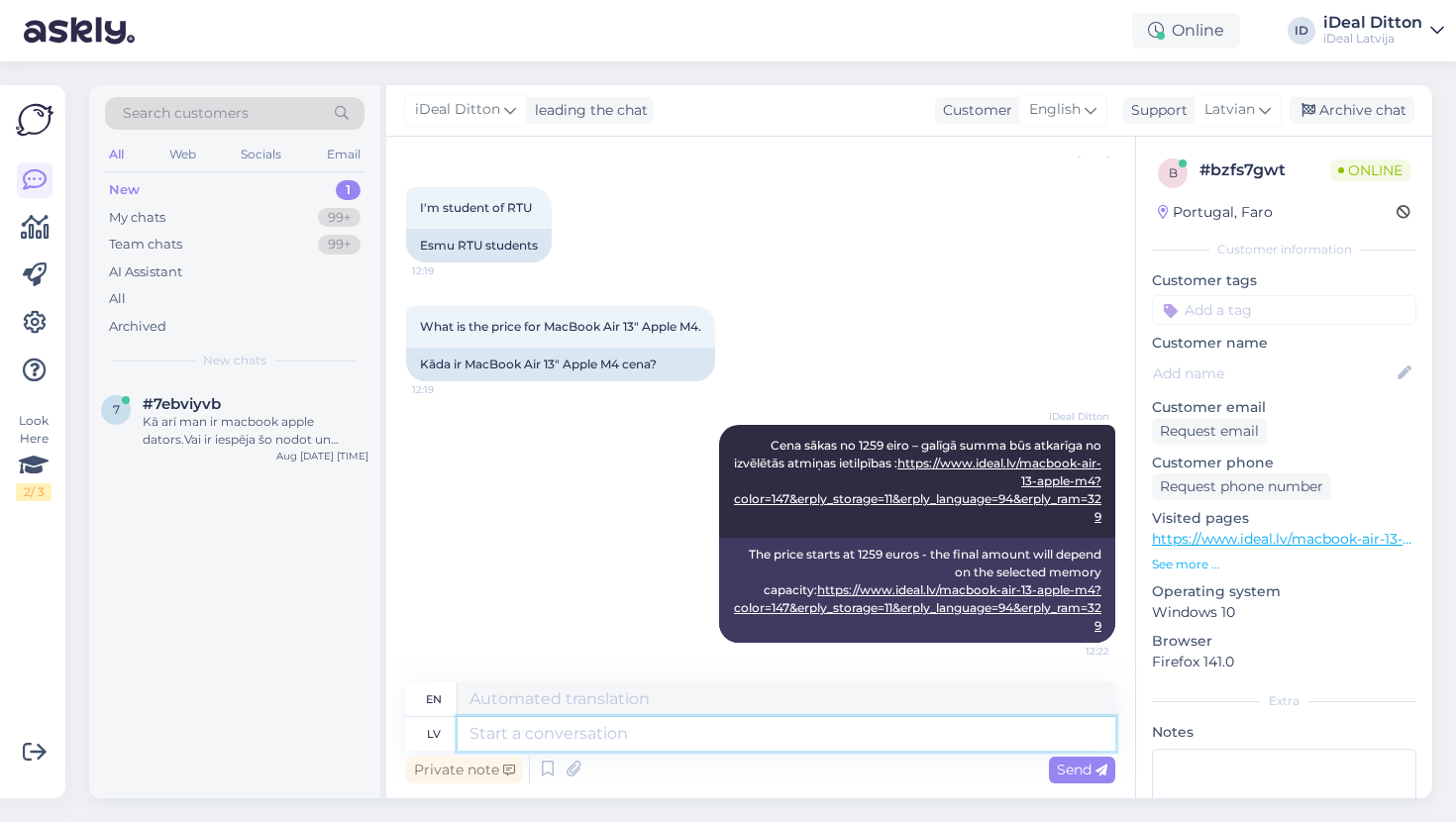 click at bounding box center [786, 734] 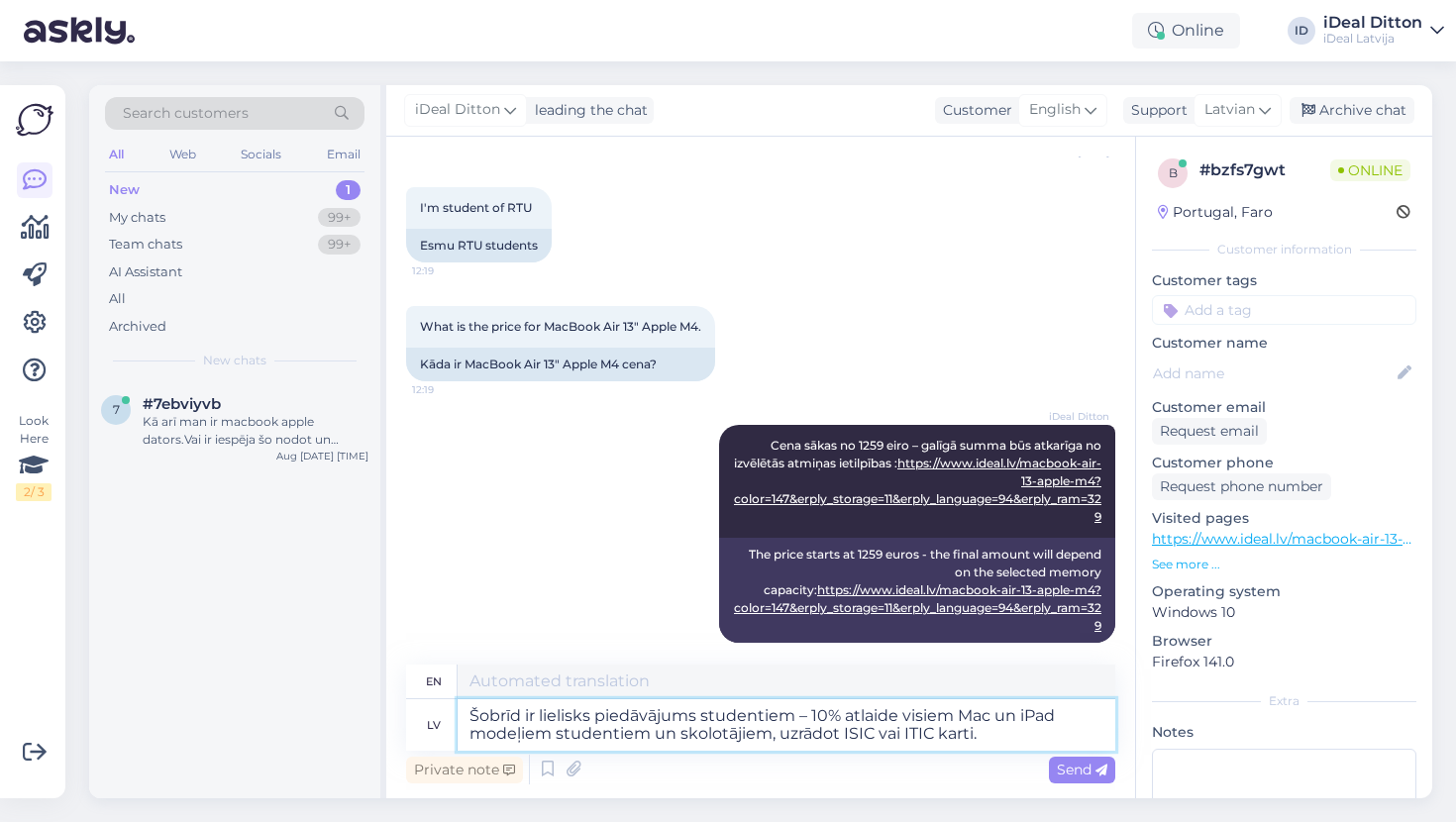 type on "There is a great offer for students right now – 10% discount on all Mac and iPad models for students and teachers upon presentation of an ISIC or ITIC card." 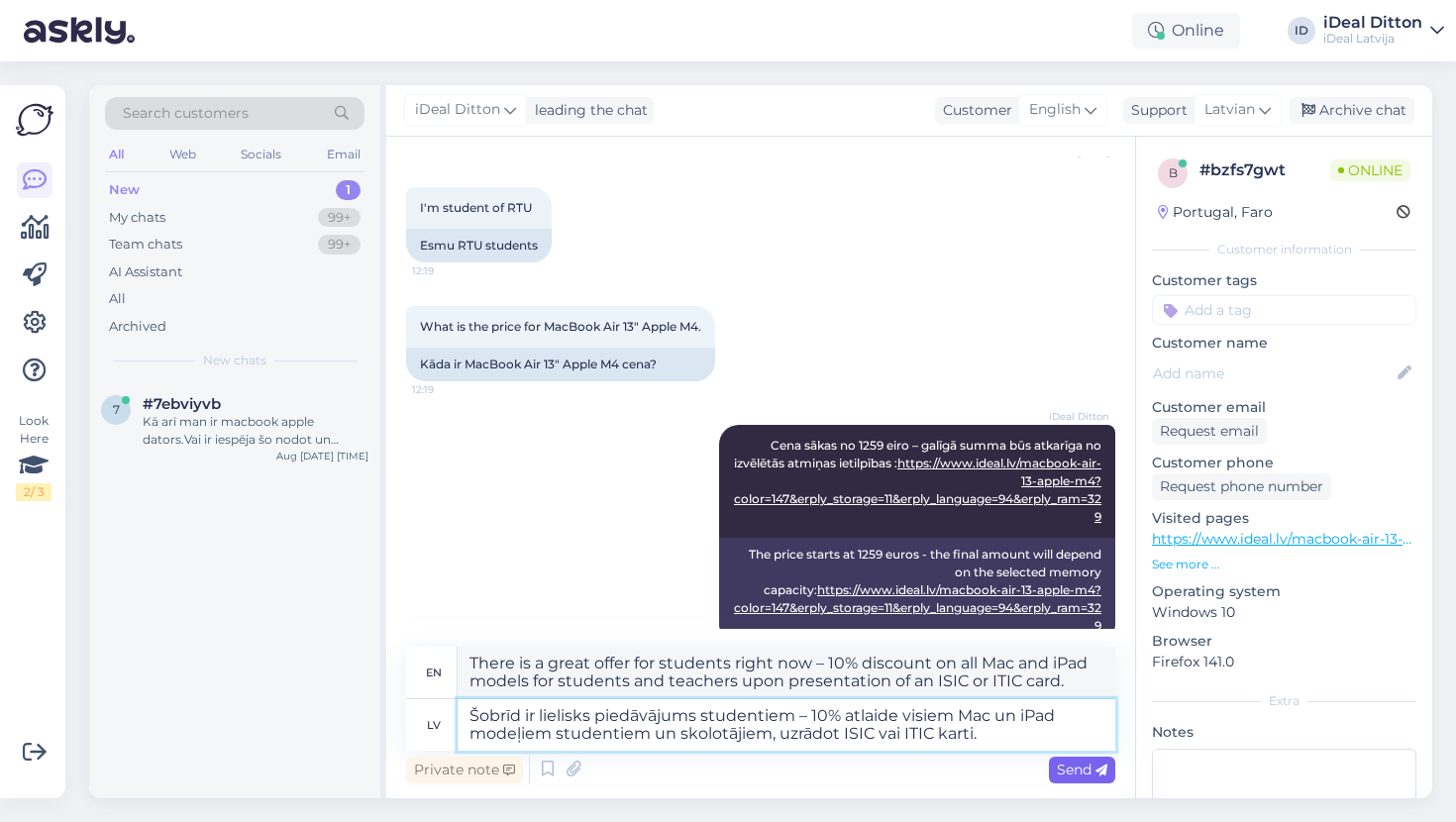 type on "Šobrīd ir lielisks piedāvājums studentiem – 10% atlaide visiem Mac un iPad modeļiem studentiem un skolotājiem, uzrādot ISIC vai ITIC karti." 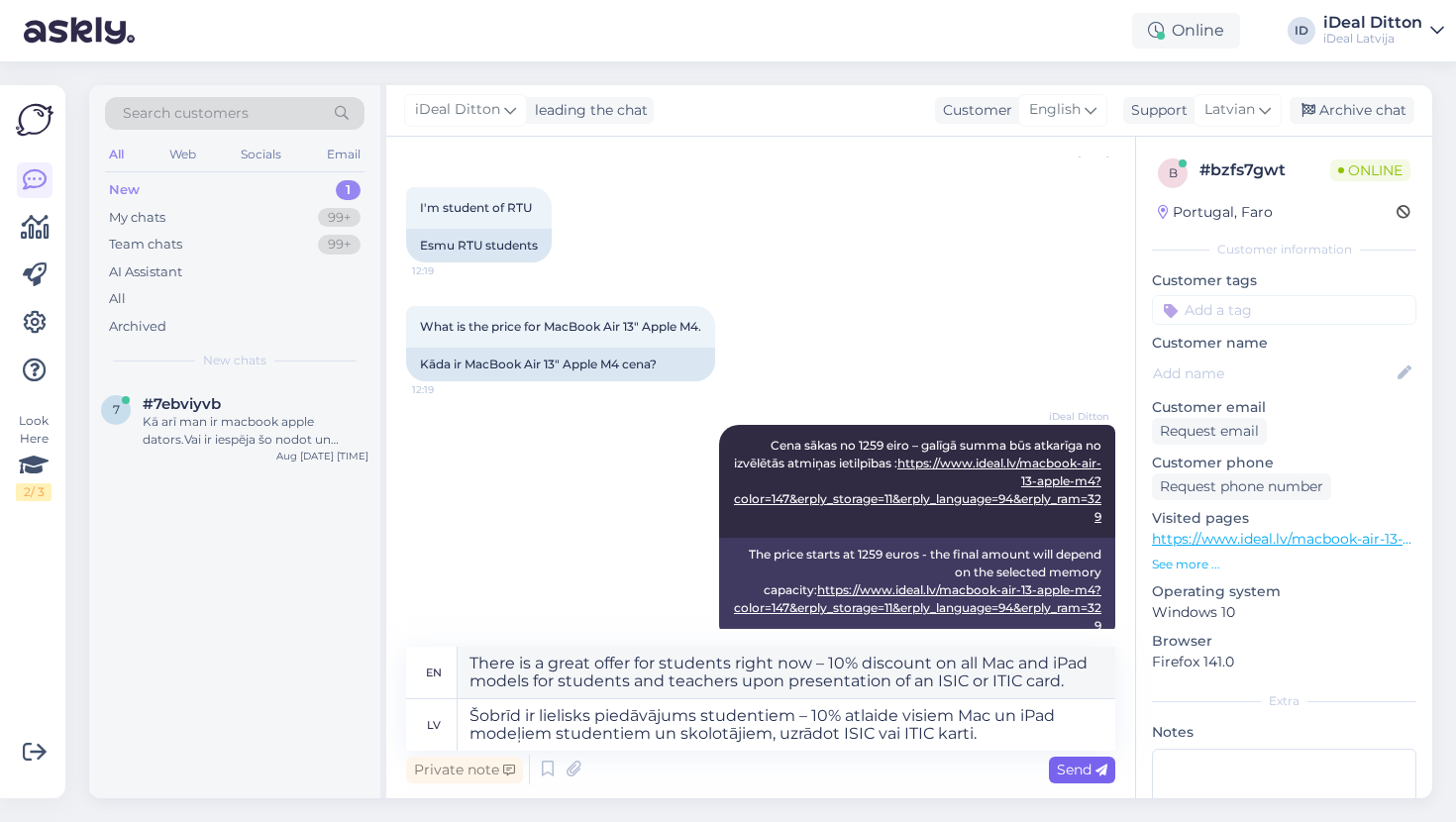click on "Send" at bounding box center [1082, 770] 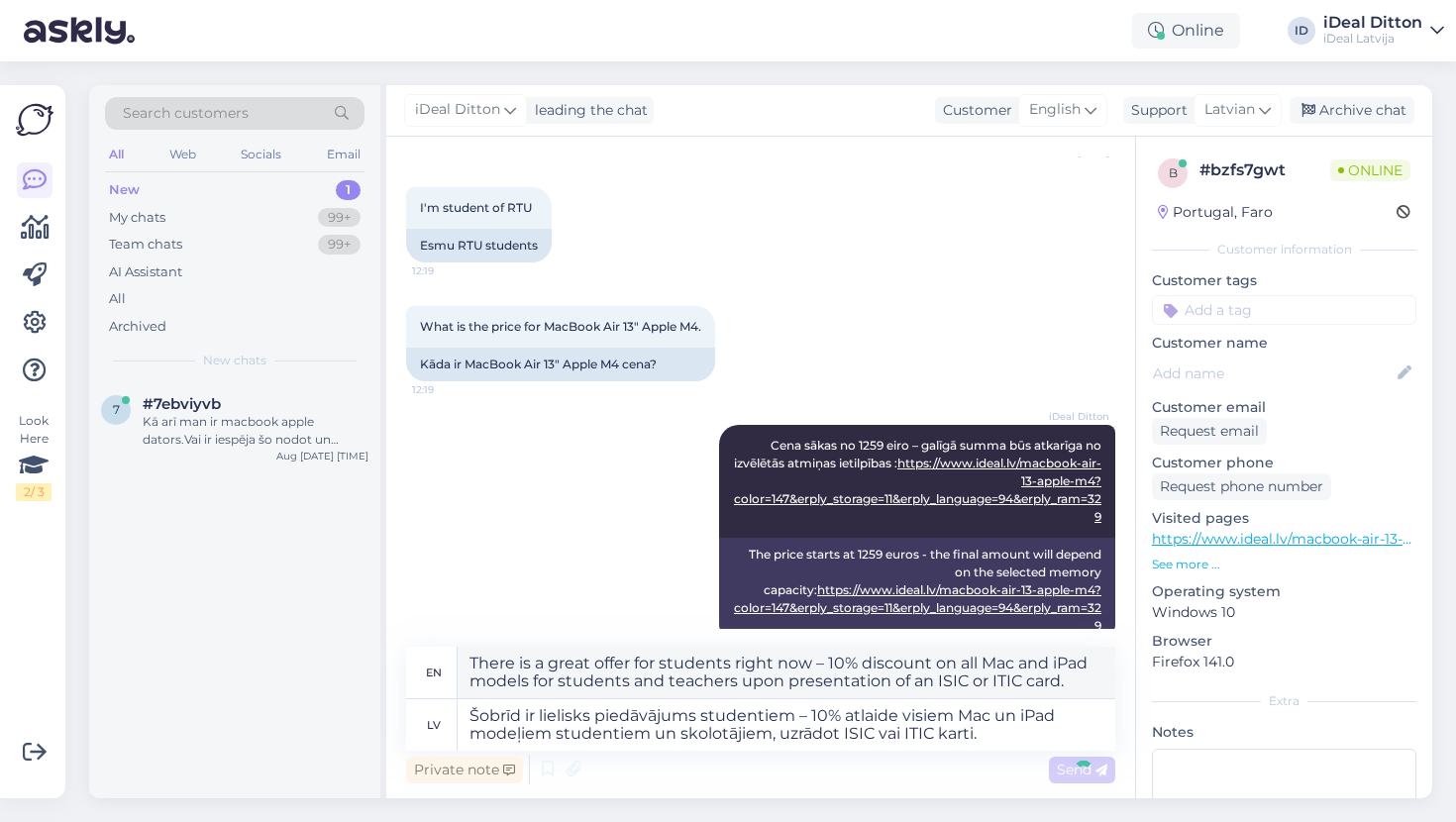 type 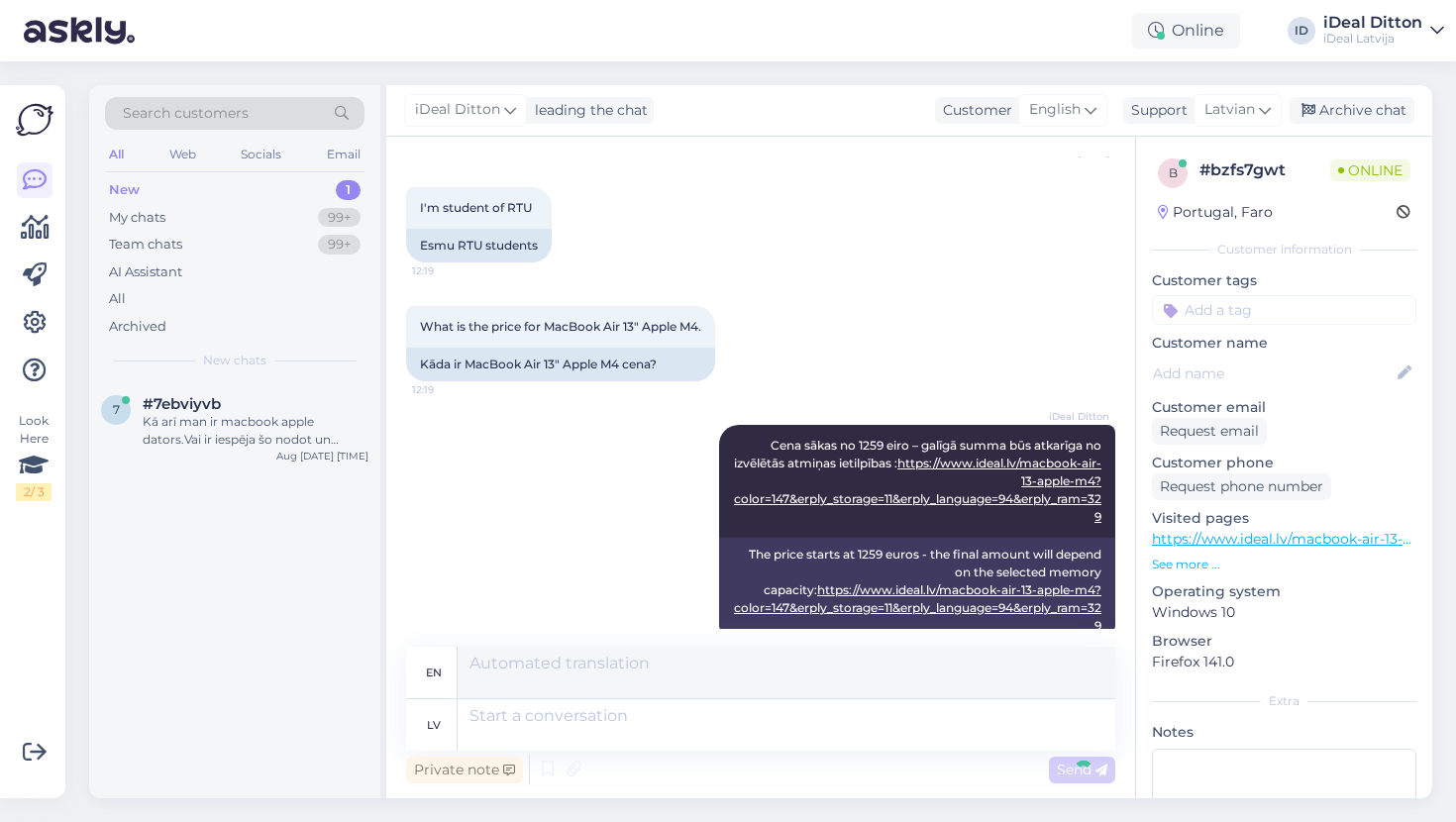 scroll, scrollTop: 740, scrollLeft: 0, axis: vertical 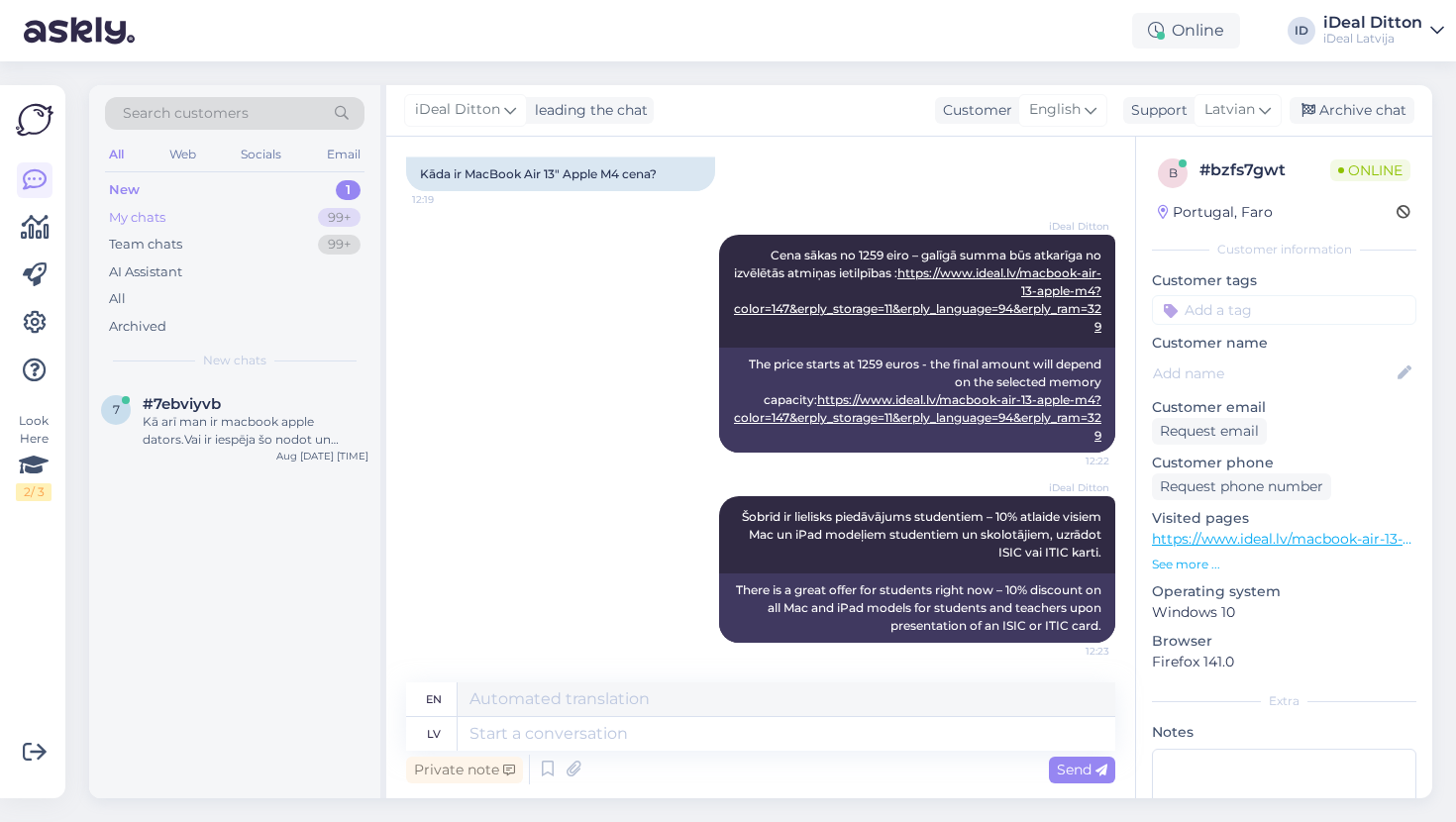 click on "My chats" at bounding box center (137, 218) 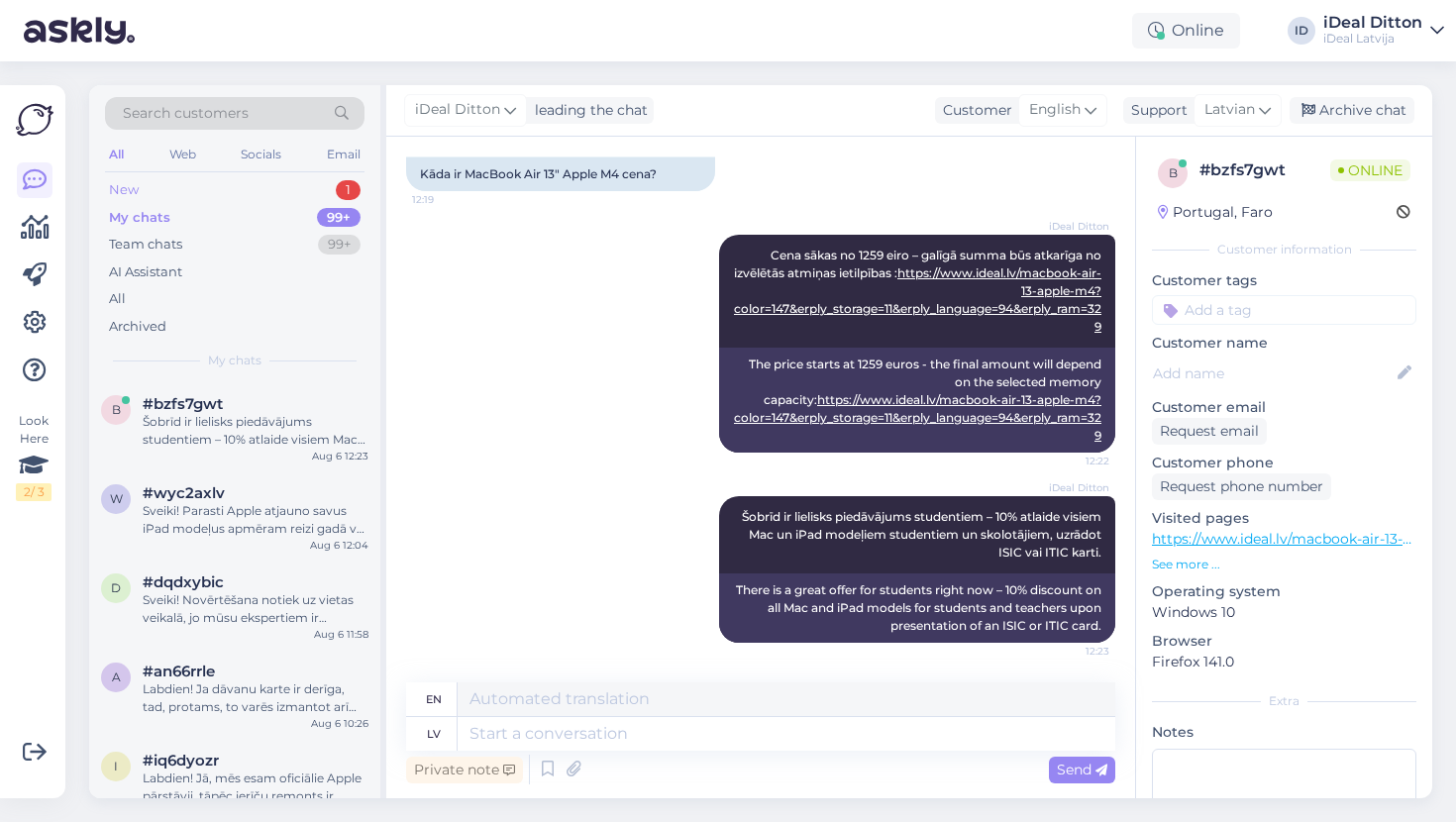 click on "New 1" at bounding box center (235, 190) 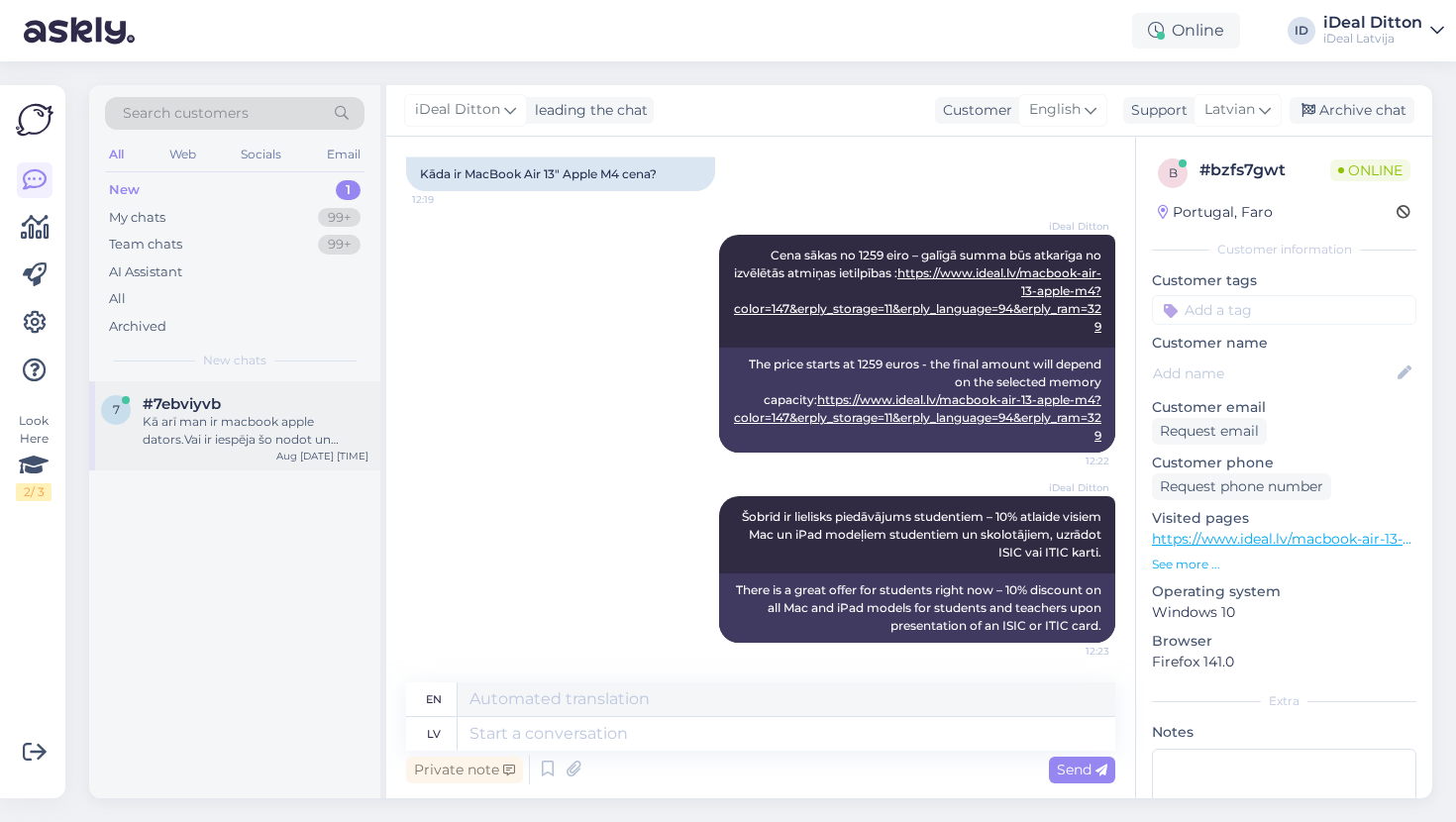 click on "Kā arī man ir macbook apple dators.Vai ir iespēja šo nodot un saņemt atlaidi pērkot jaunu macbook apple?" at bounding box center (256, 431) 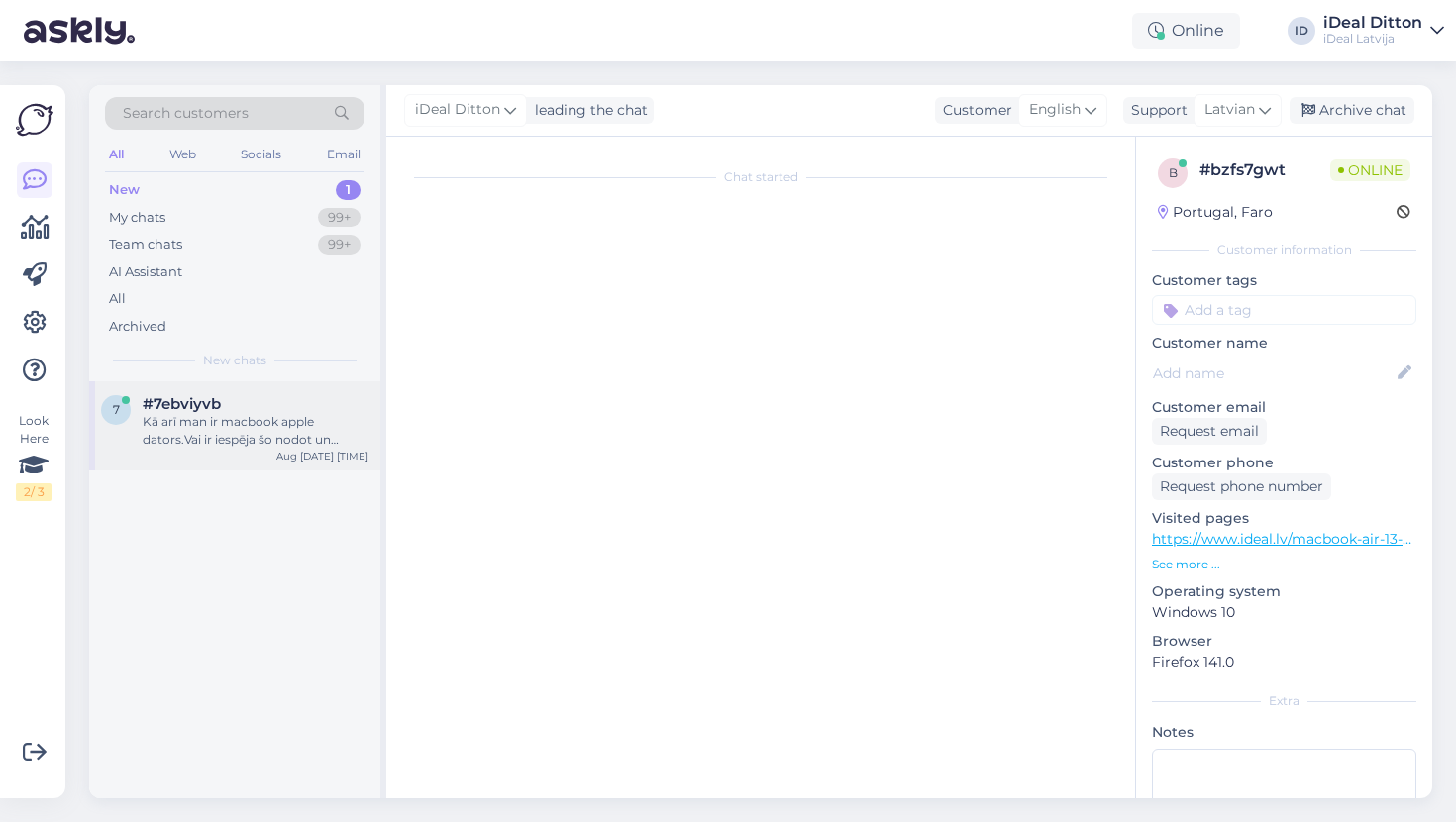 scroll, scrollTop: 0, scrollLeft: 0, axis: both 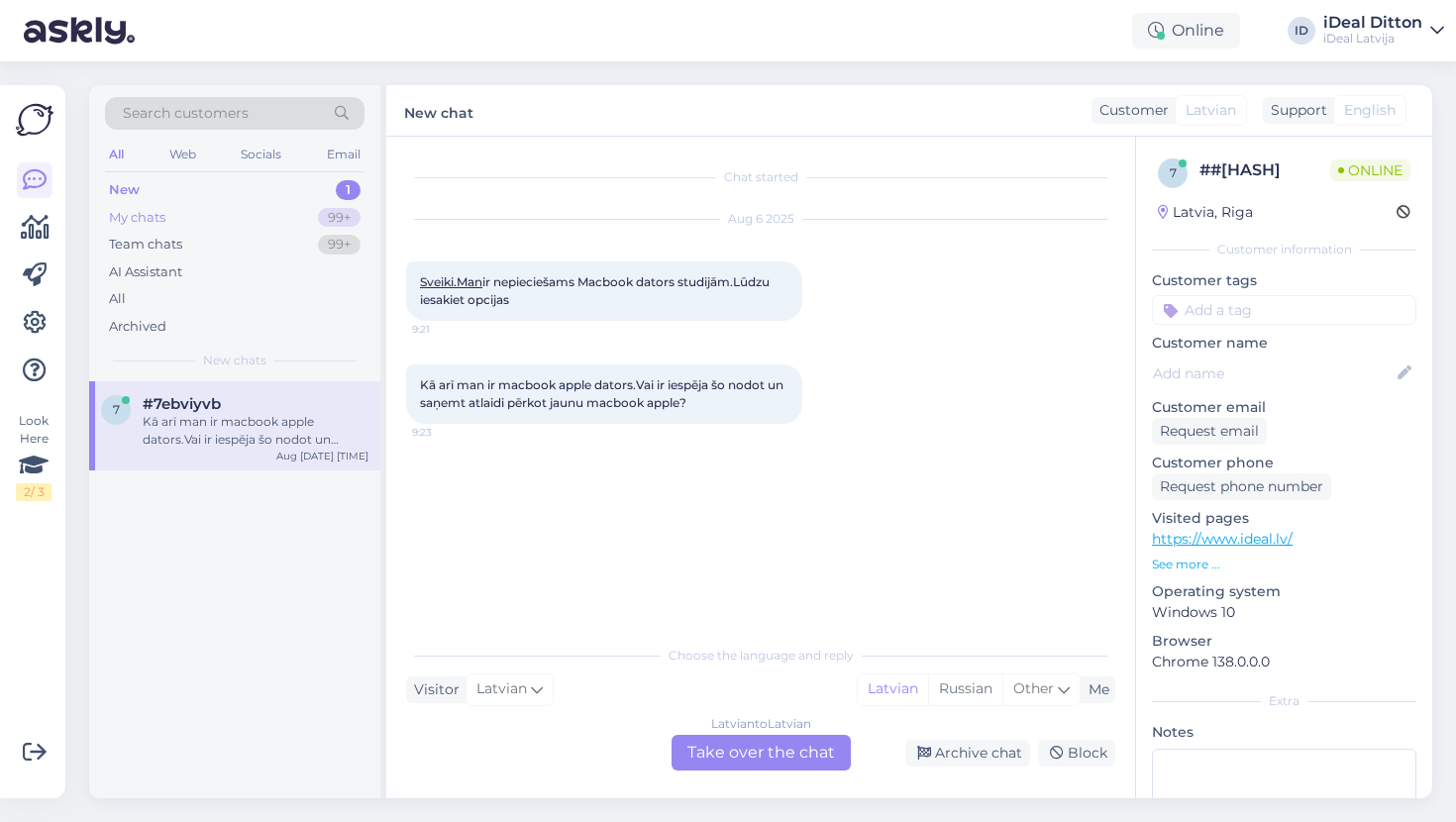 click on "My chats" at bounding box center (137, 218) 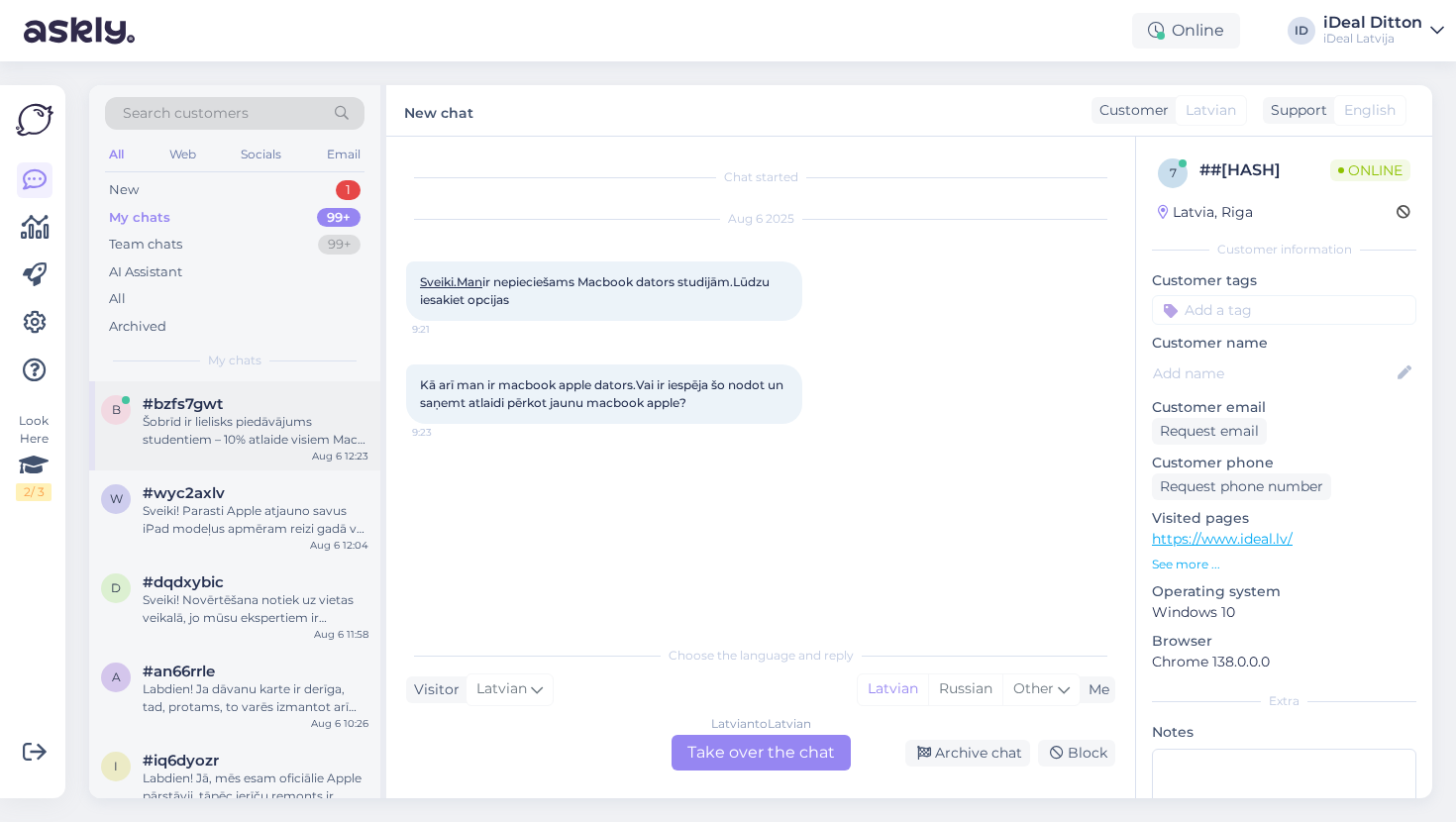 click on "b #[HASH] Šobrīd ir lielisks piedāvājums studentiem – 10% atlaide visiem Mac un iPad modeļiem studentiem un skolotājiem, uzrādot ISIC vai ITIC karti. [MONTH] [DAY] [TIME]" at bounding box center [235, 426] 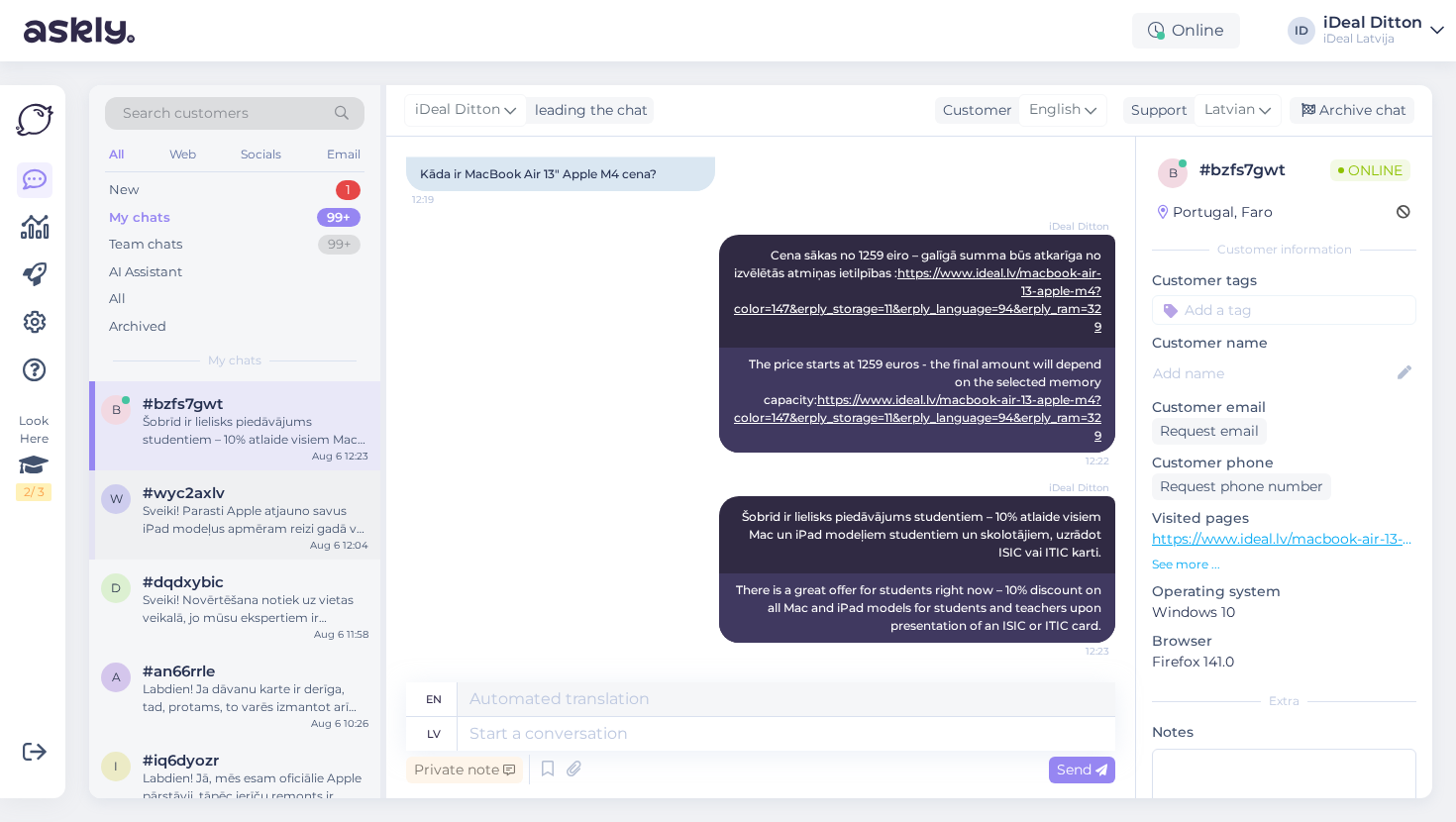 click on "Sveiki! Parasti Apple atjauno savus iPad modeļus apmēram reizi gadā vai divos, taču precīzu ciklu paredzēt ir grūti – tas atkarīgs no daudziem faktoriem. iPad Air modeļiem dažkārt ir ilgāki starplaiki starp atjauninājumiem. Tāpēc vienmēr ir vērts sekot oficiālajiem paziņojumiem vai ziņām." at bounding box center (256, 520) 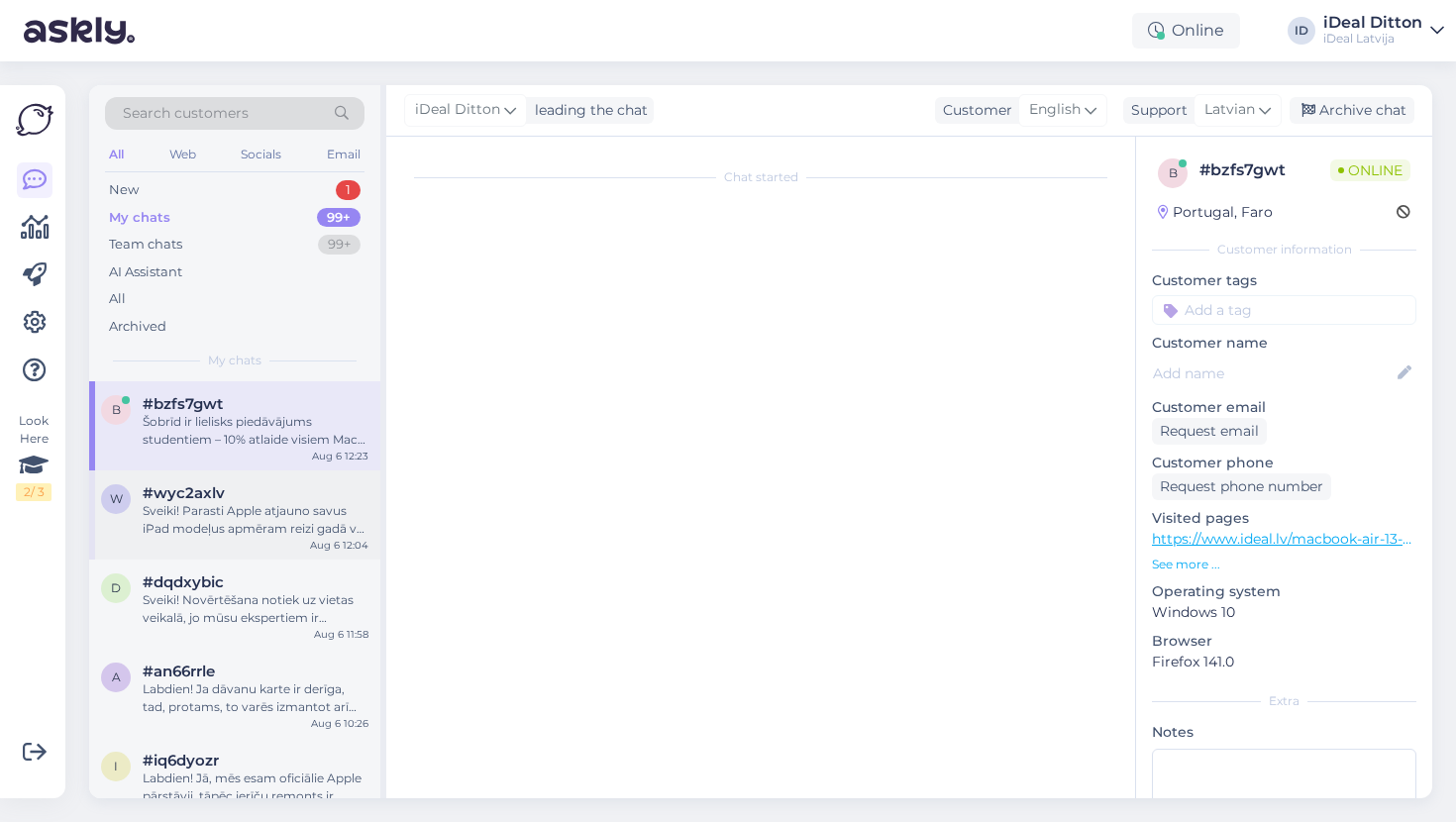 scroll, scrollTop: 0, scrollLeft: 0, axis: both 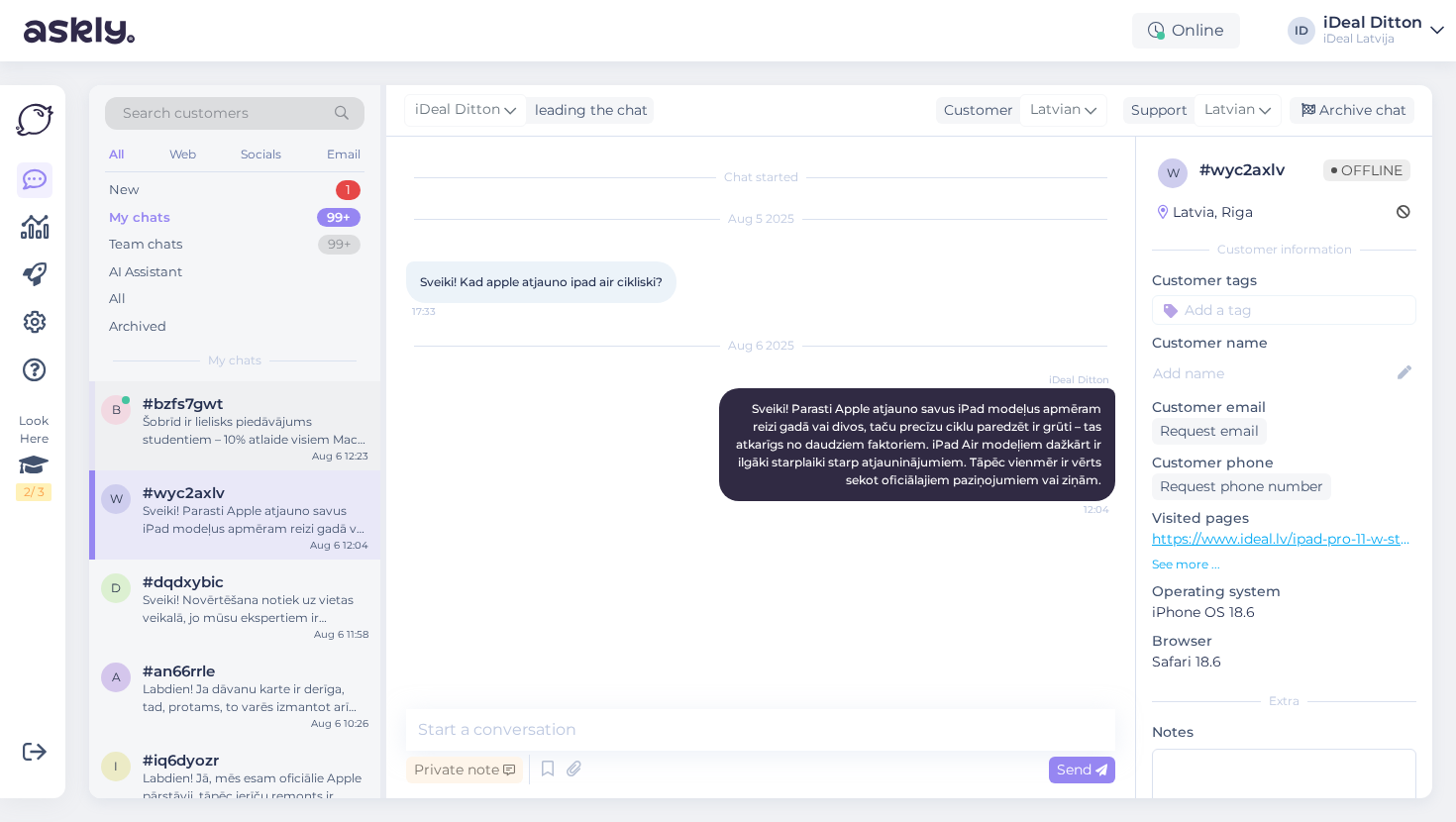 click on "b #[HASH] Šobrīd ir lielisks piedāvājums studentiem – 10% atlaide visiem Mac un iPad modeļiem studentiem un skolotājiem, uzrādot ISIC vai ITIC karti. [MONTH] [DAY] [TIME]" at bounding box center [235, 426] 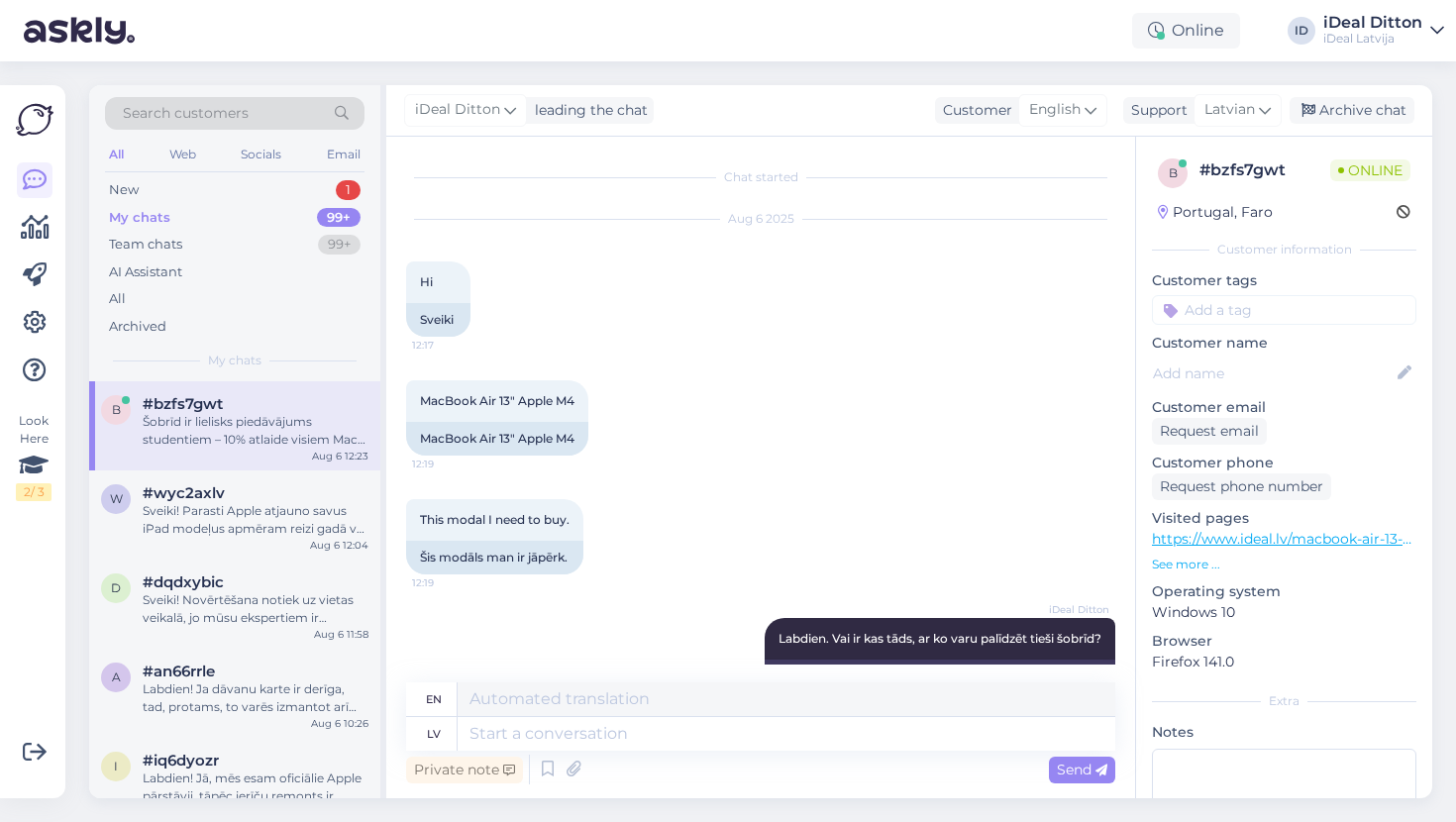 scroll, scrollTop: 740, scrollLeft: 0, axis: vertical 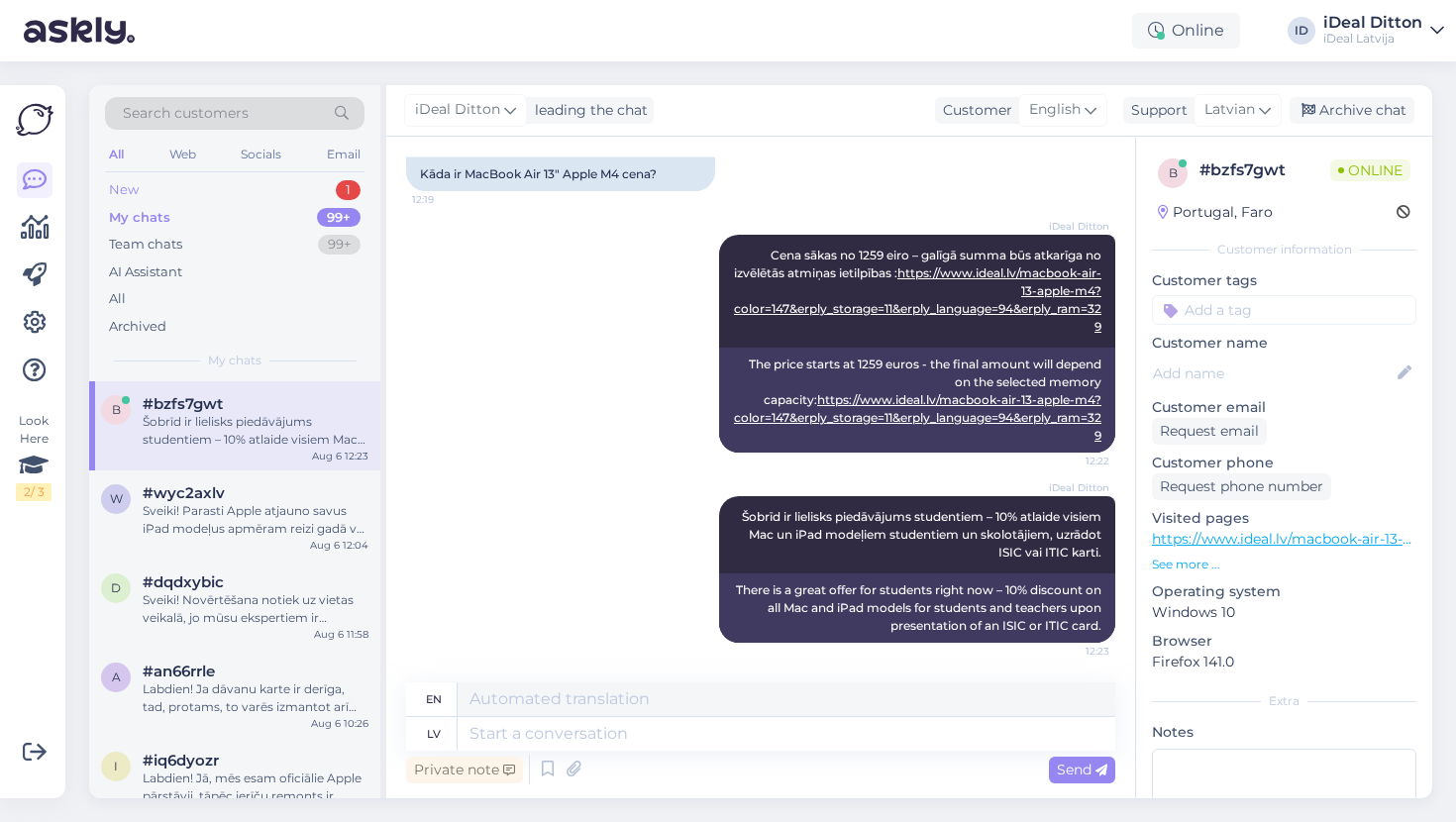 click on "New 1" at bounding box center (235, 190) 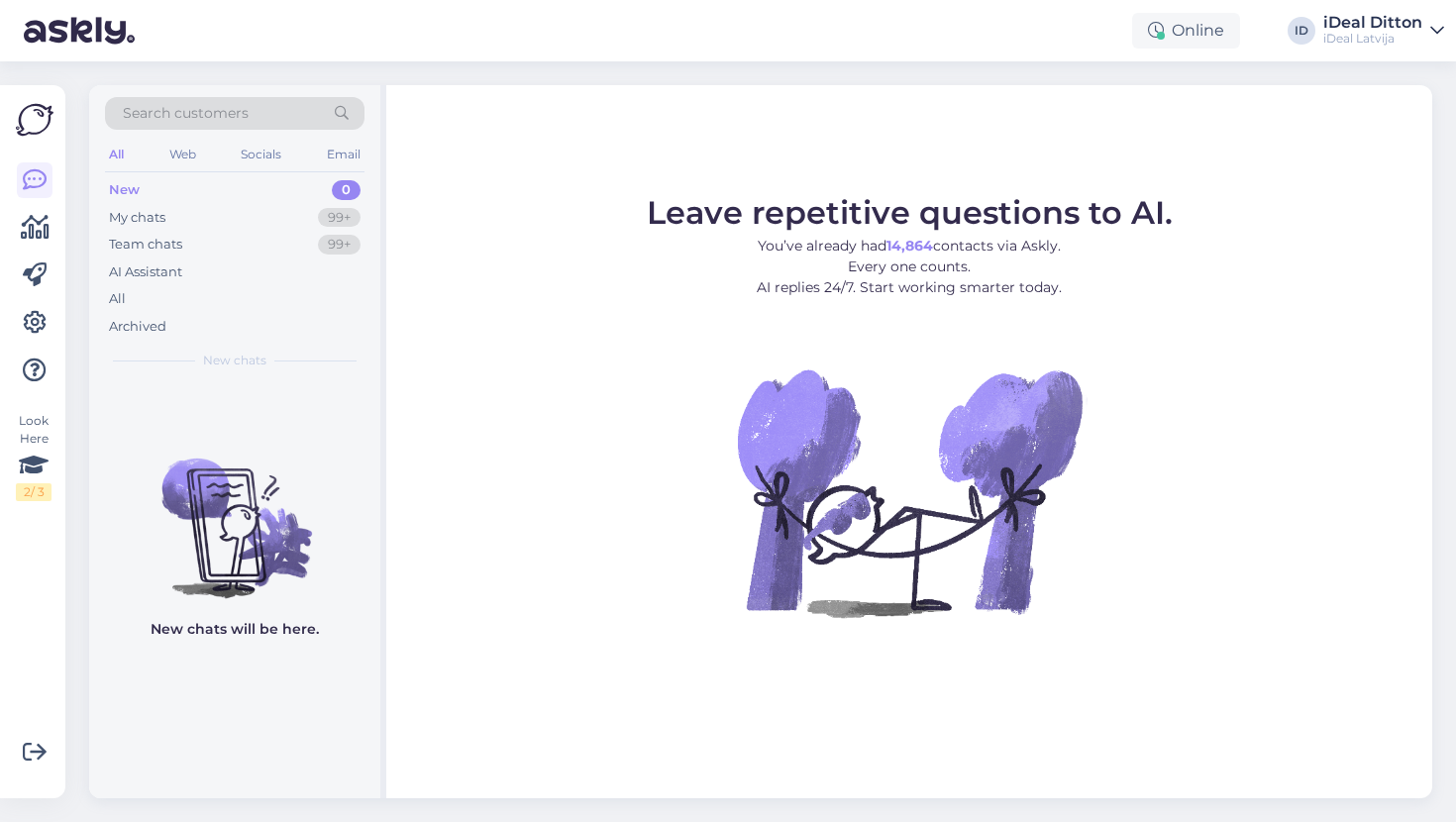 scroll, scrollTop: 0, scrollLeft: 0, axis: both 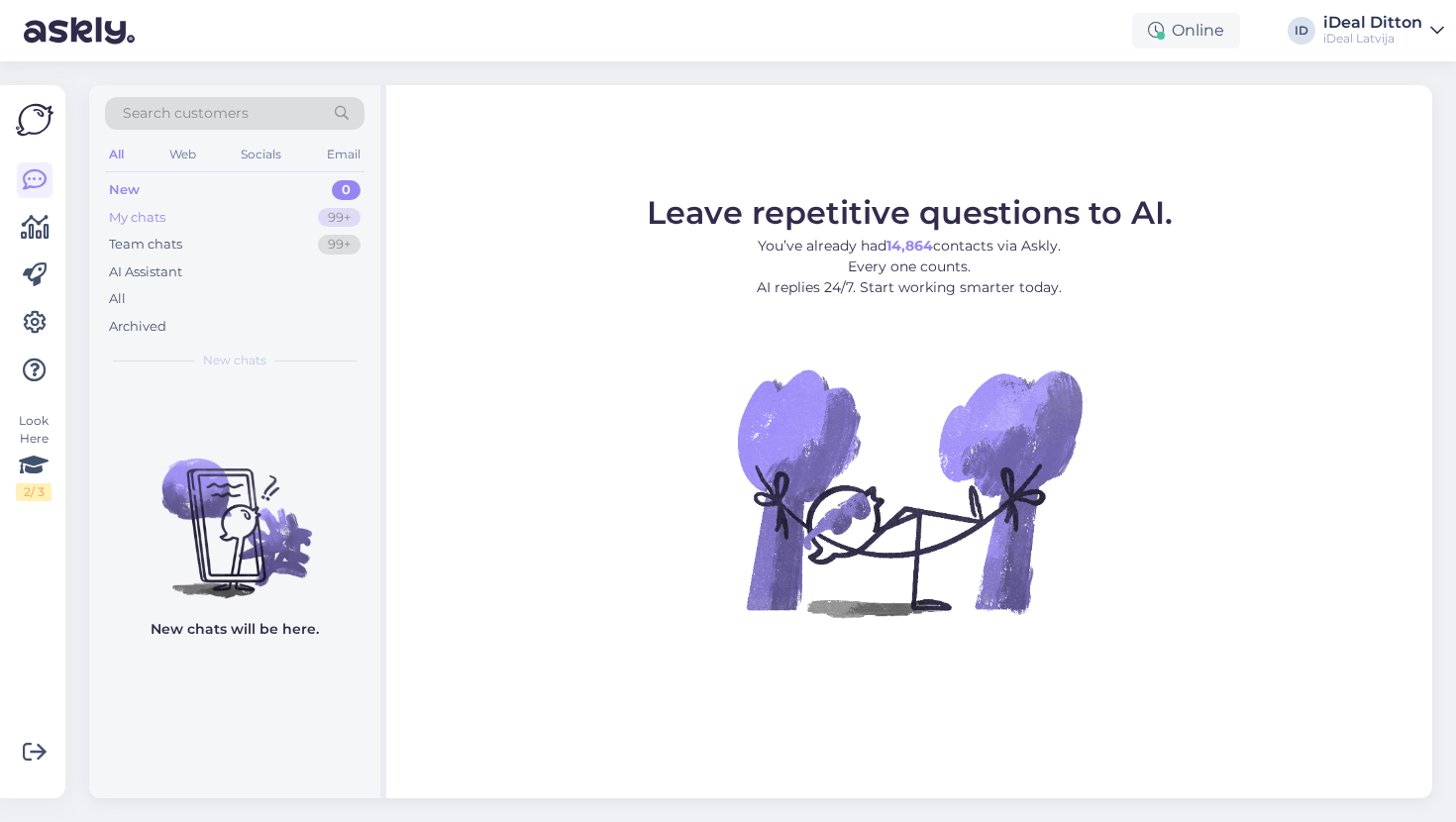 click on "My chats" at bounding box center (137, 218) 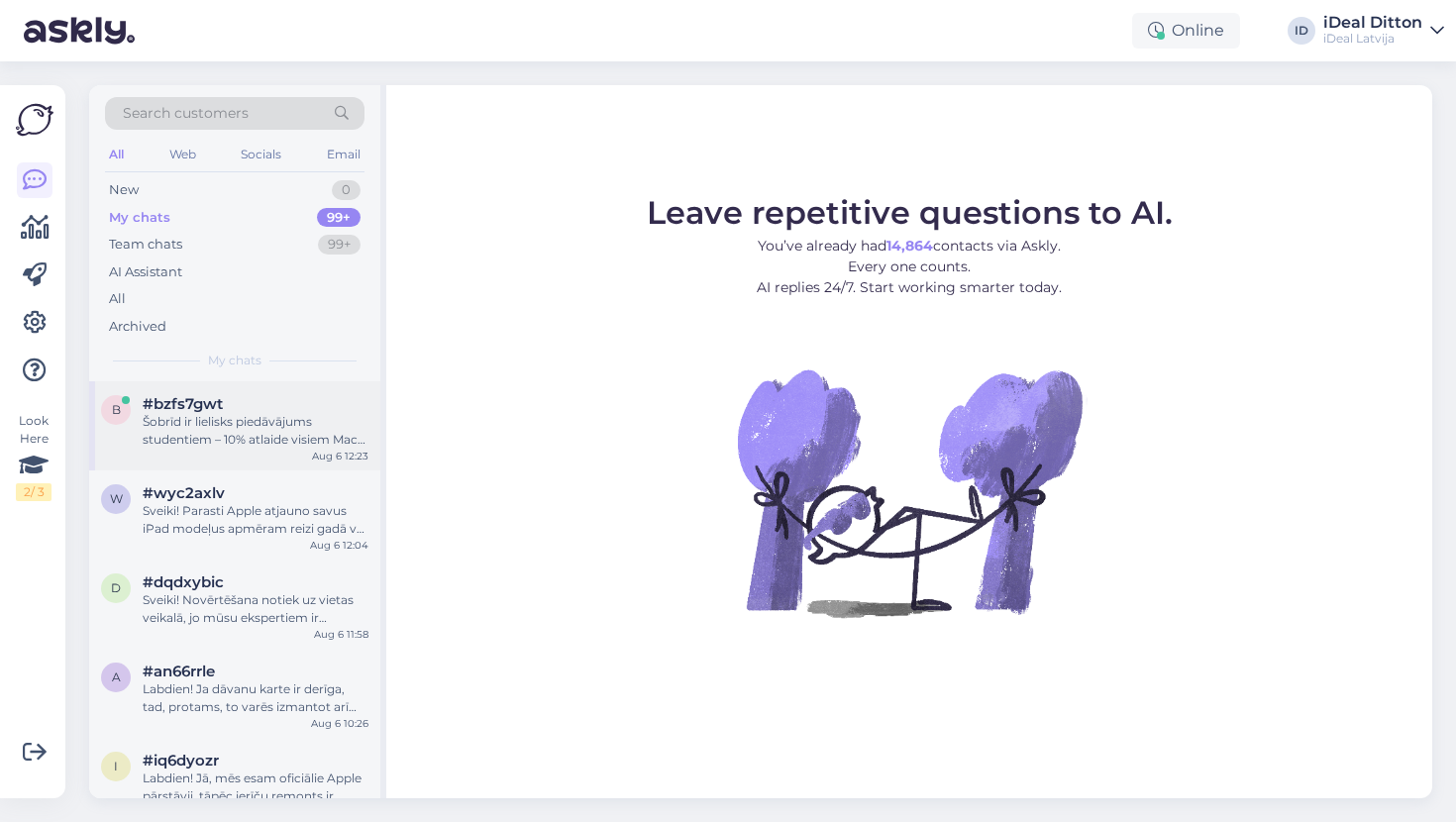 click on "Šobrīd ir lielisks piedāvājums studentiem – 10% atlaide visiem Mac un iPad modeļiem studentiem un skolotājiem, uzrādot ISIC vai ITIC karti." at bounding box center (256, 431) 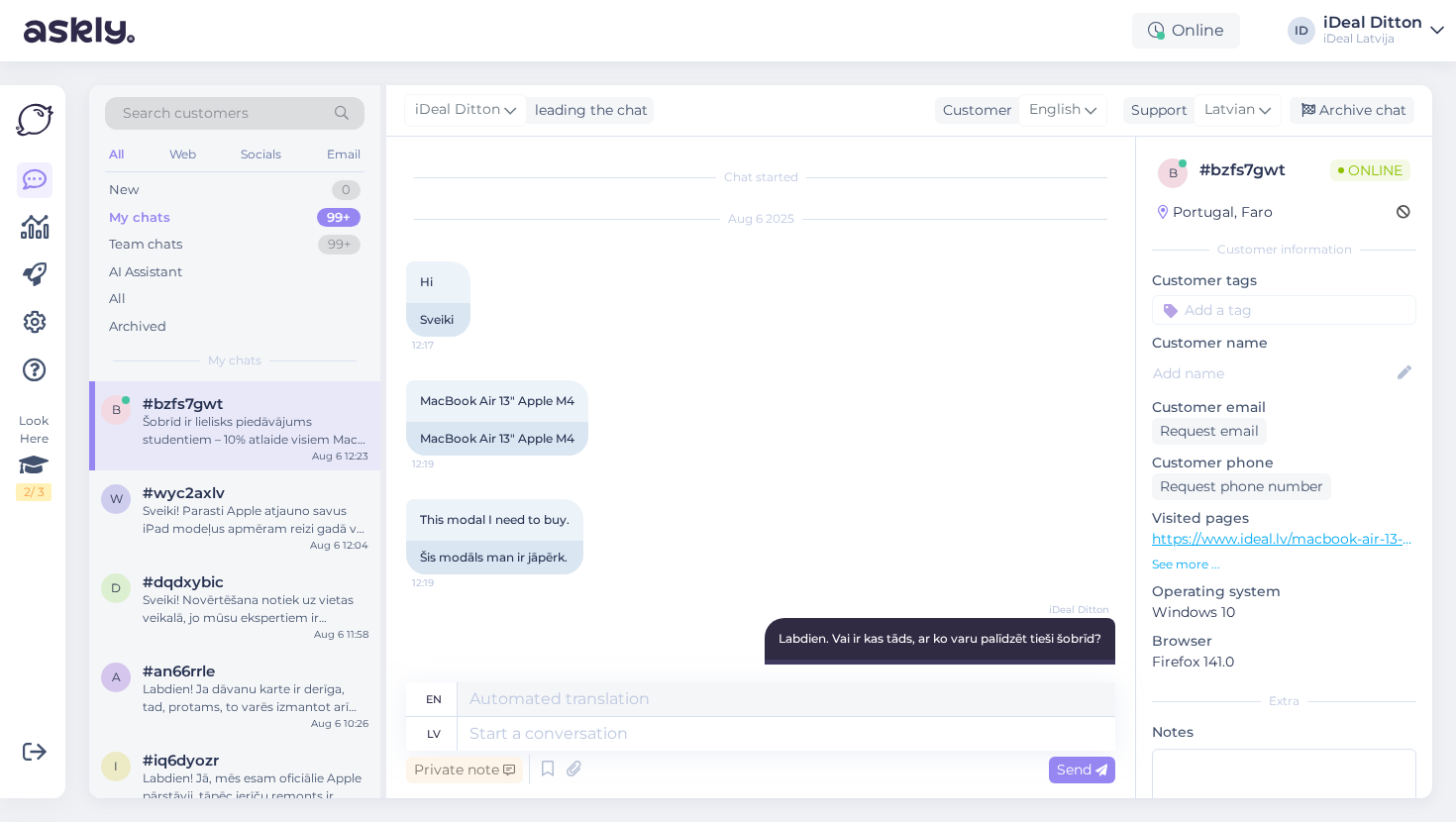 scroll, scrollTop: 740, scrollLeft: 0, axis: vertical 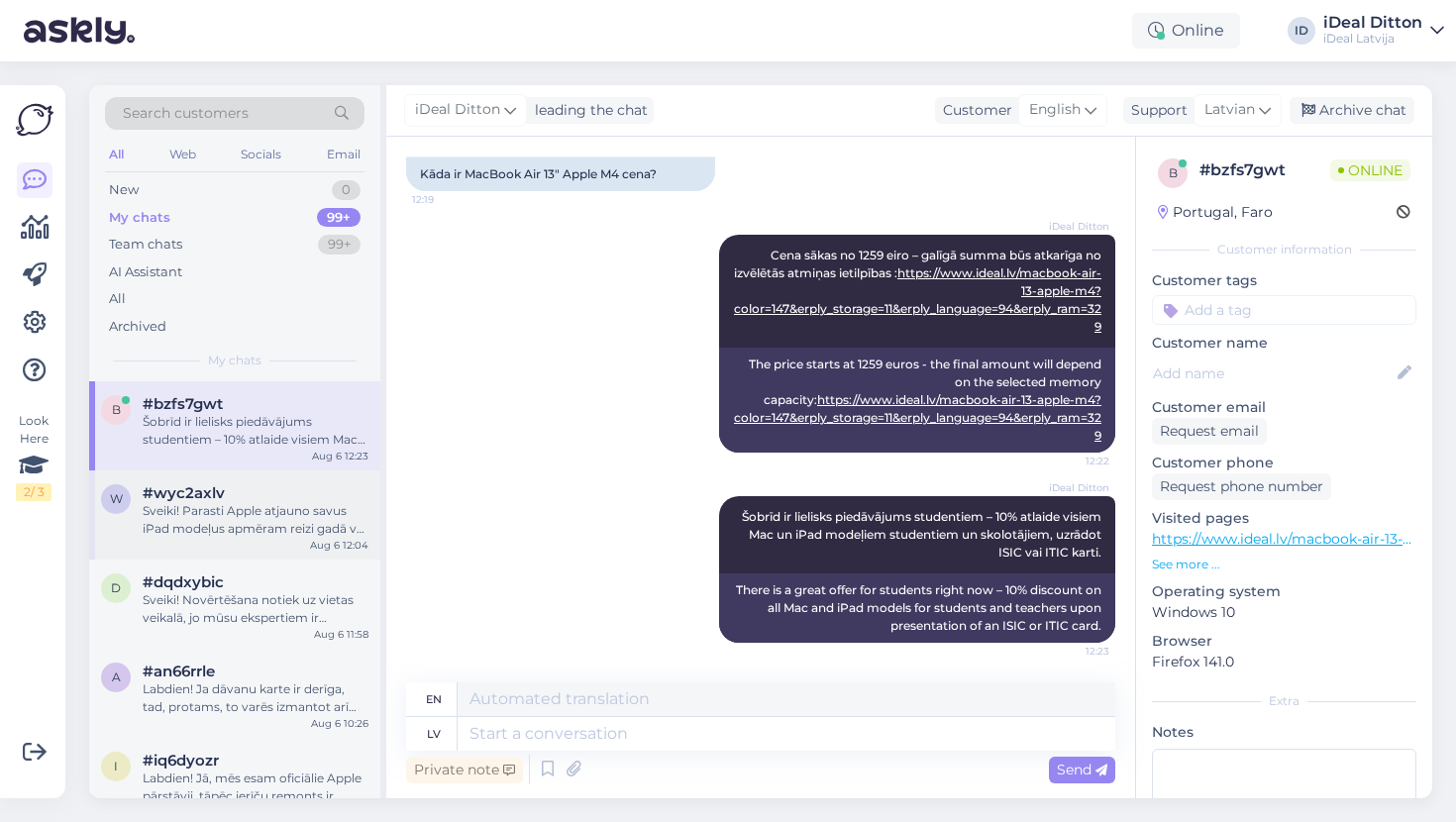 click on "#wyc2axlv" at bounding box center [183, 493] 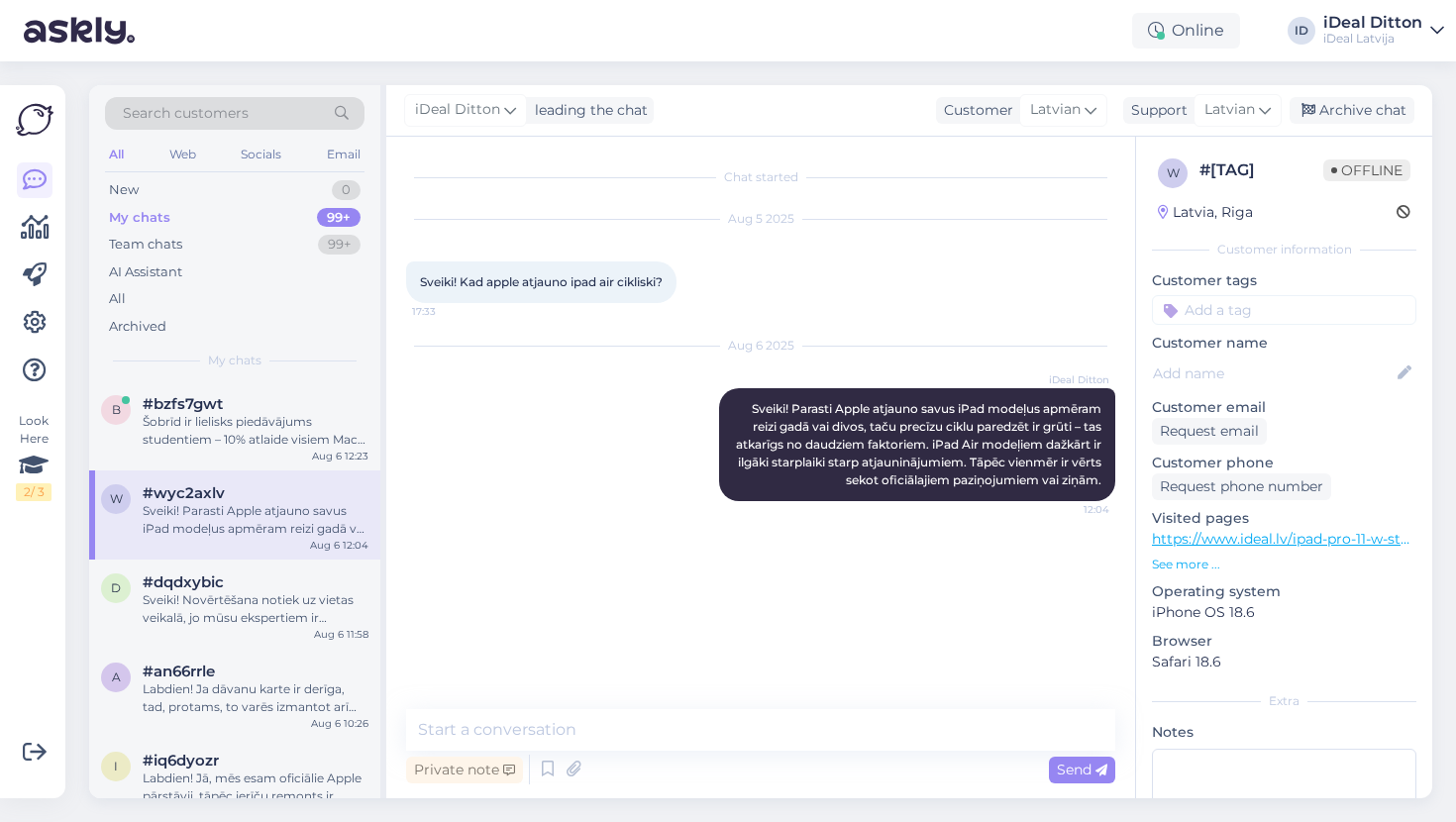 scroll, scrollTop: 0, scrollLeft: 0, axis: both 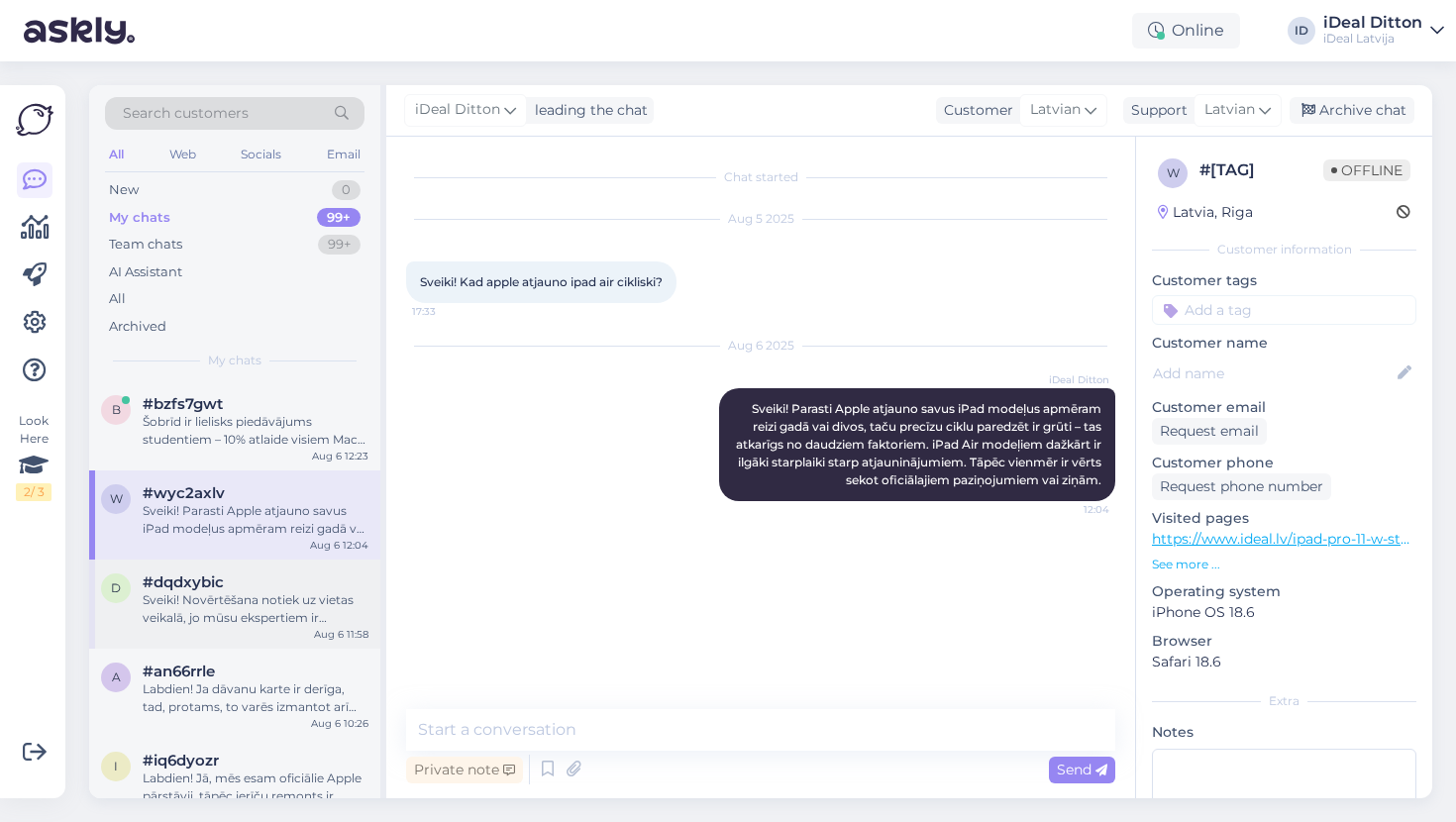 click on "Sveiki!
Novērtēšana notiek uz vietas veikalā, jo mūsu ekspertiem ir nepieciešams Jūsu ierīci novērtēt. Tikai pēc novērtēšanas Jūs saņemsiet konkrētu summu, ko varat saņemt kā atlaidi jaunās ierīces iegādei!" at bounding box center (256, 609) 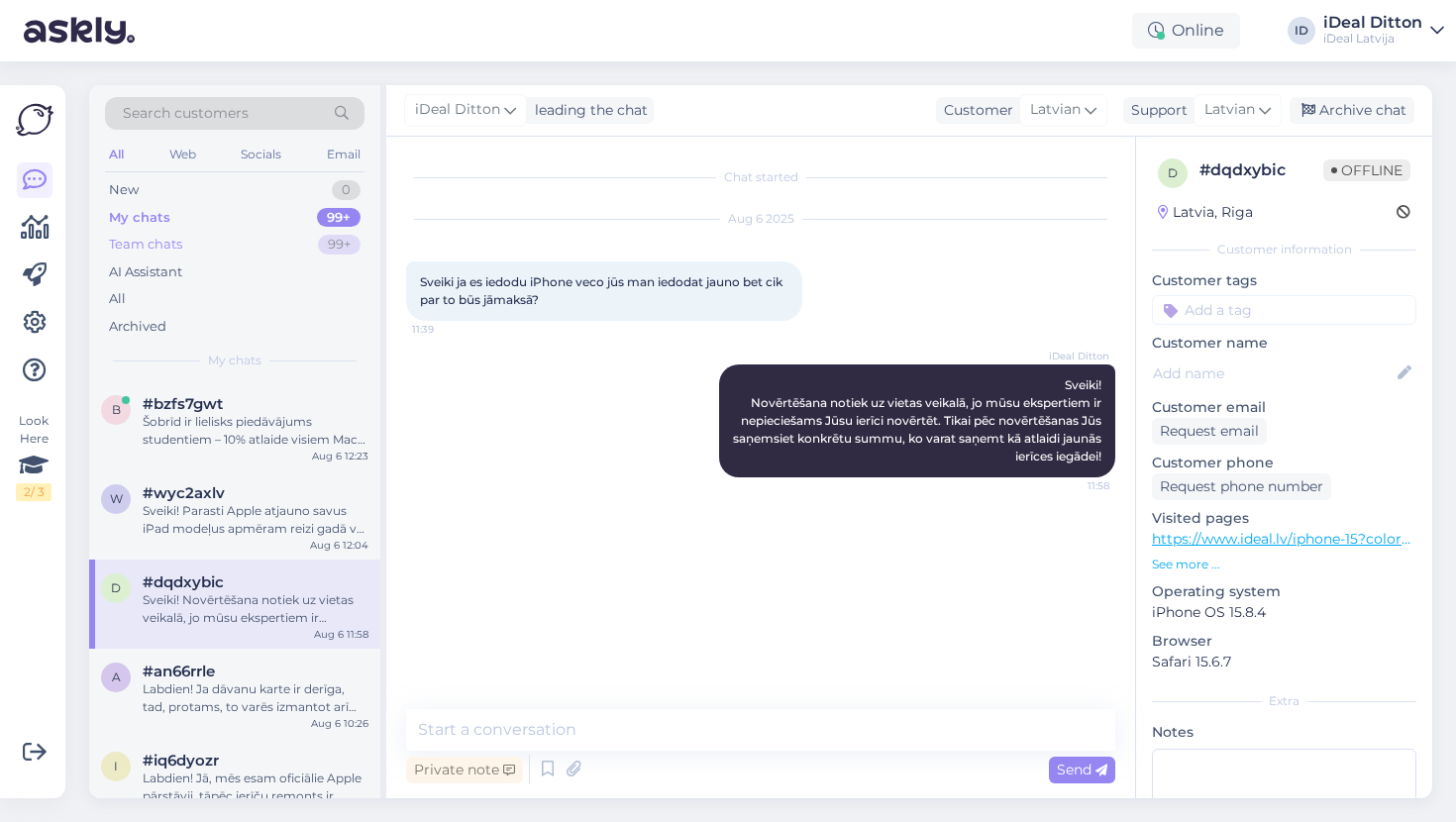 click on "Team chats 99+" at bounding box center (235, 245) 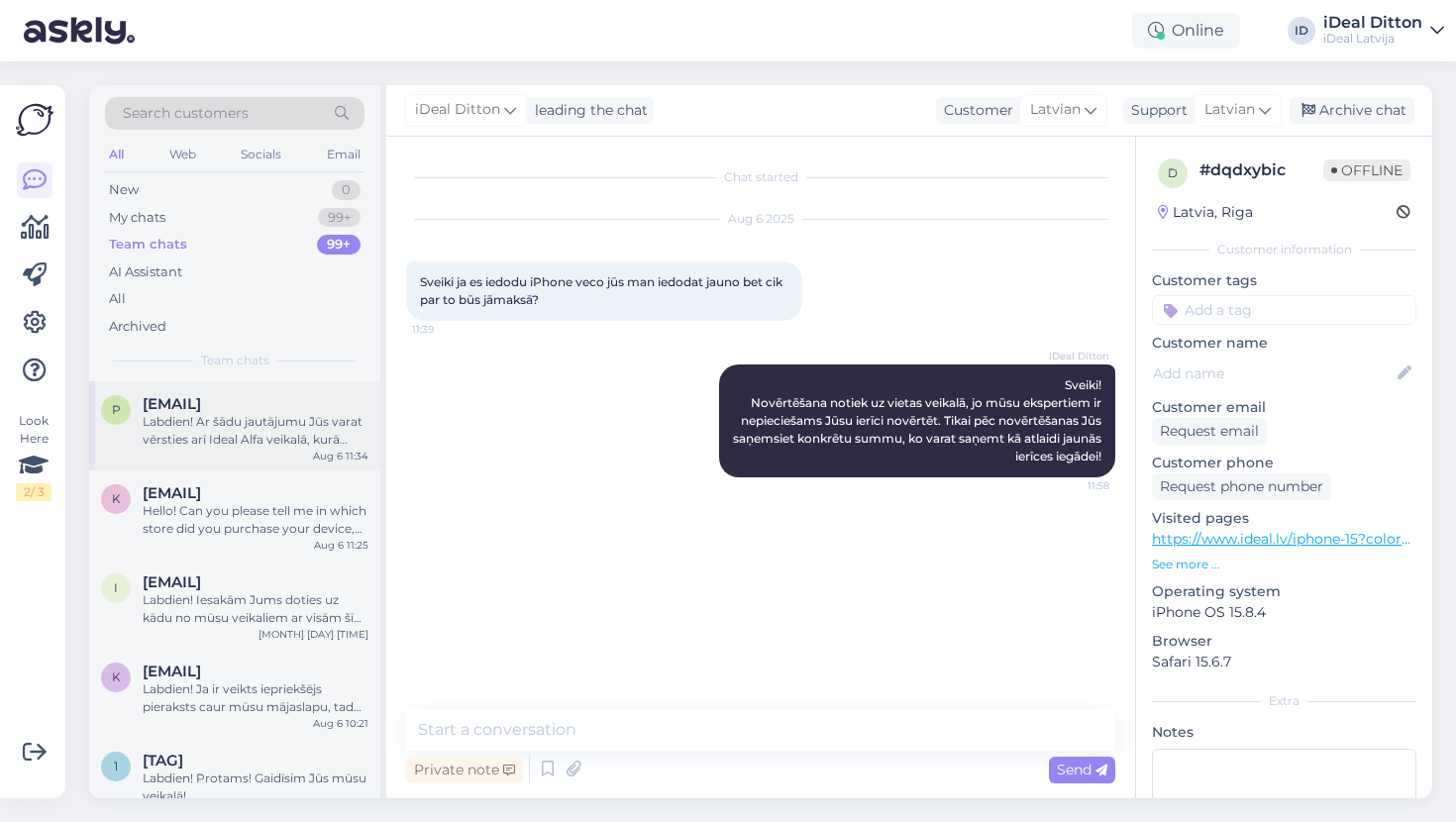click on "p pilegis.aivis@gmail.com Labdien! Ar šādu jautājumu Jūs varat vērsties arī Ideal Alfa veikalā, kurā konsultants ar to spēs arī palīdzēt. Konsultācijas izmaksas ir 39€, taču precīzas izmaksas (atkarīgs no situācijas sarežģītības) konsultants spēs Jums pateikt uz vietas. Aug 6 11:34" at bounding box center (235, 426) 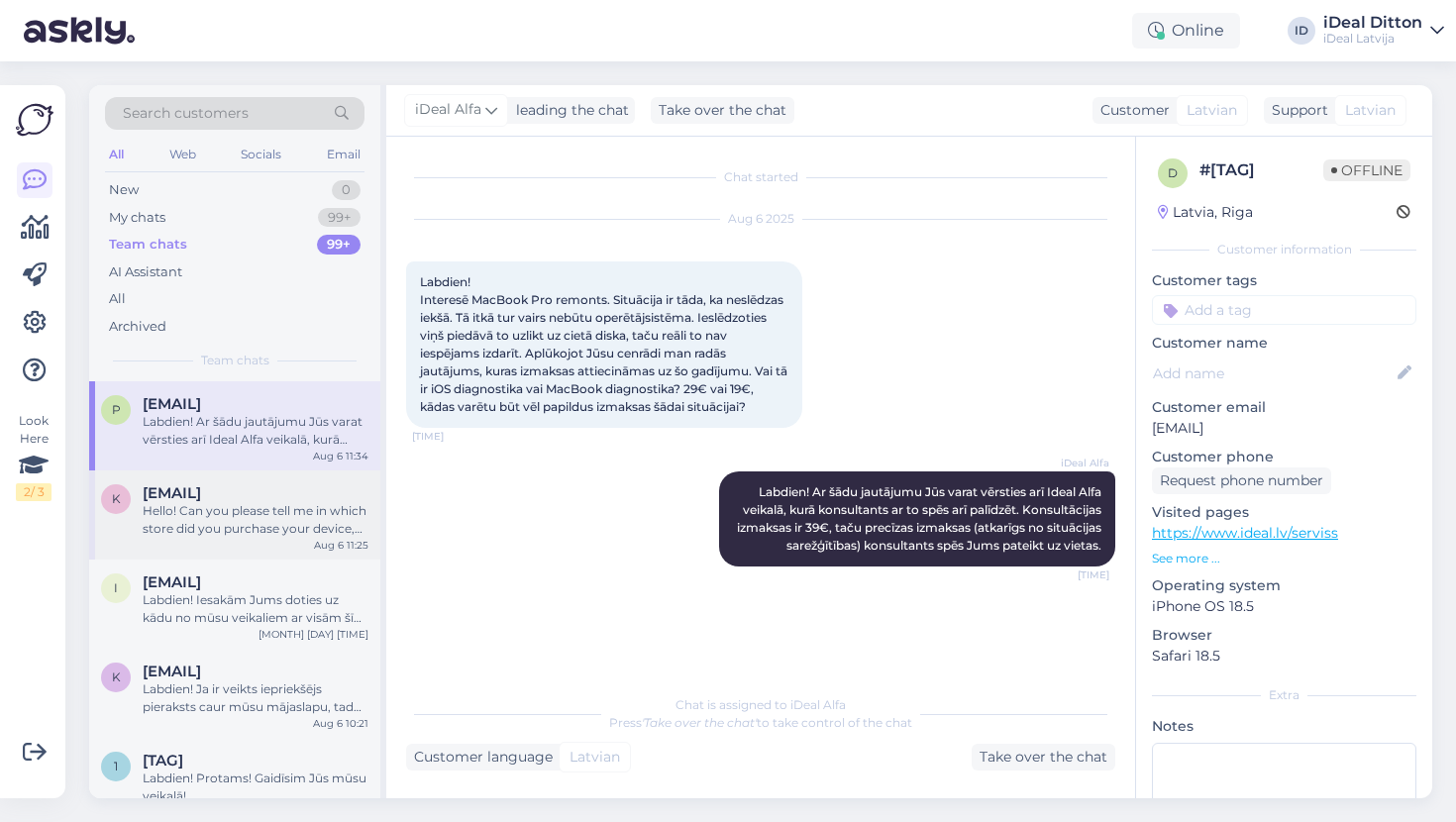 click on "keyangidadh1999@[EMAIL]" at bounding box center (171, 493) 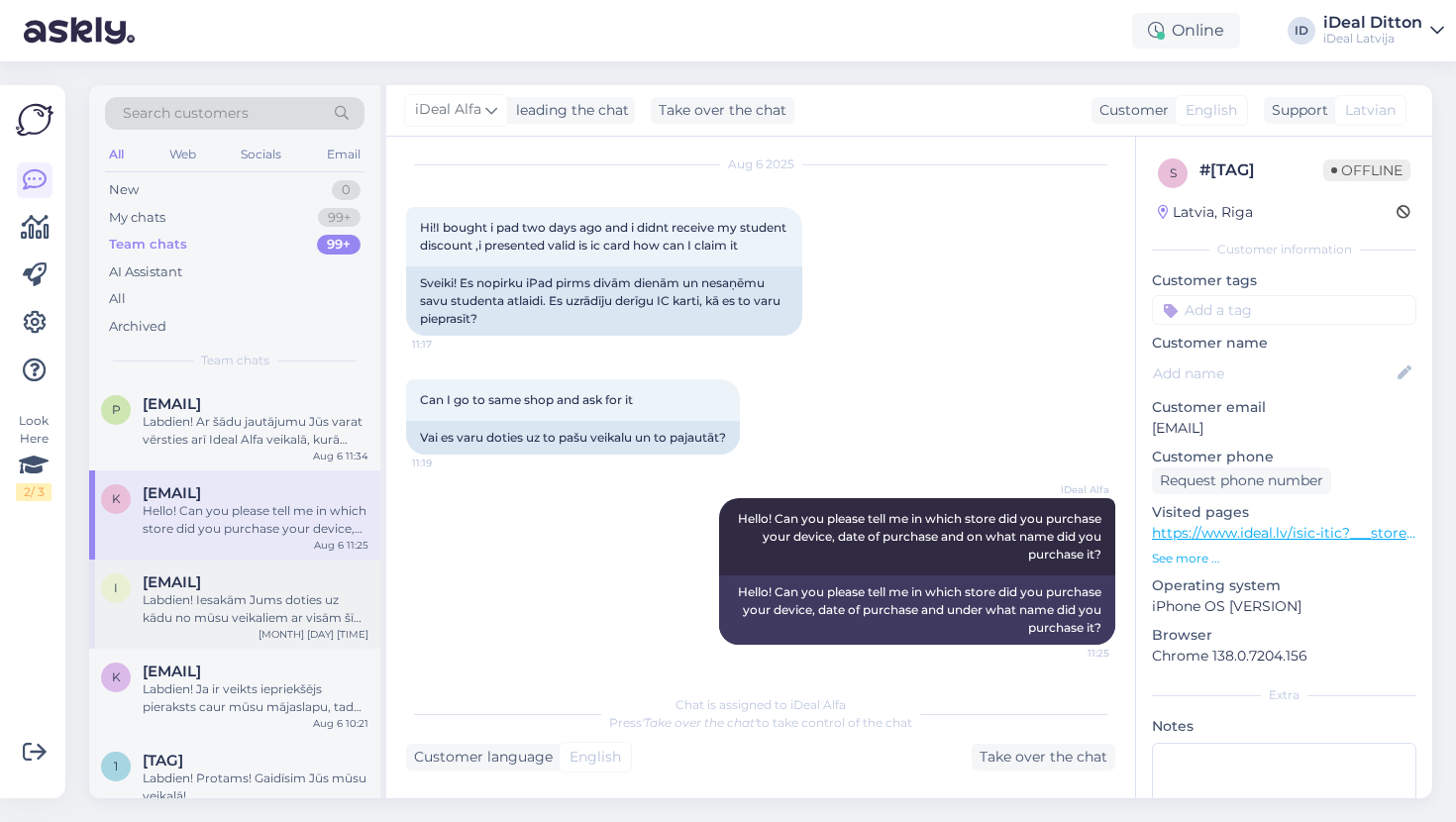 click on "[EMAIL]" at bounding box center [171, 582] 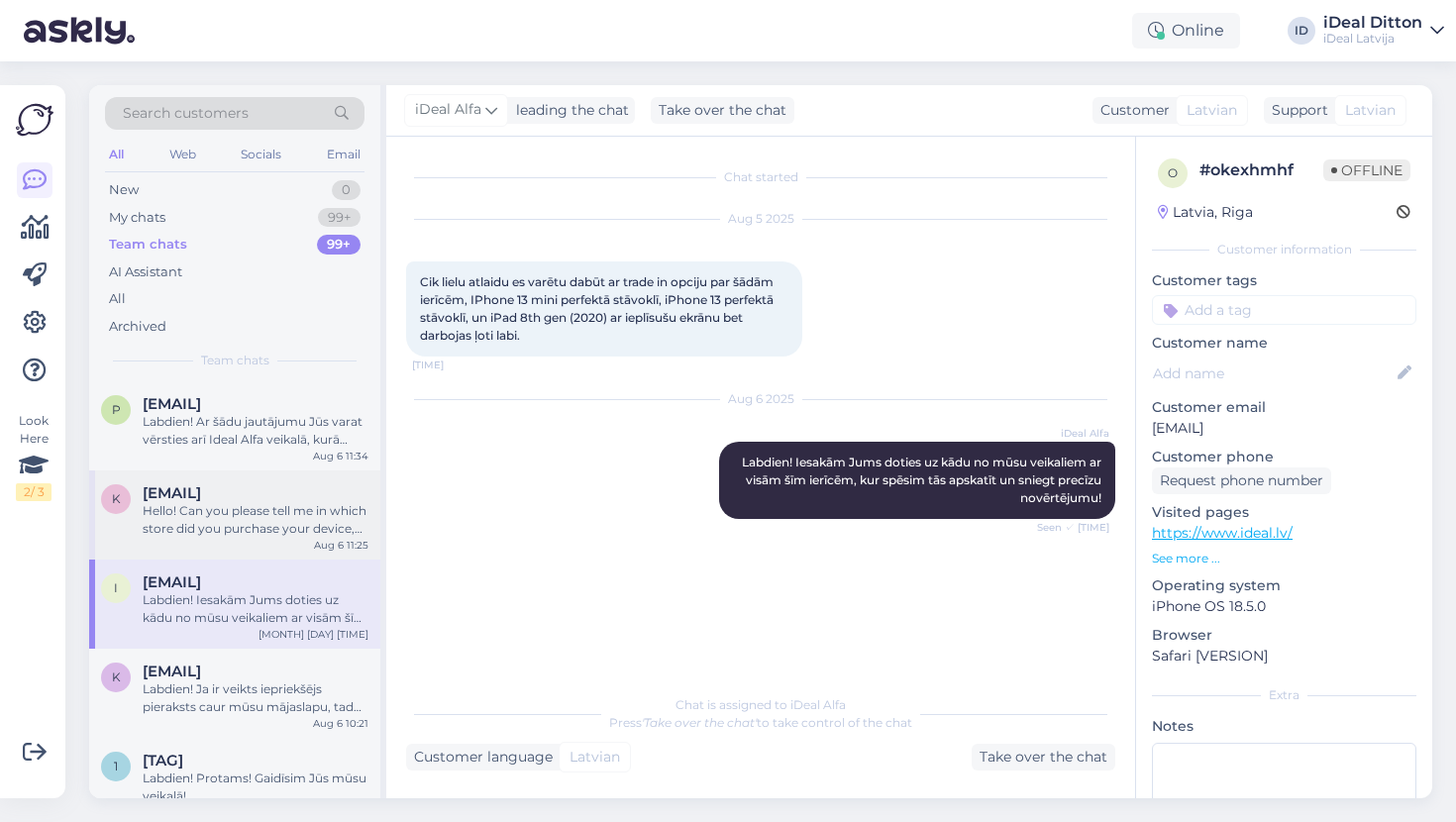 scroll, scrollTop: 0, scrollLeft: 0, axis: both 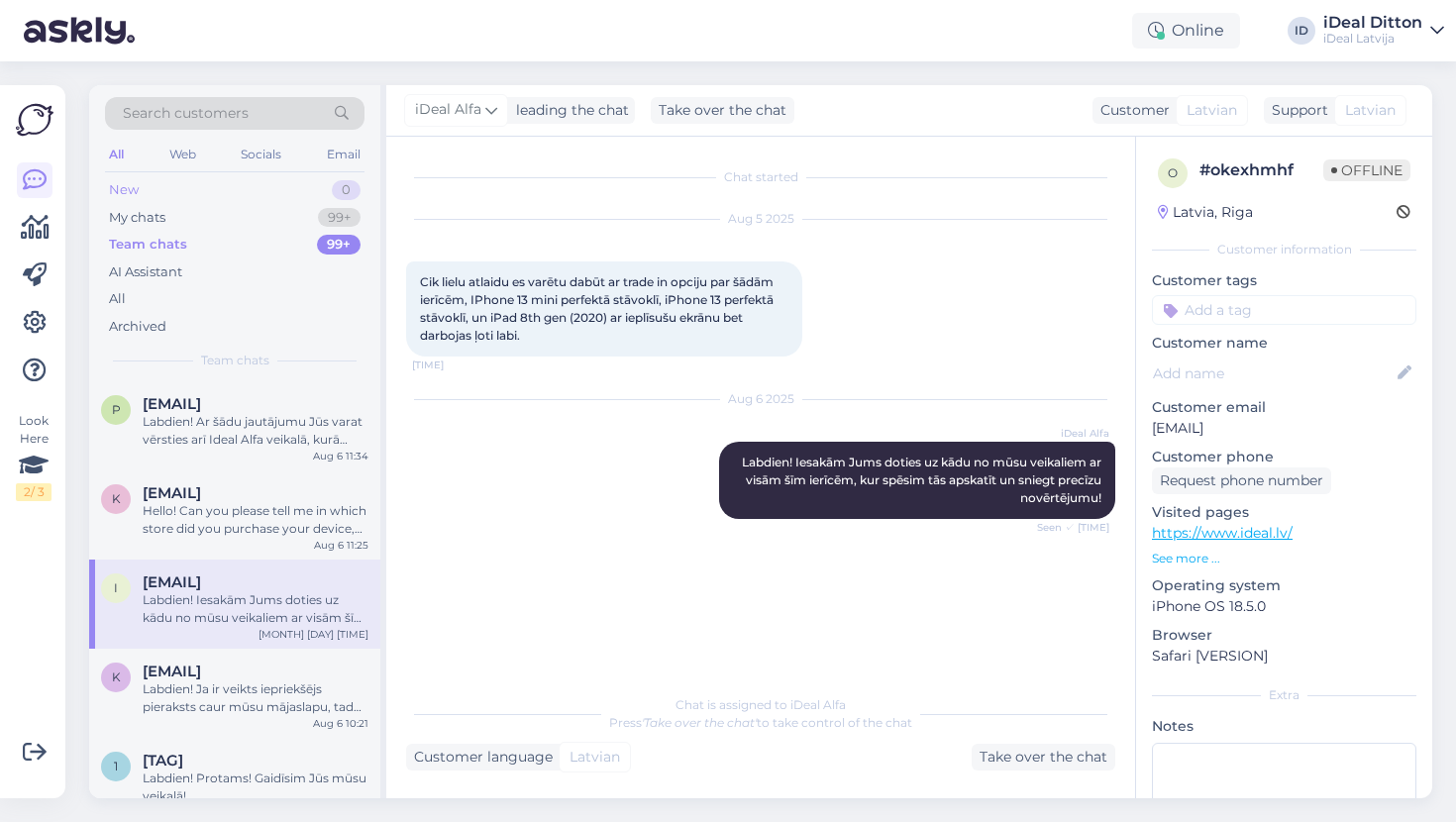 click on "New" at bounding box center [124, 190] 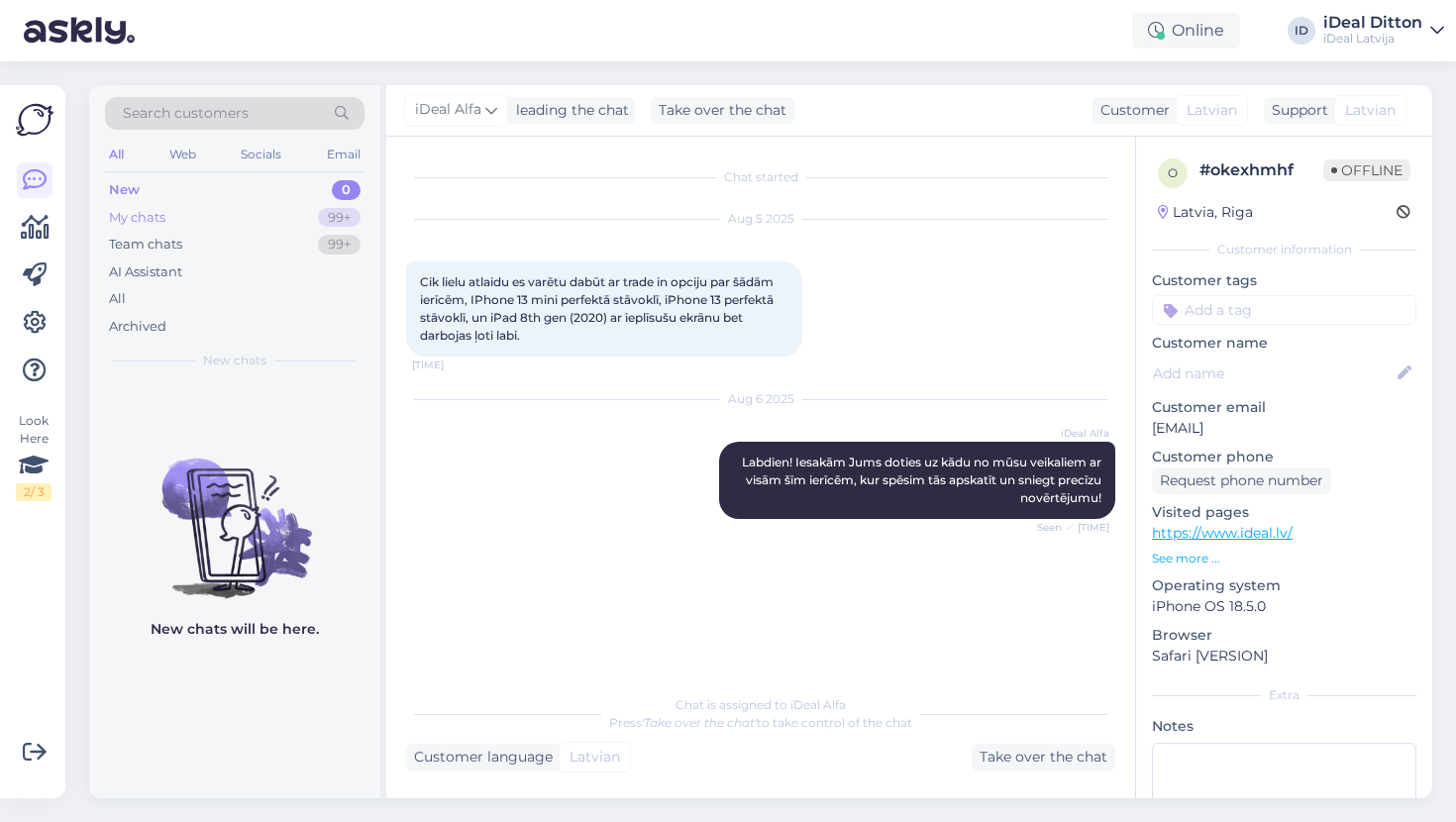 click on "My chats 99+" at bounding box center [235, 218] 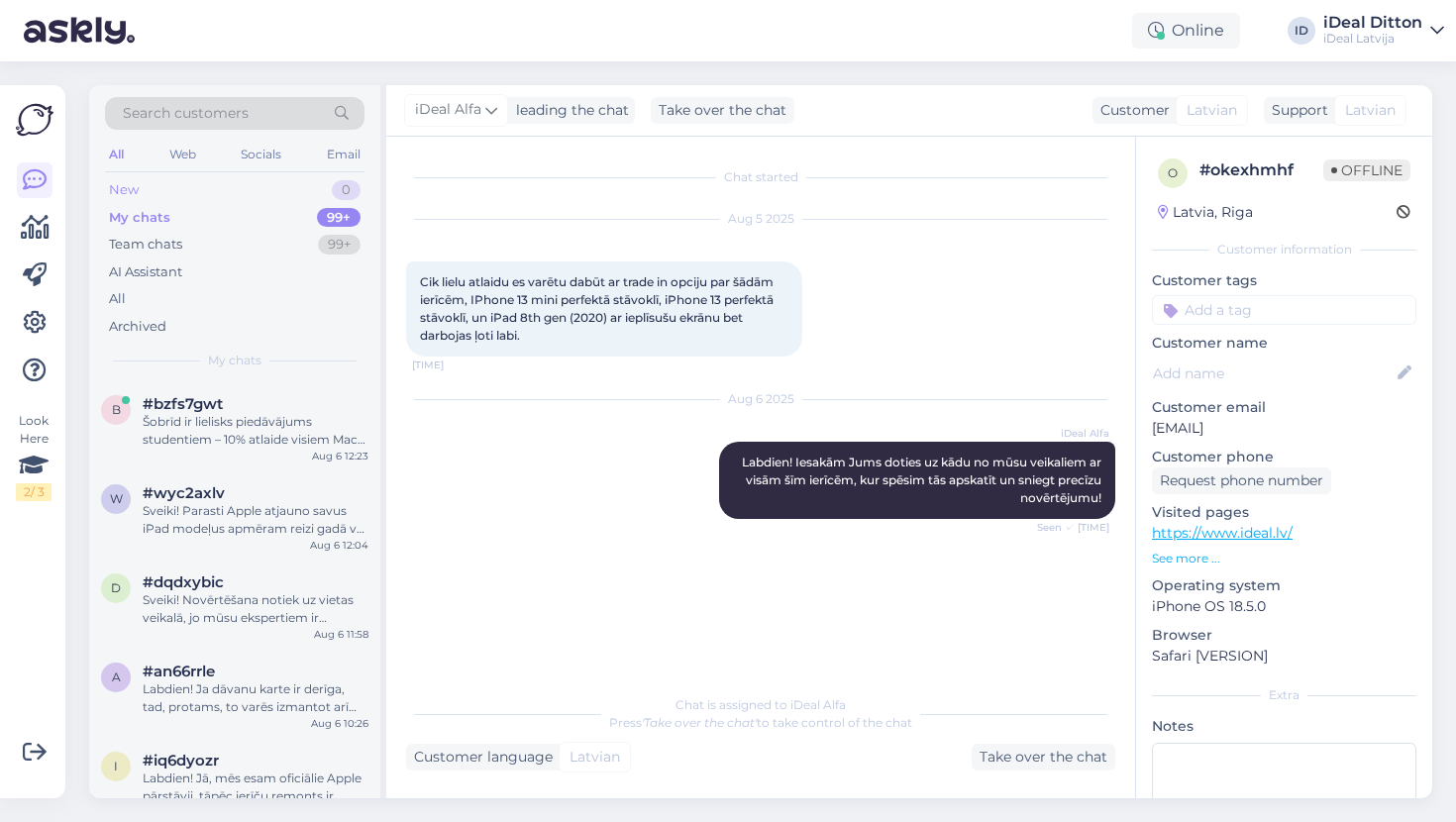click on "New 0" at bounding box center (235, 190) 